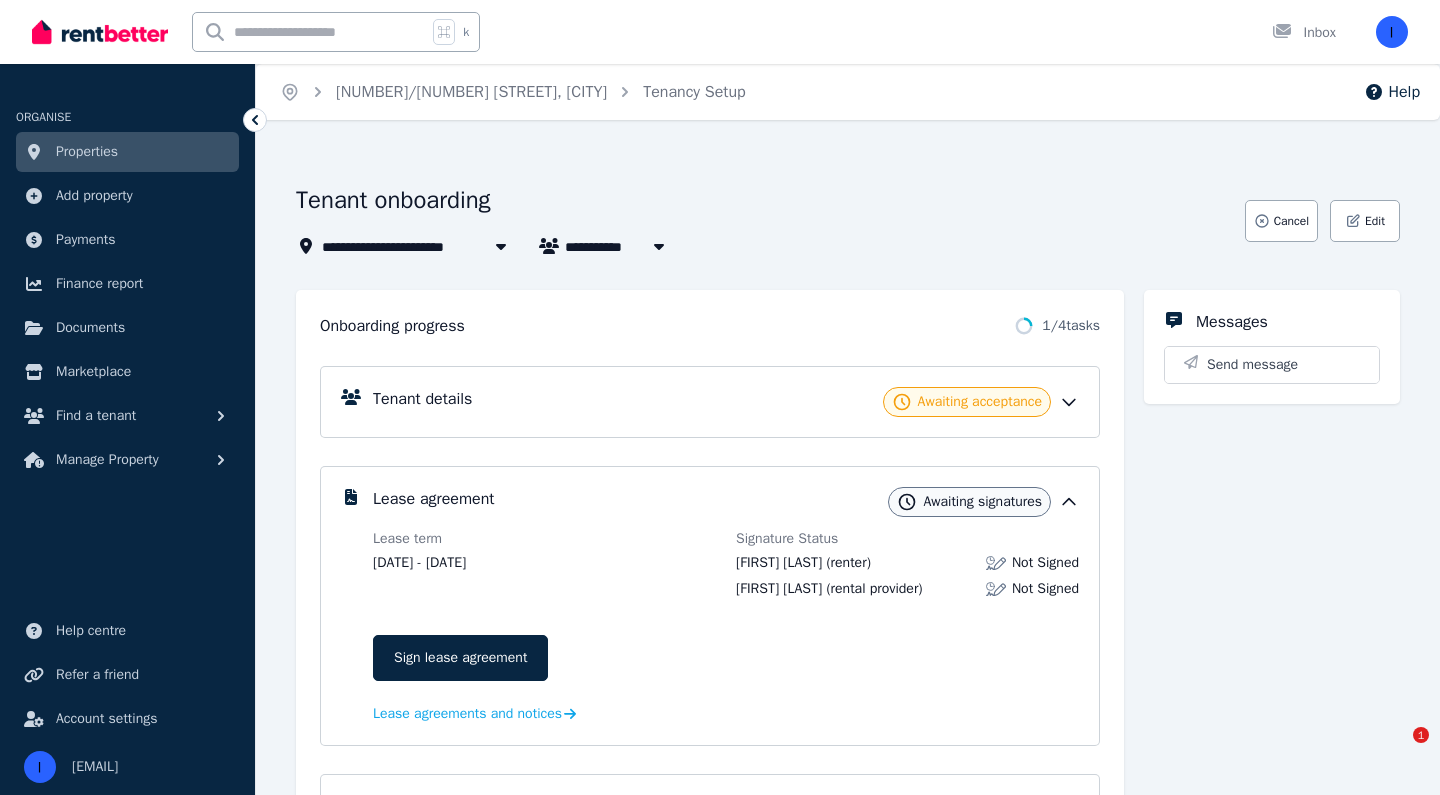 scroll, scrollTop: 0, scrollLeft: 0, axis: both 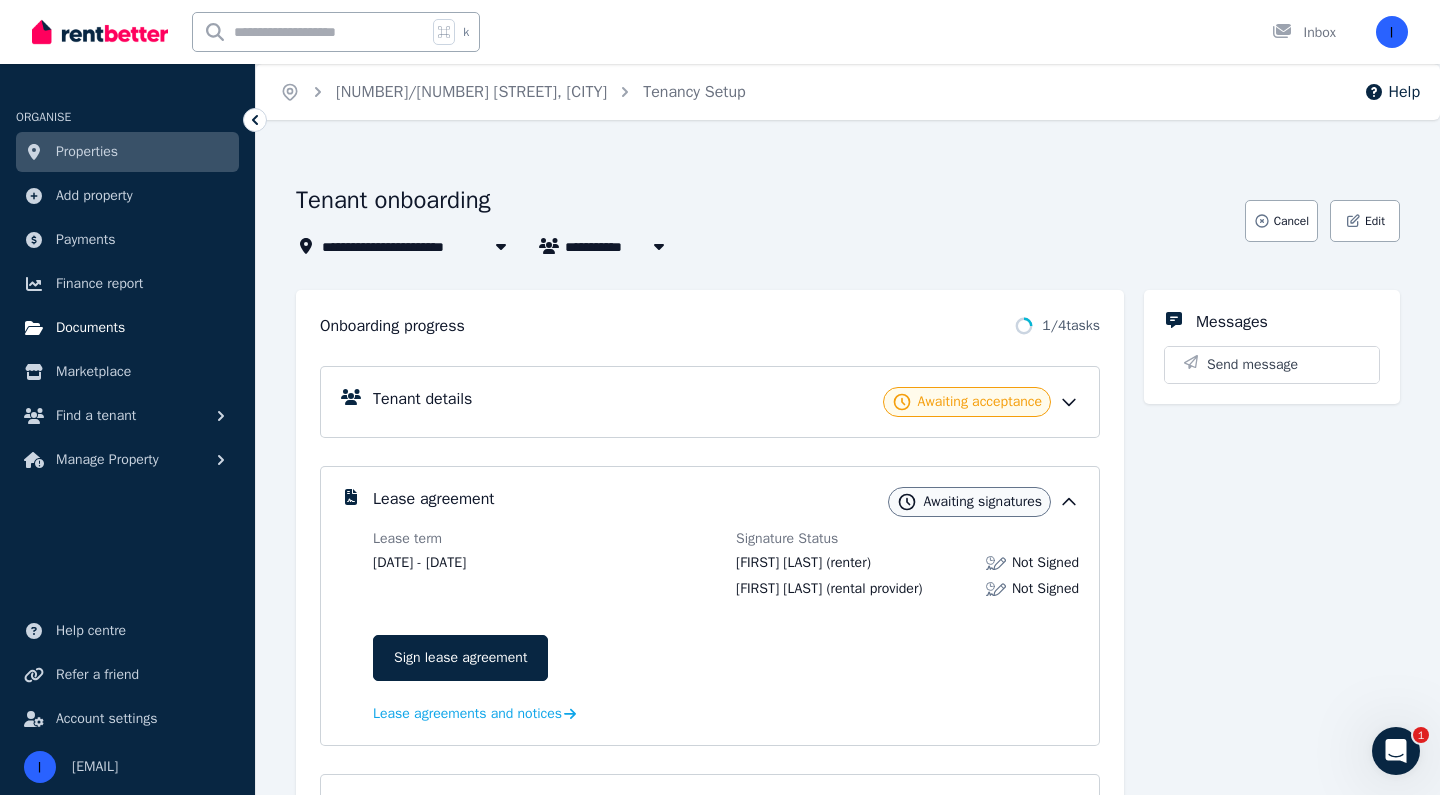 click on "Documents" at bounding box center [127, 328] 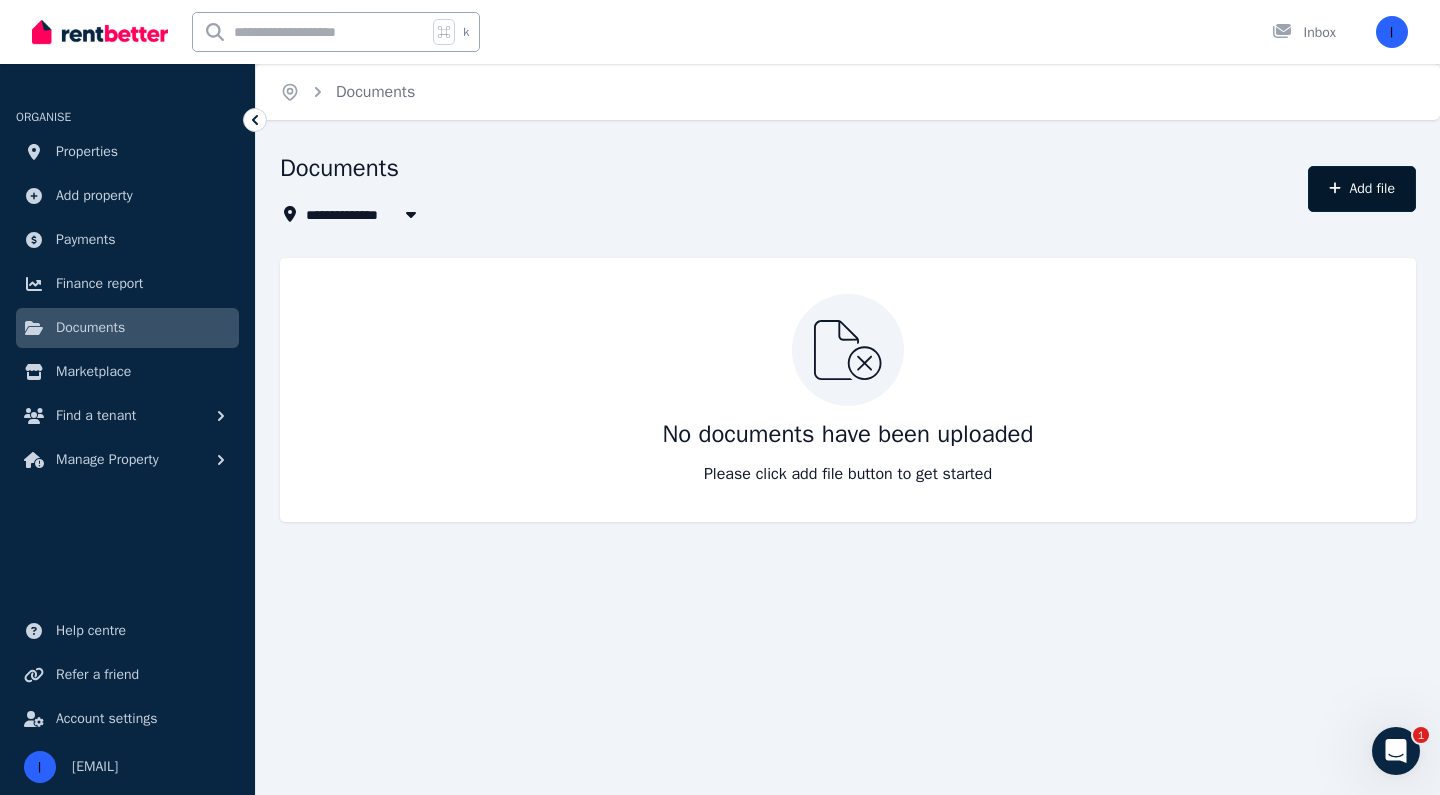 click on "Add file" at bounding box center [1362, 189] 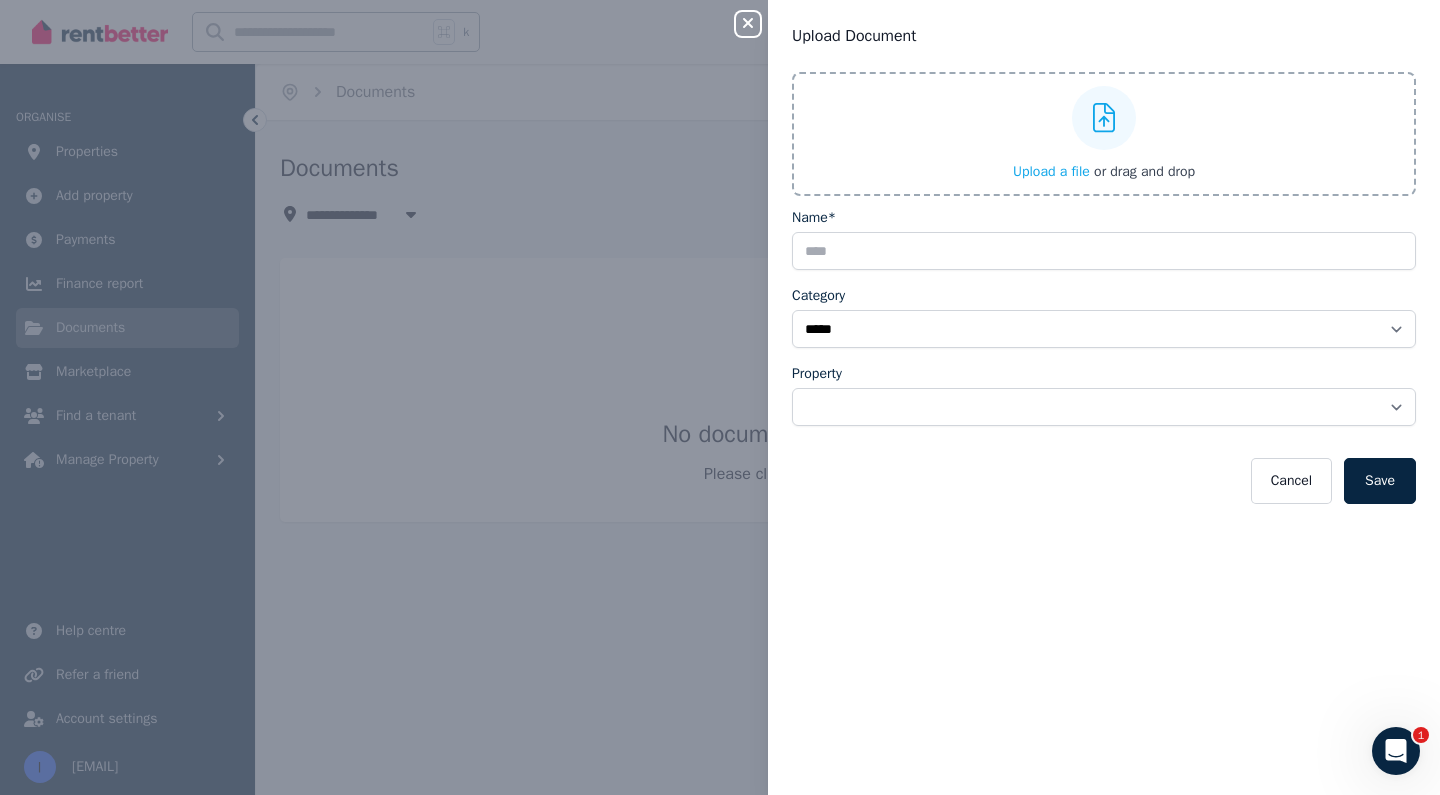 type 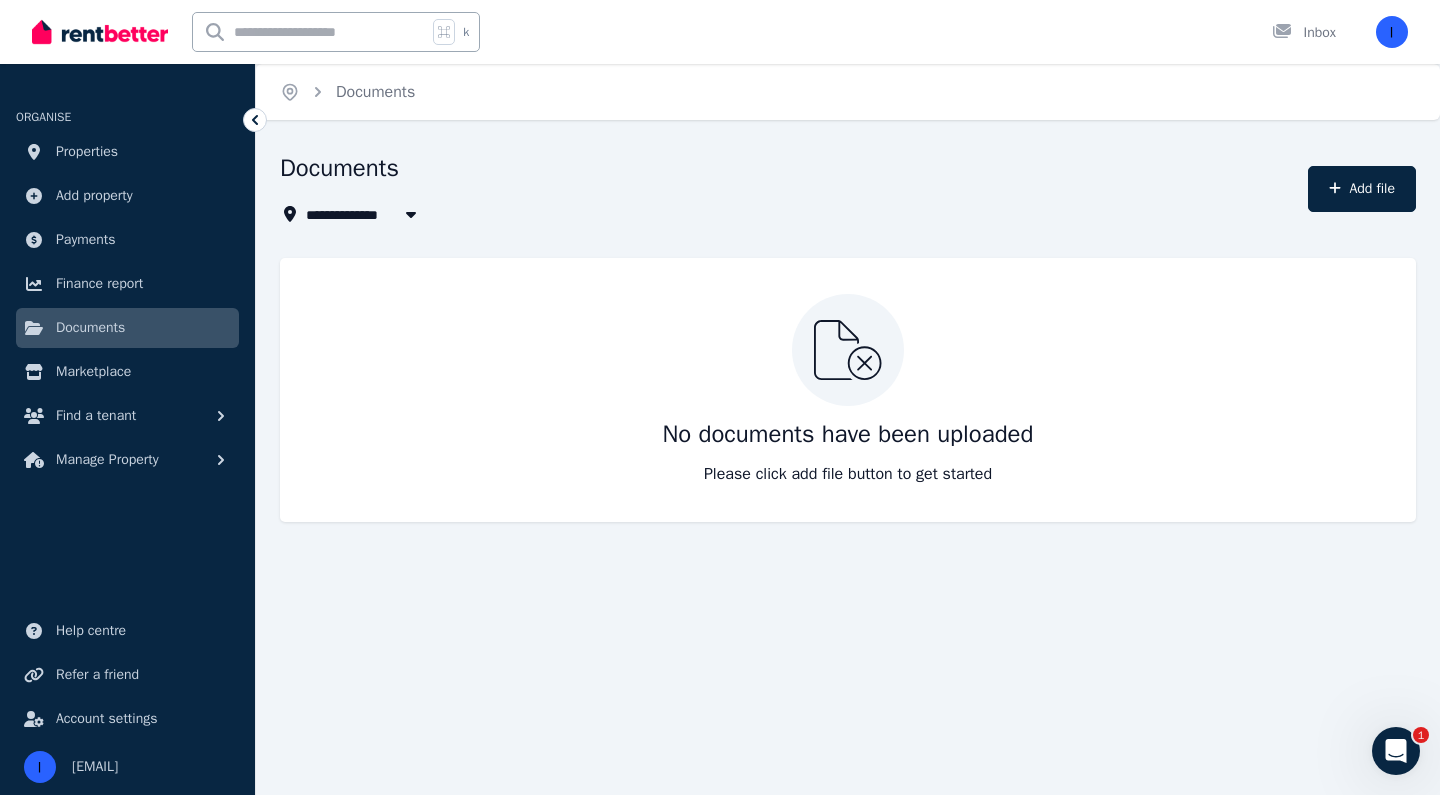 click at bounding box center (411, 214) 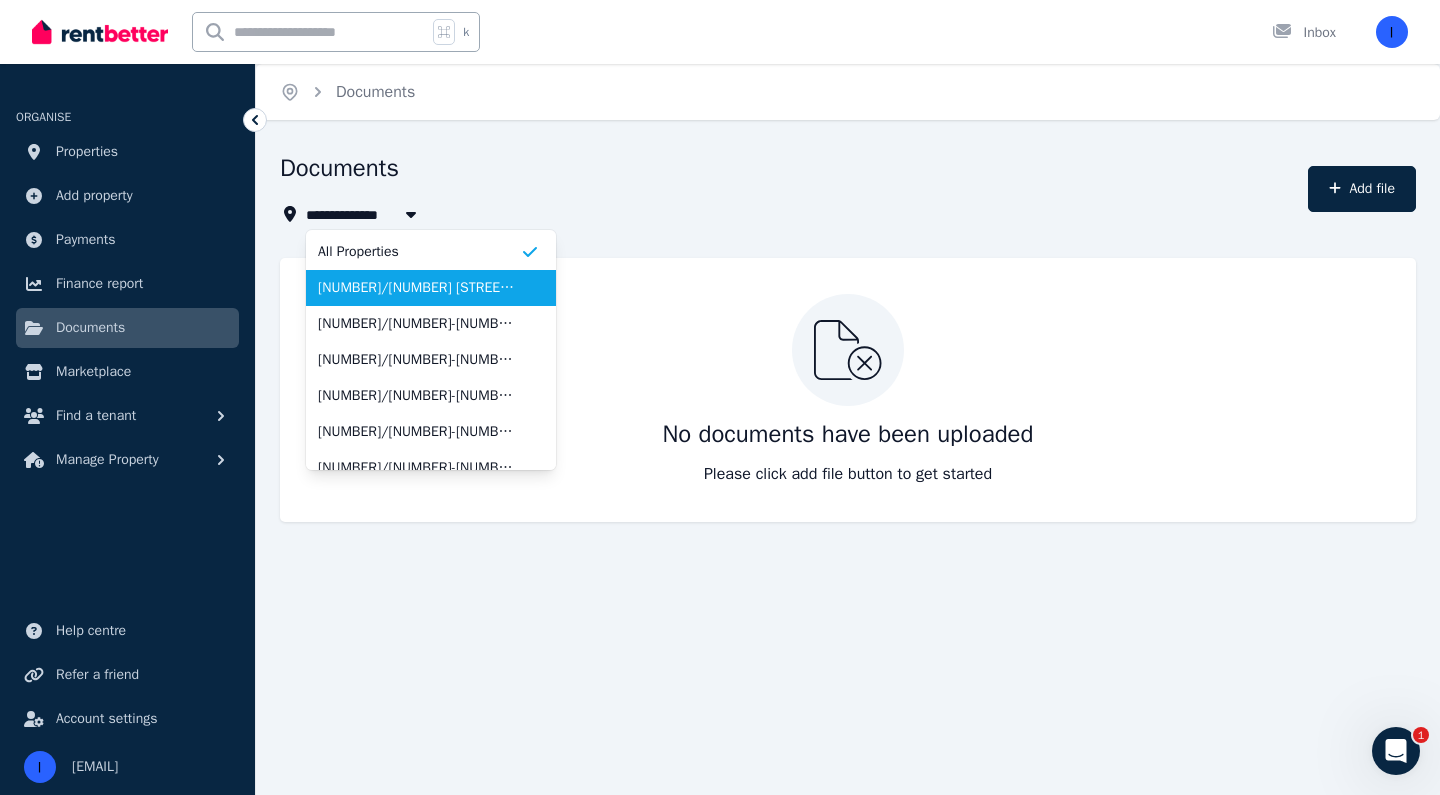 click on "[NUMBER]/[NUMBER] [STREET], [CITY]" at bounding box center [419, 288] 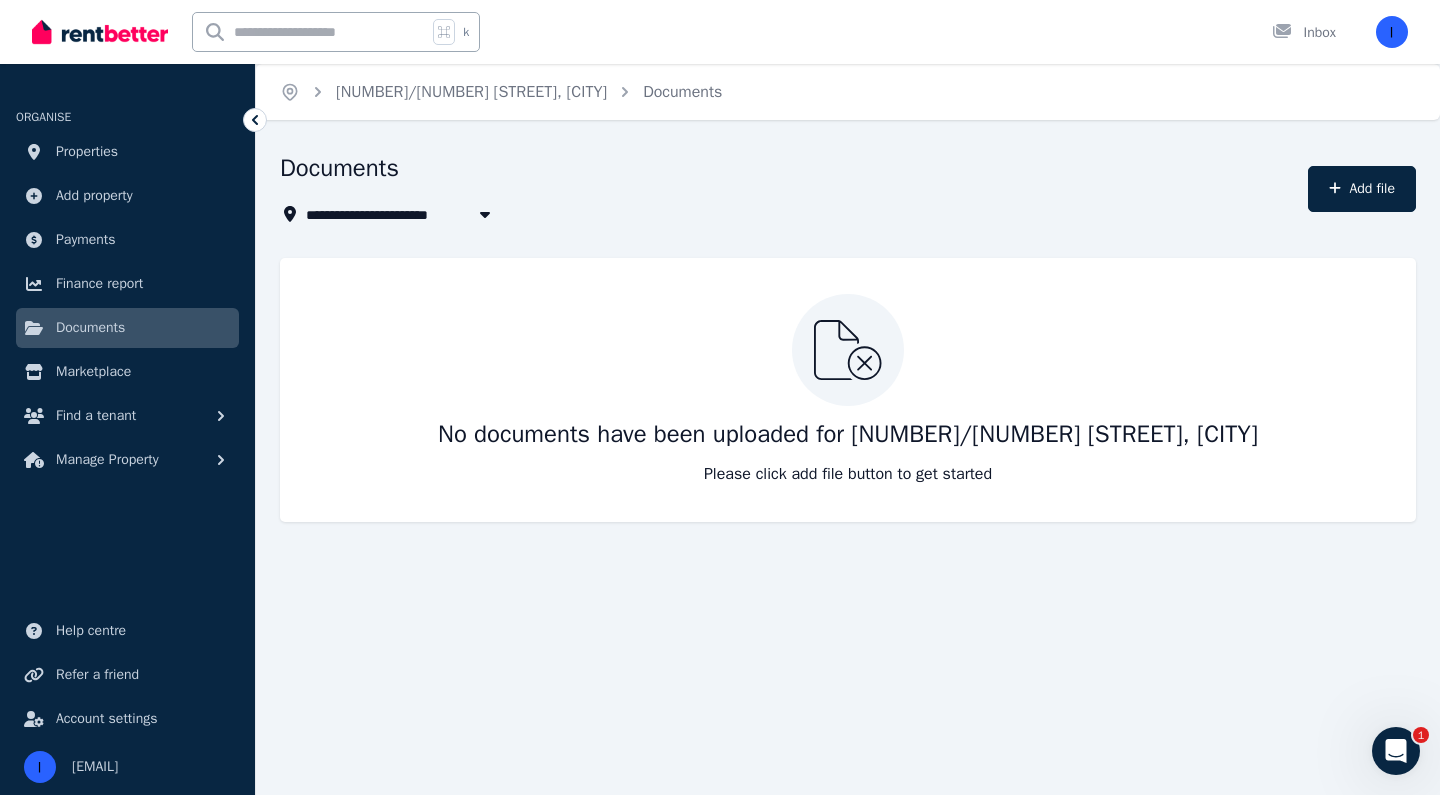 click on "**********" at bounding box center (788, 189) 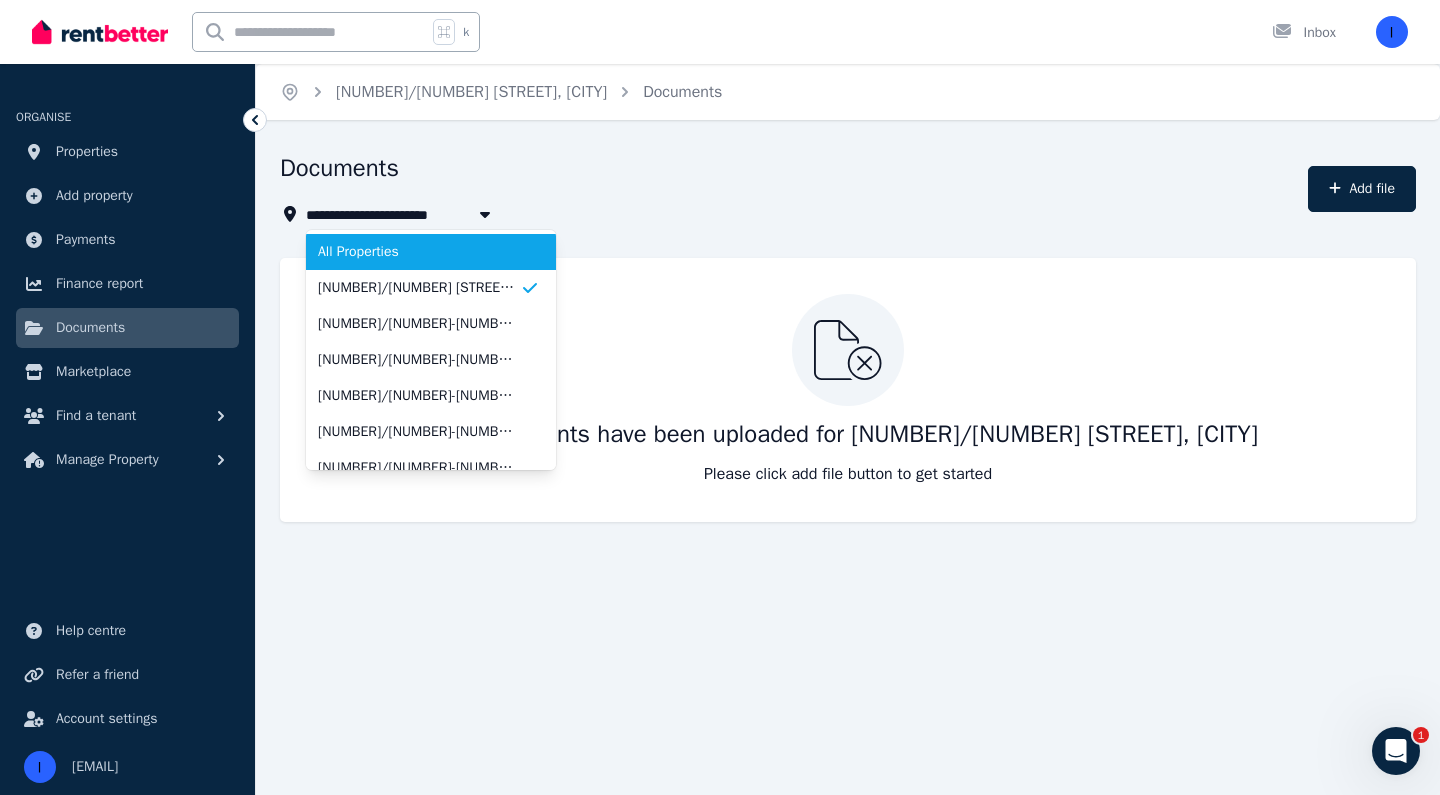 click on "All Properties" at bounding box center (419, 252) 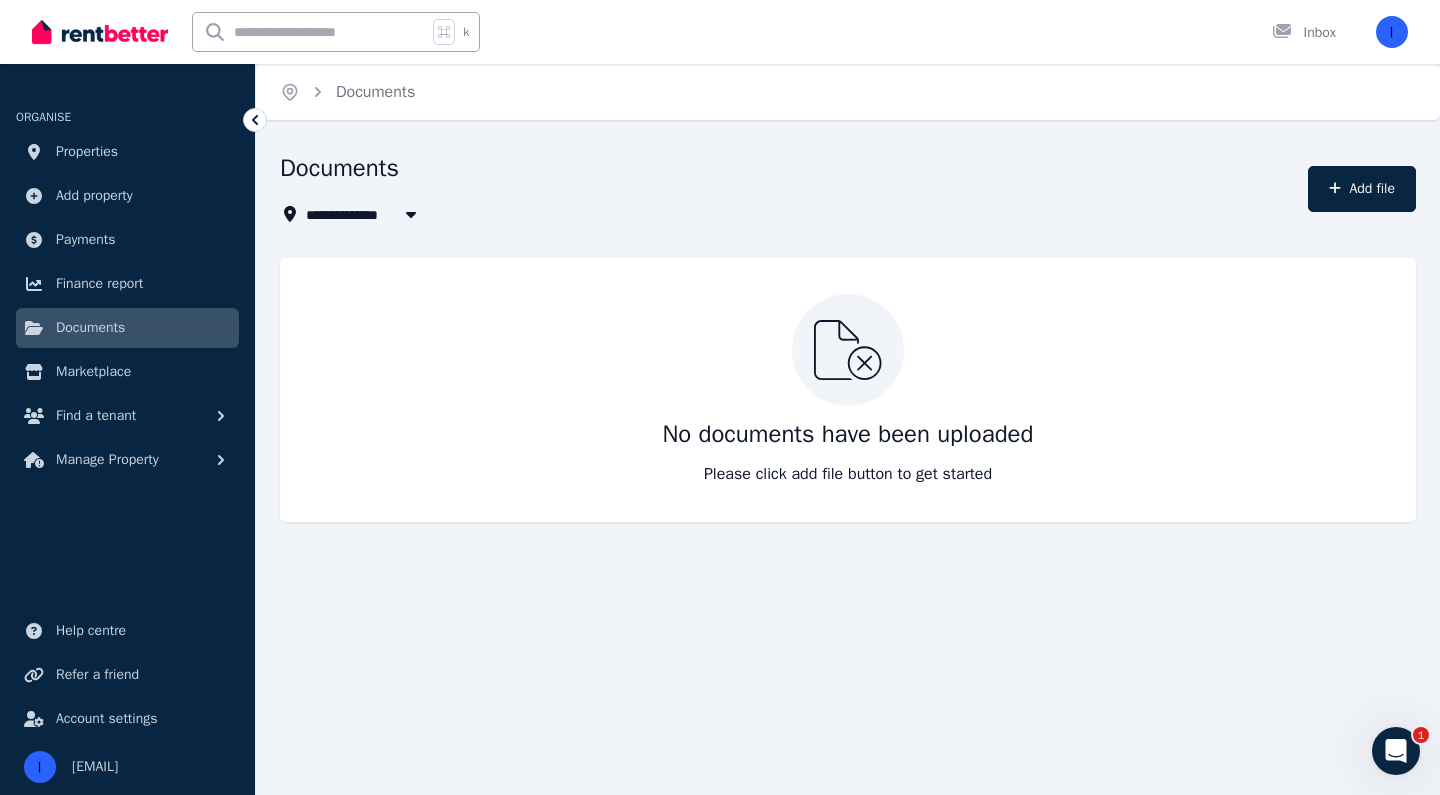 click on "**********" at bounding box center (788, 189) 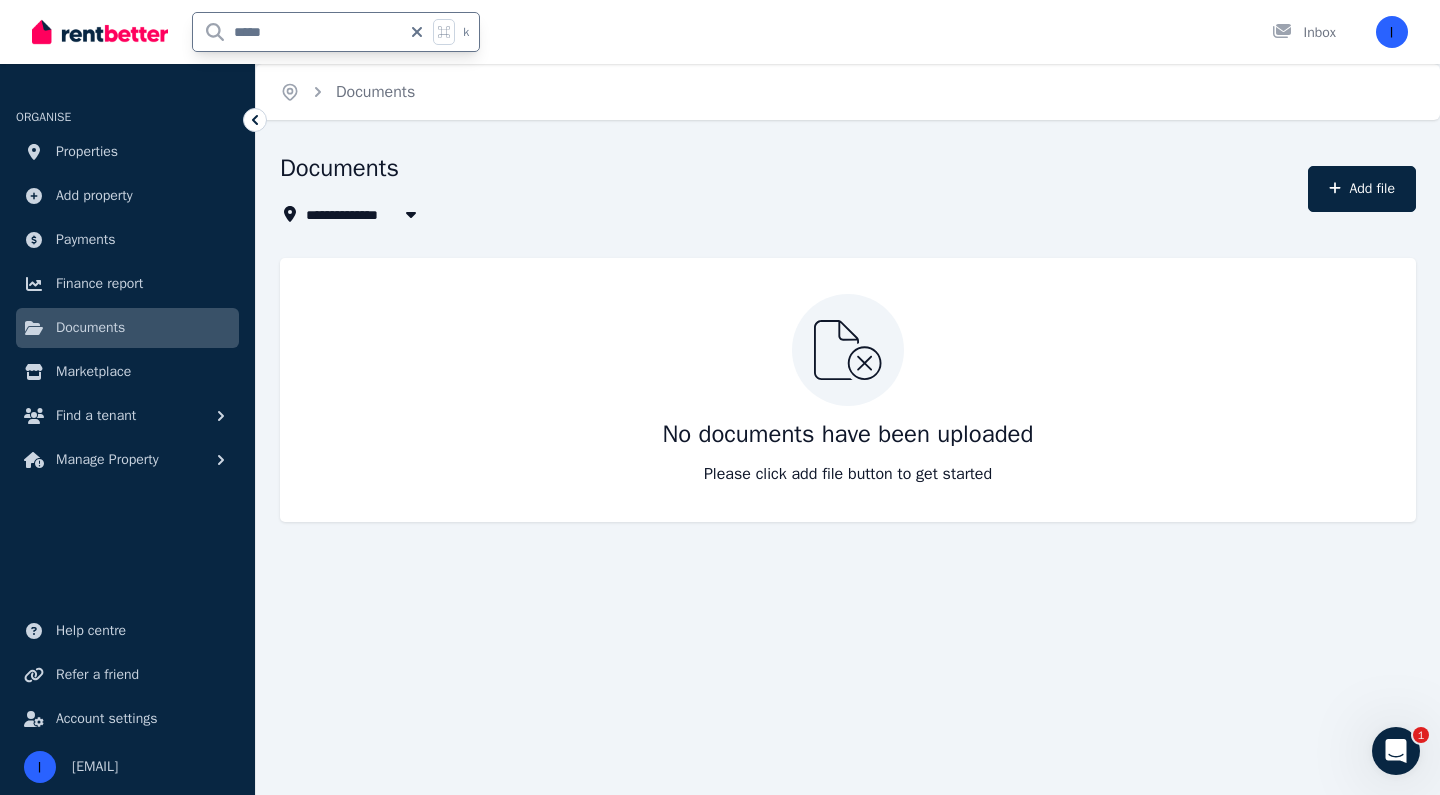type on "******" 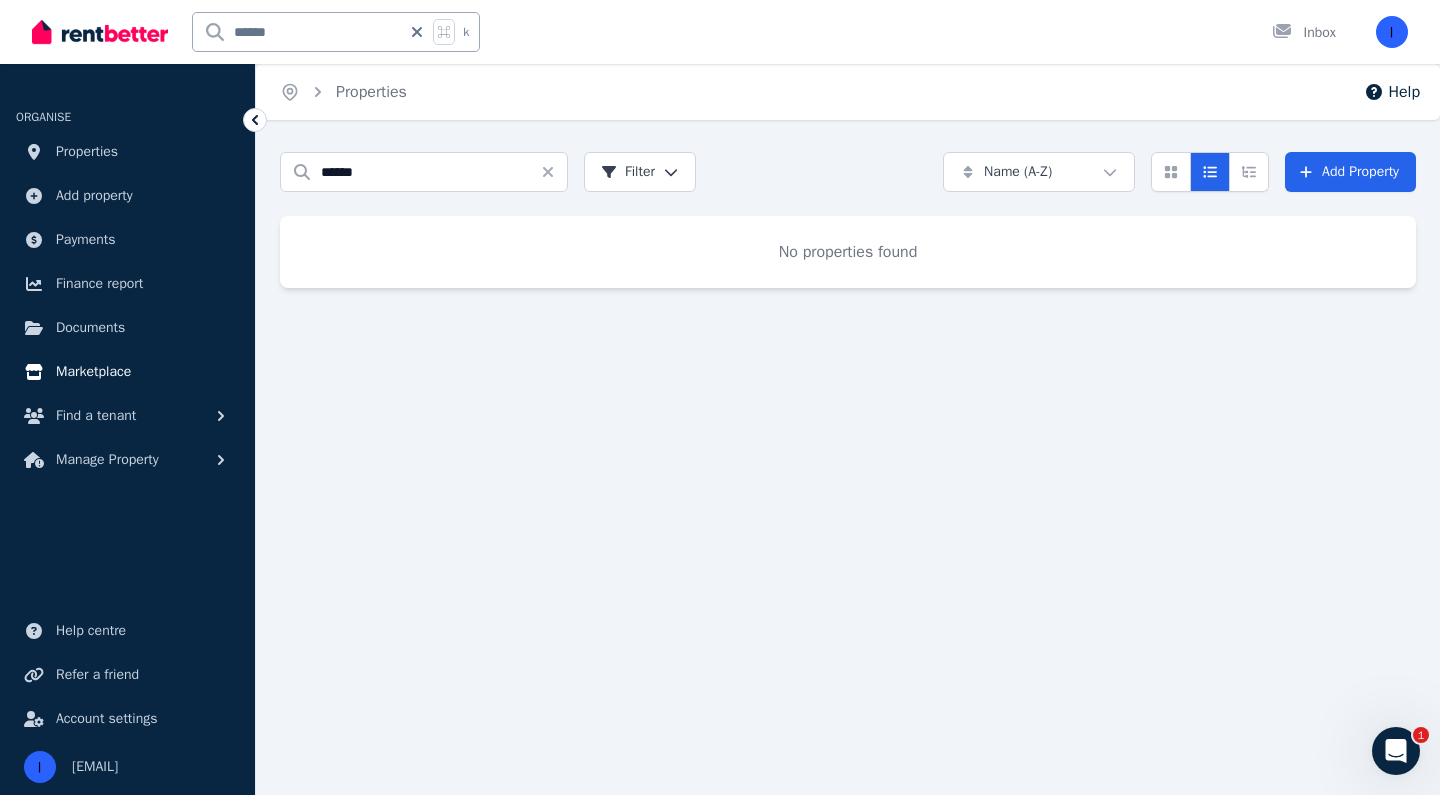 click on "Marketplace" at bounding box center (93, 372) 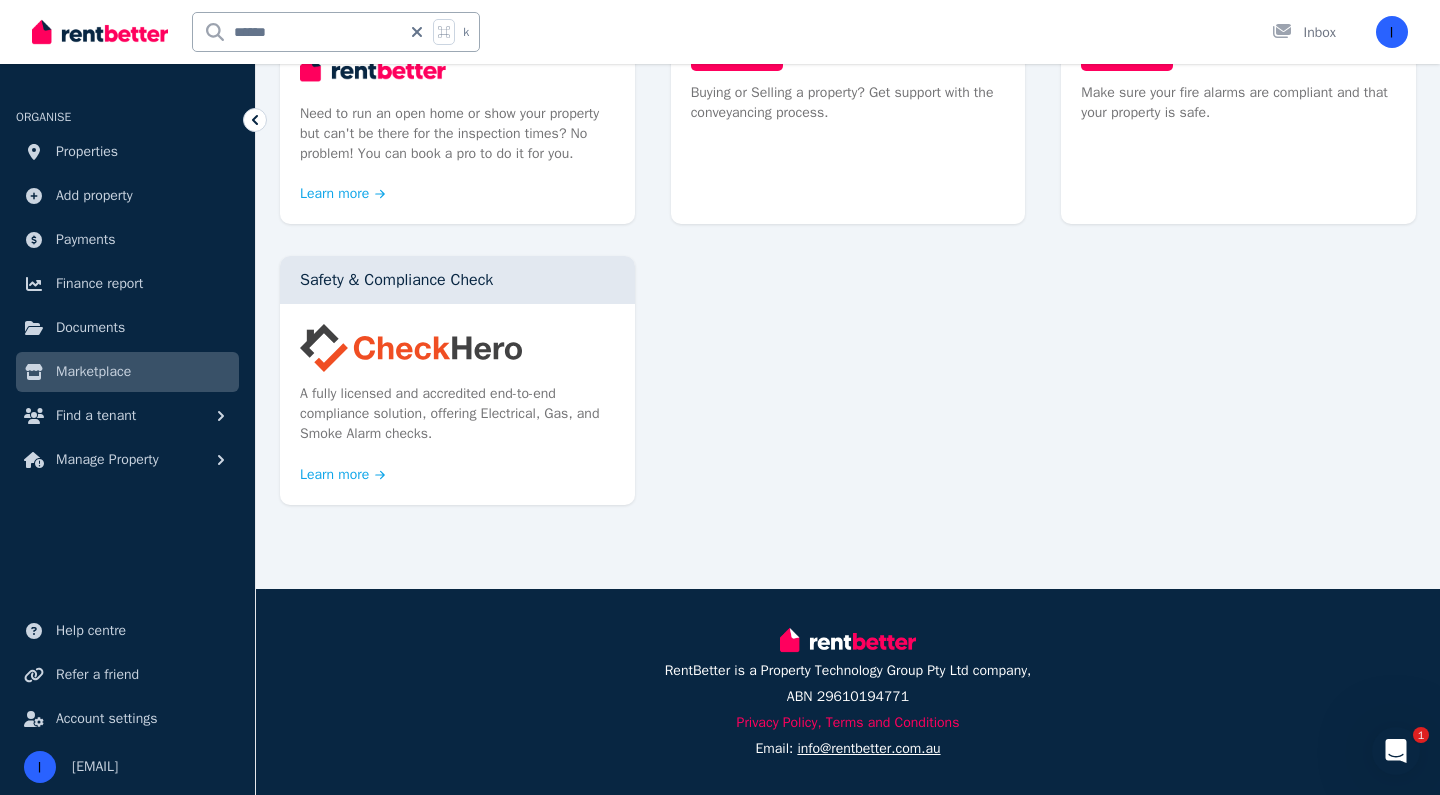 scroll, scrollTop: 1197, scrollLeft: 0, axis: vertical 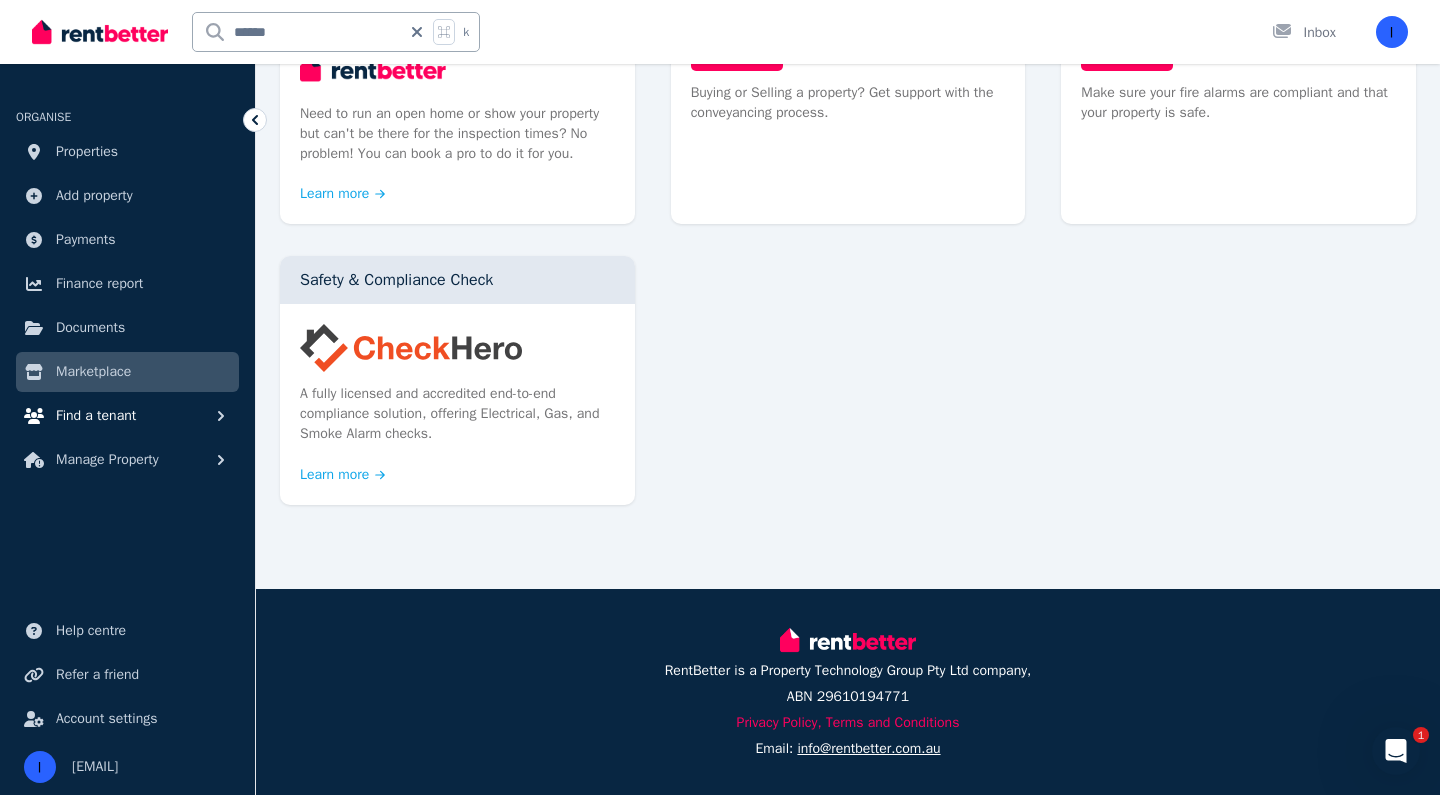 click on "Find a tenant" at bounding box center (127, 416) 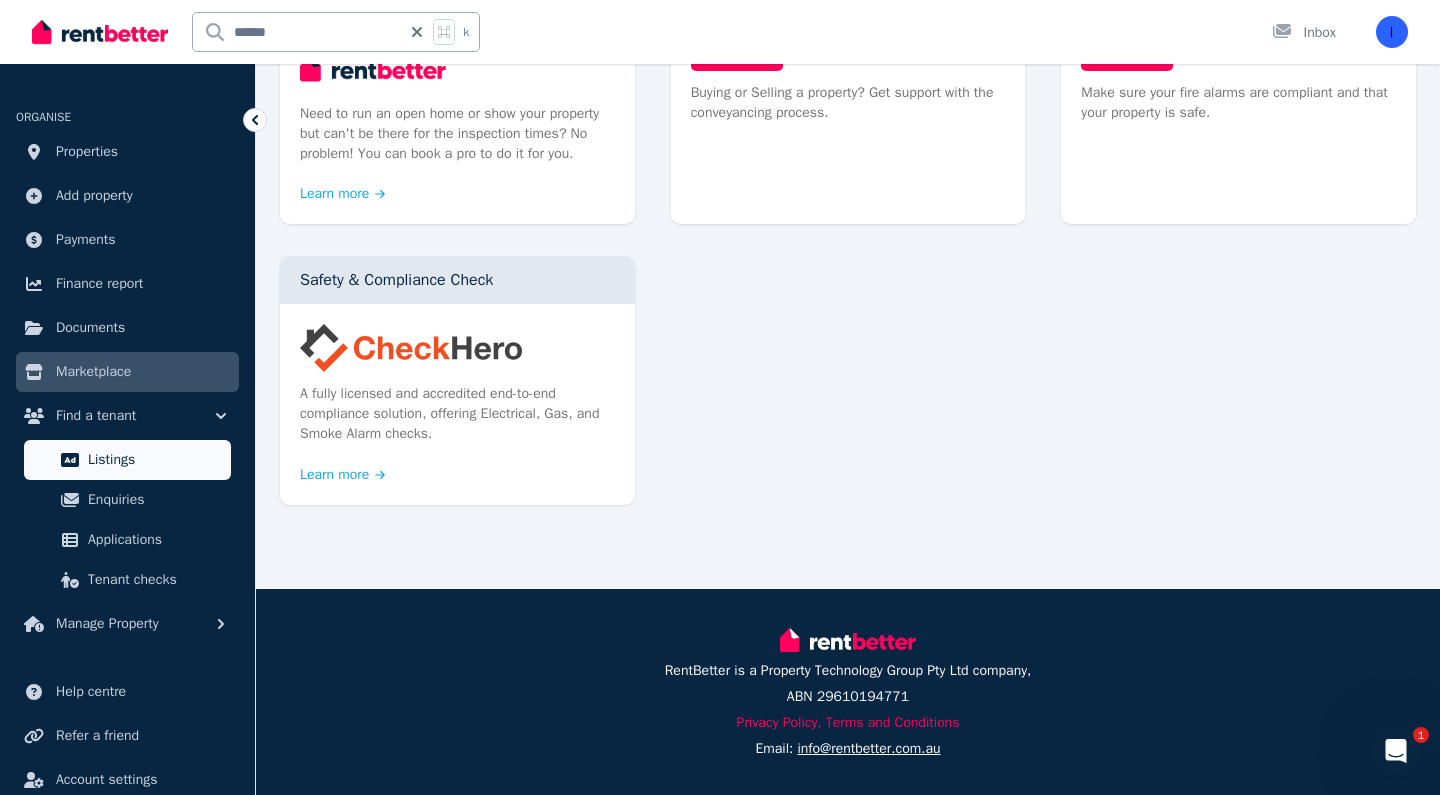 click on "Listings" at bounding box center (155, 460) 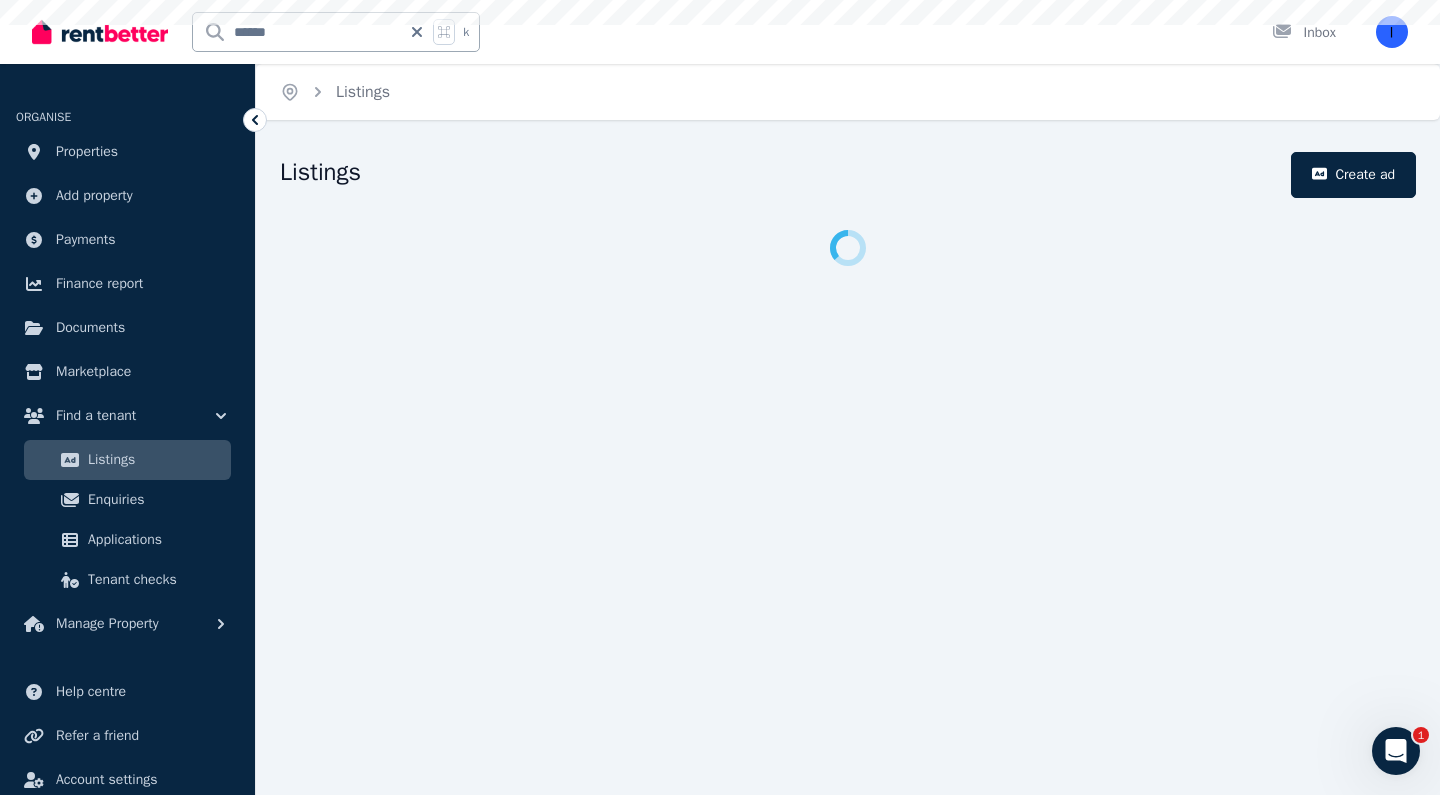 scroll, scrollTop: 0, scrollLeft: 0, axis: both 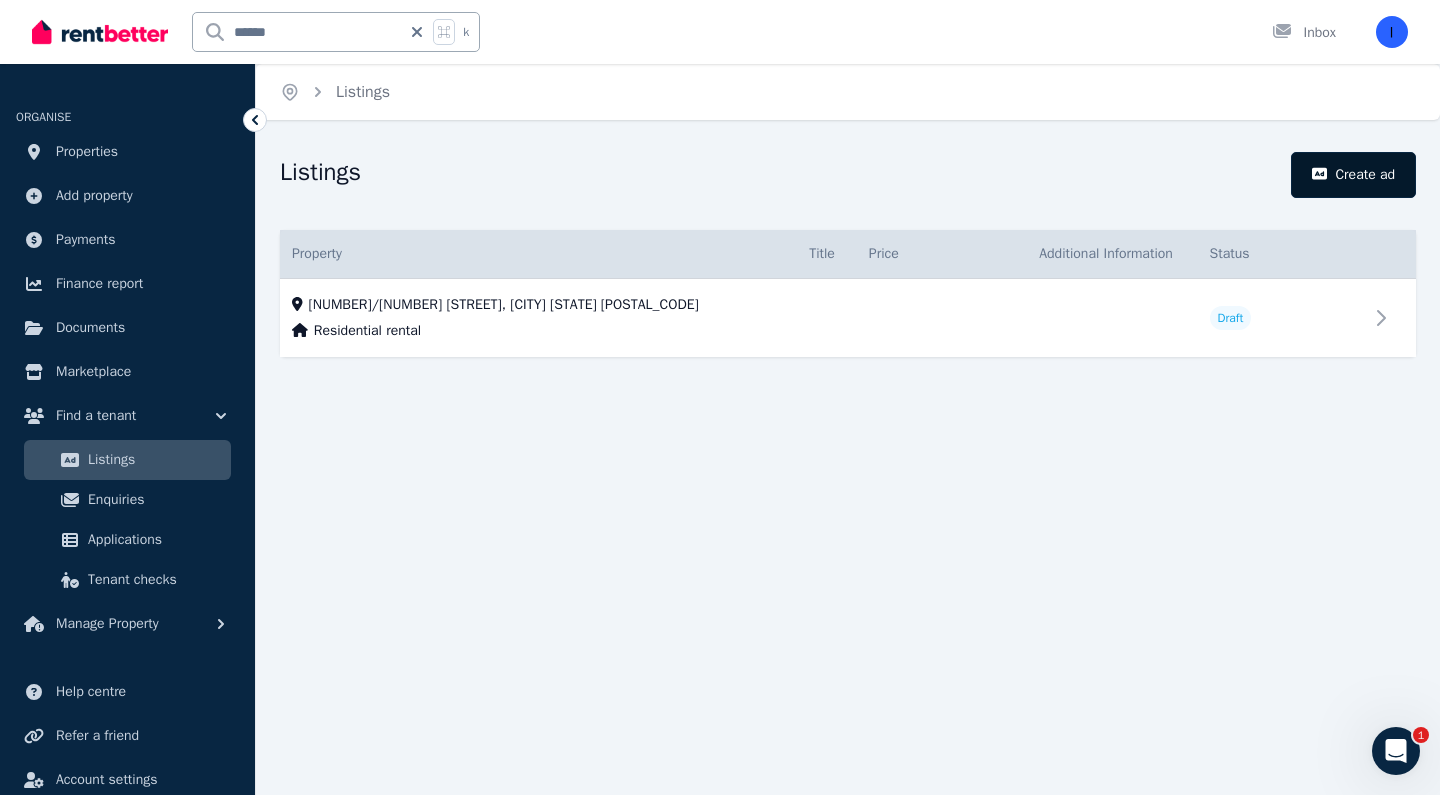 click on "Create ad" at bounding box center [1353, 175] 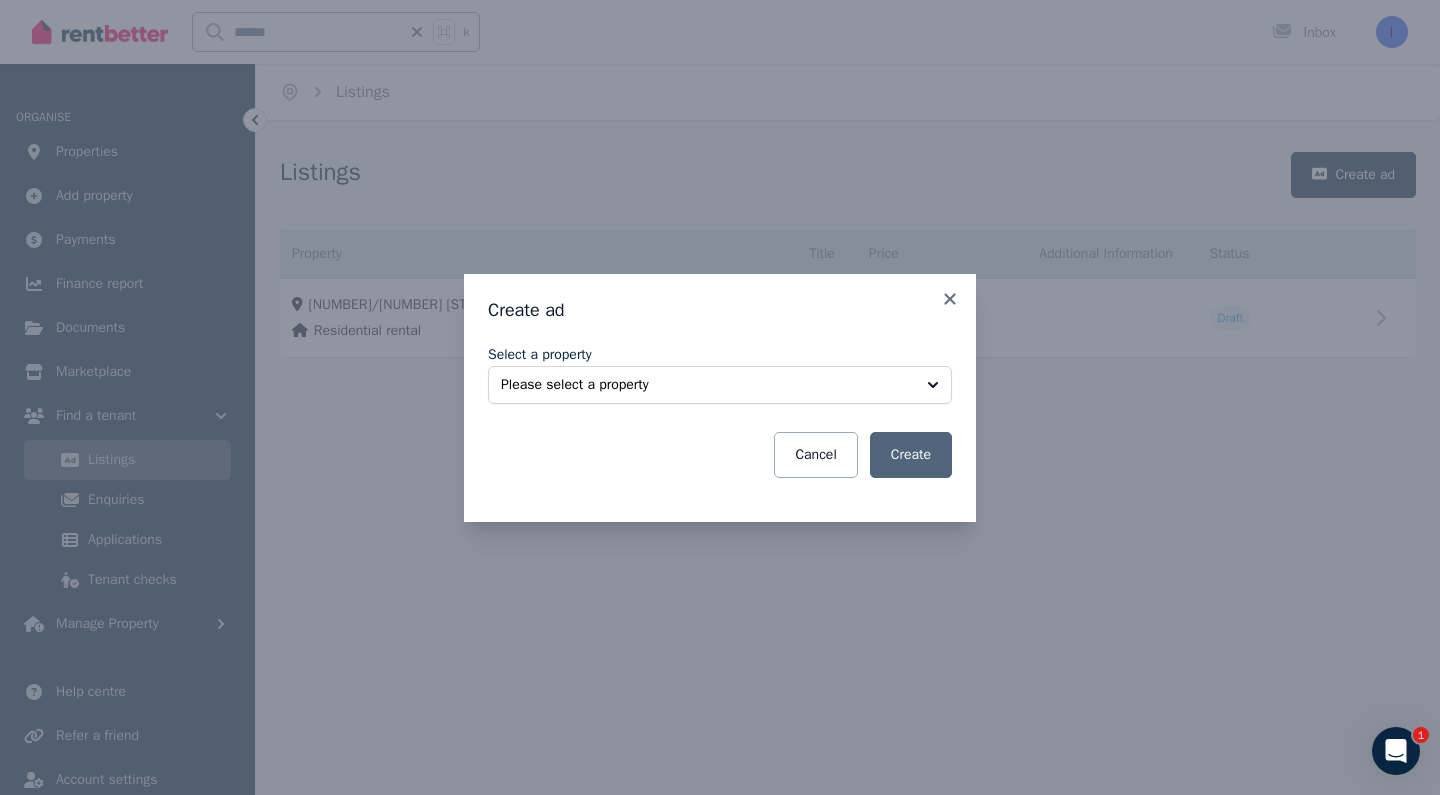 click on "Please select a property" at bounding box center [706, 385] 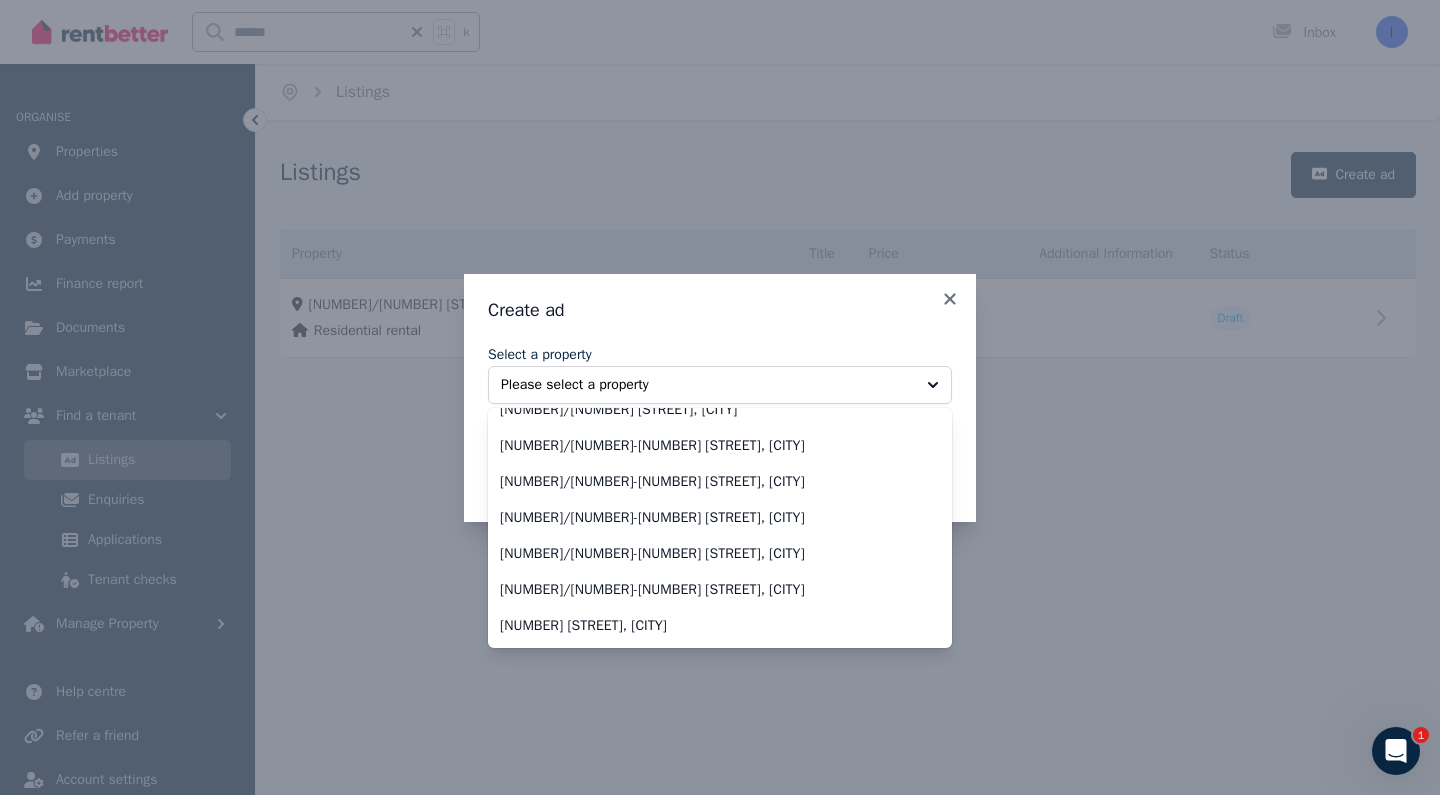 scroll, scrollTop: 56, scrollLeft: 0, axis: vertical 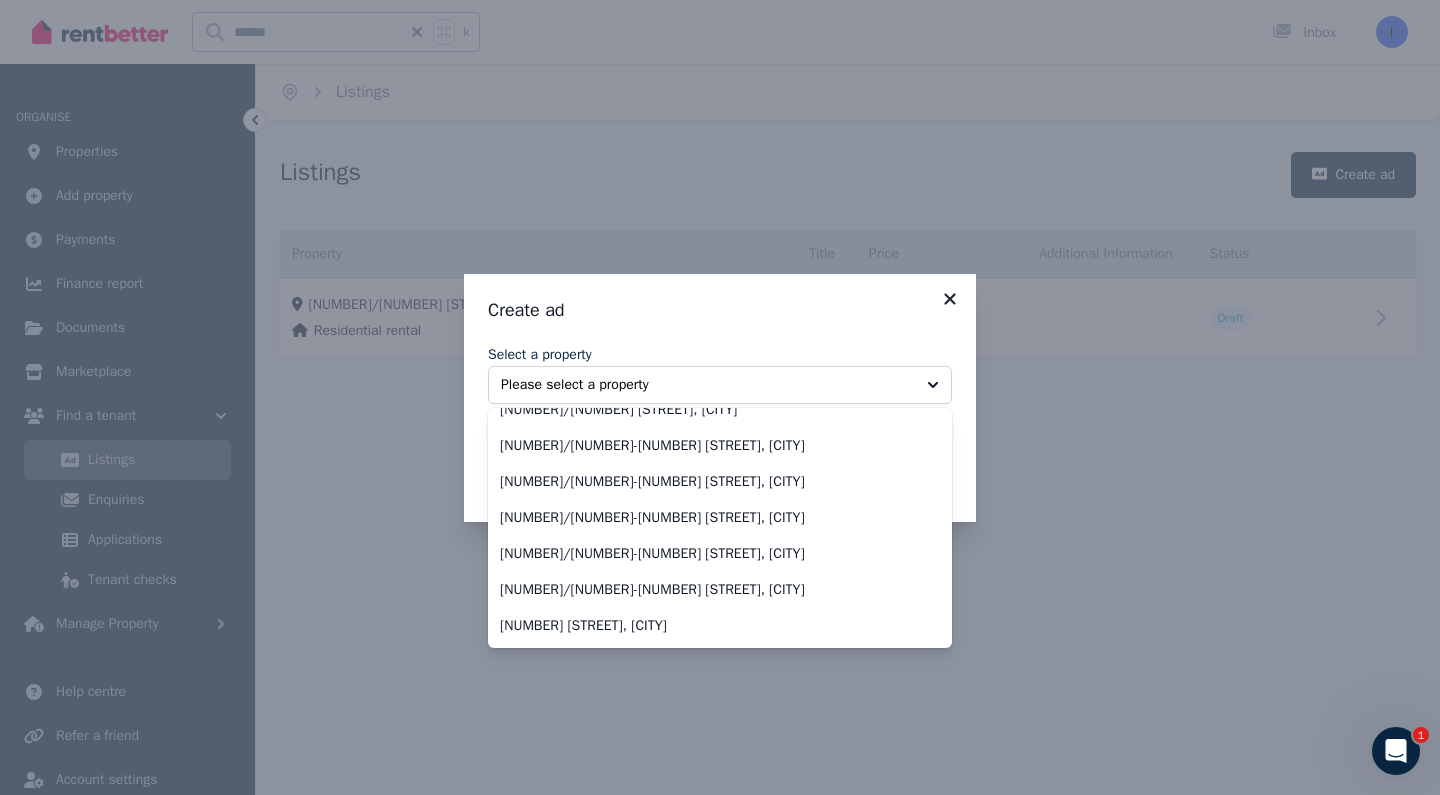 click 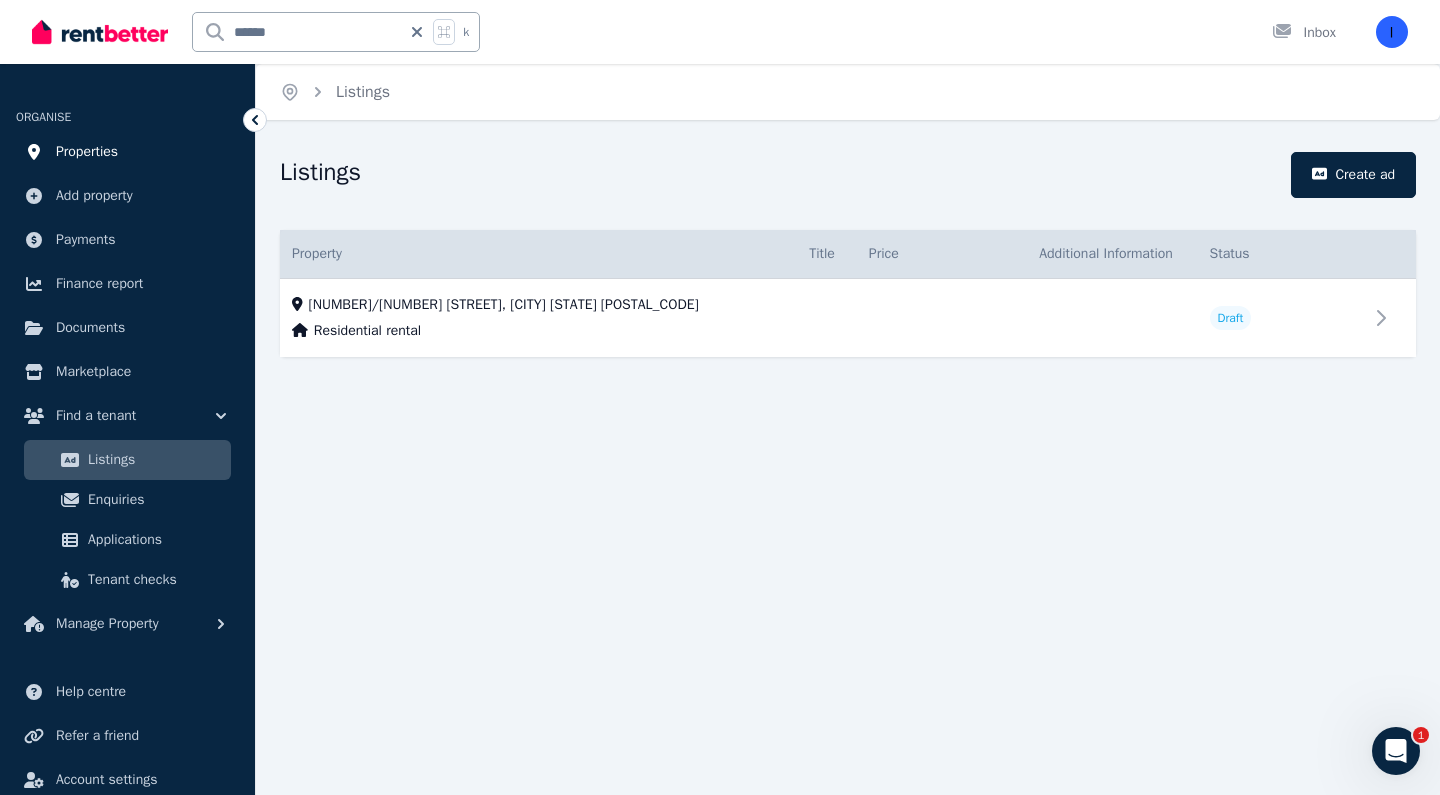 click on "Properties" at bounding box center [87, 152] 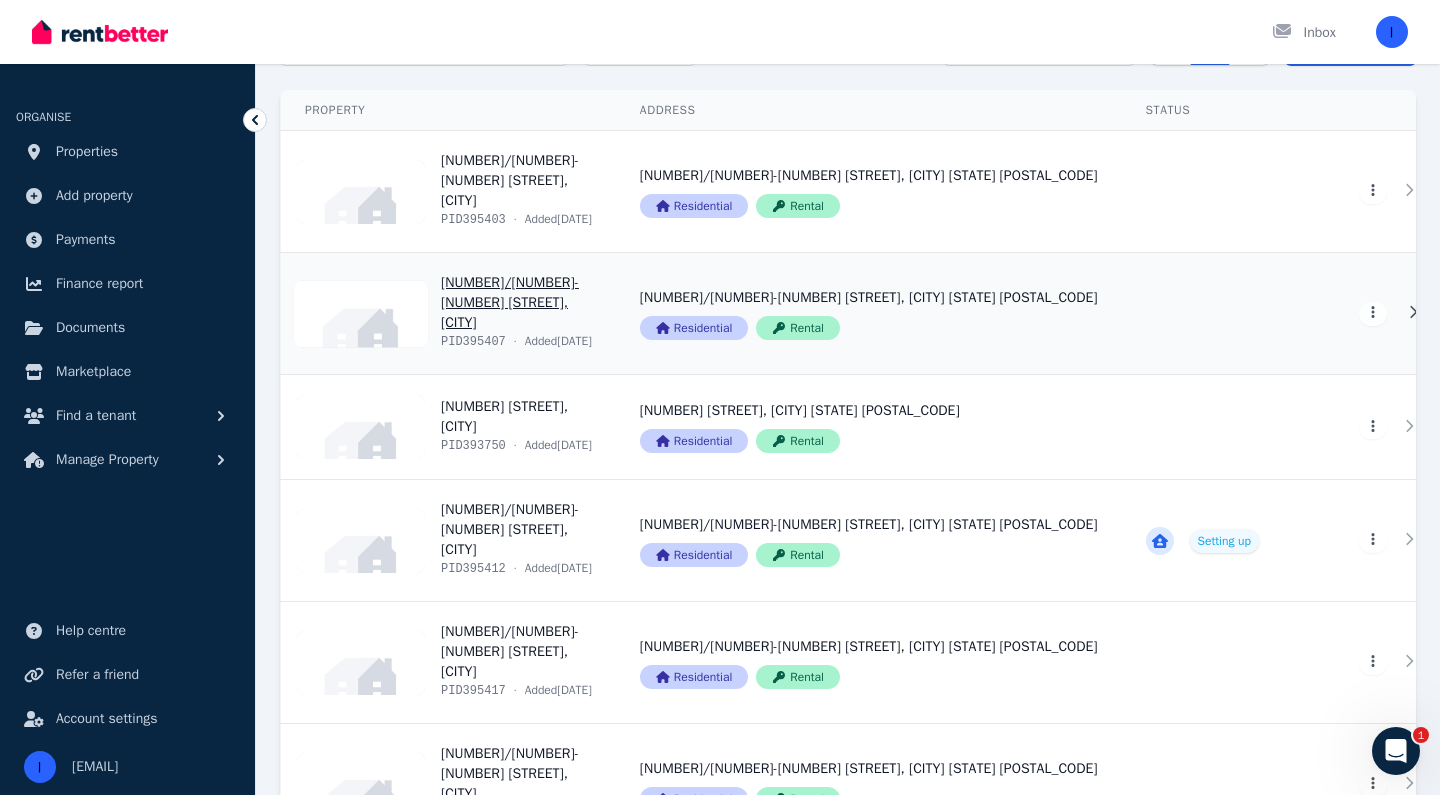 scroll, scrollTop: 128, scrollLeft: 0, axis: vertical 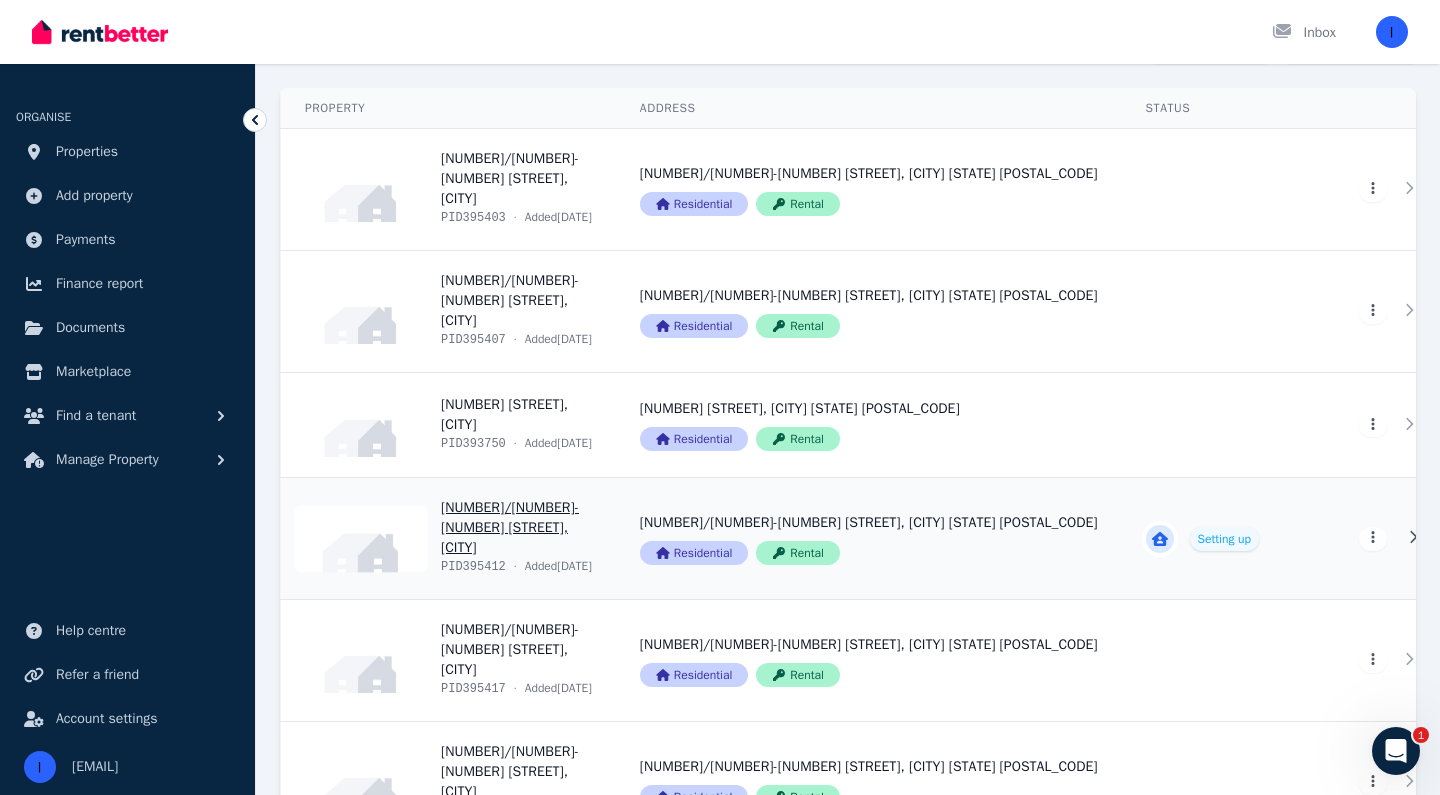click on "View property details" at bounding box center (448, 538) 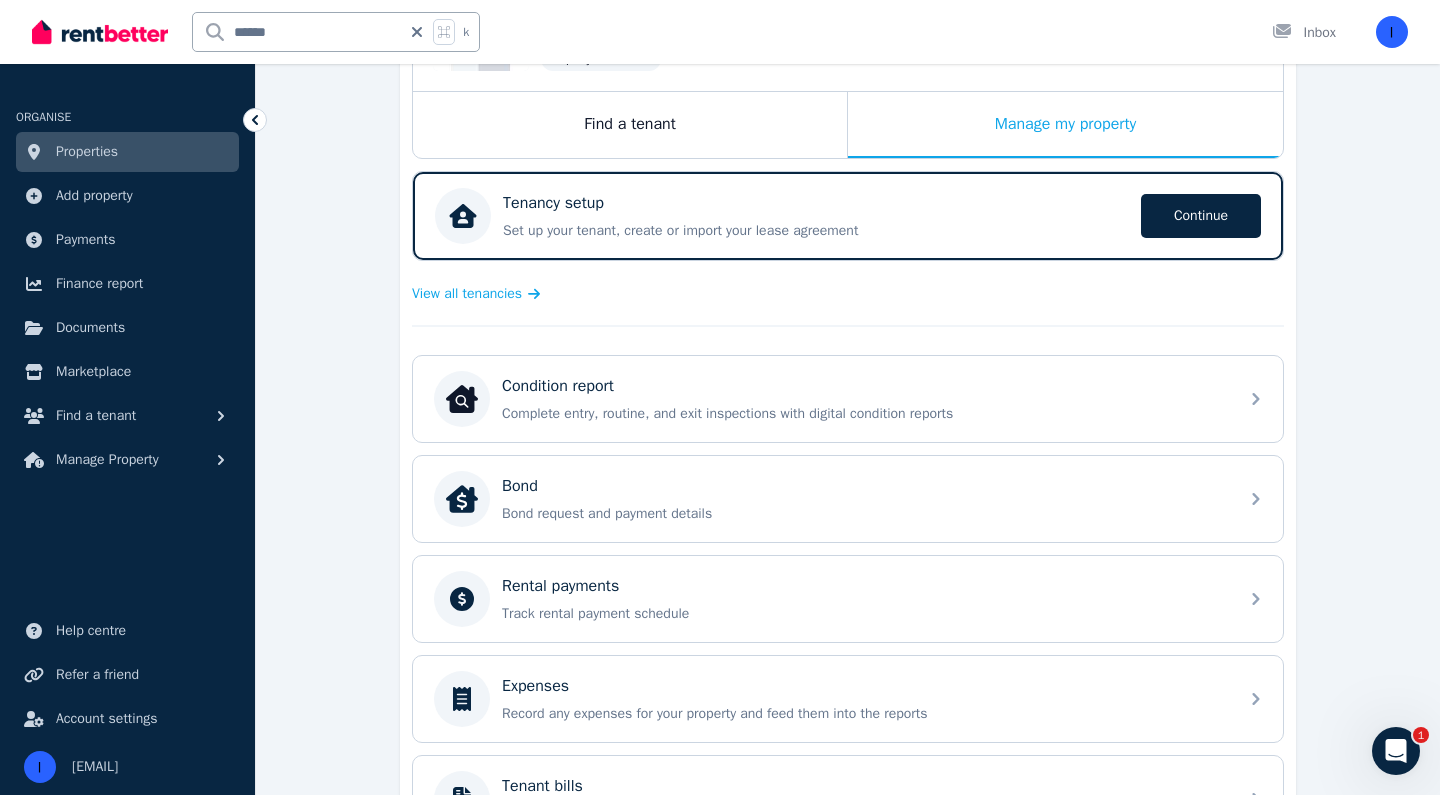 scroll, scrollTop: 302, scrollLeft: 0, axis: vertical 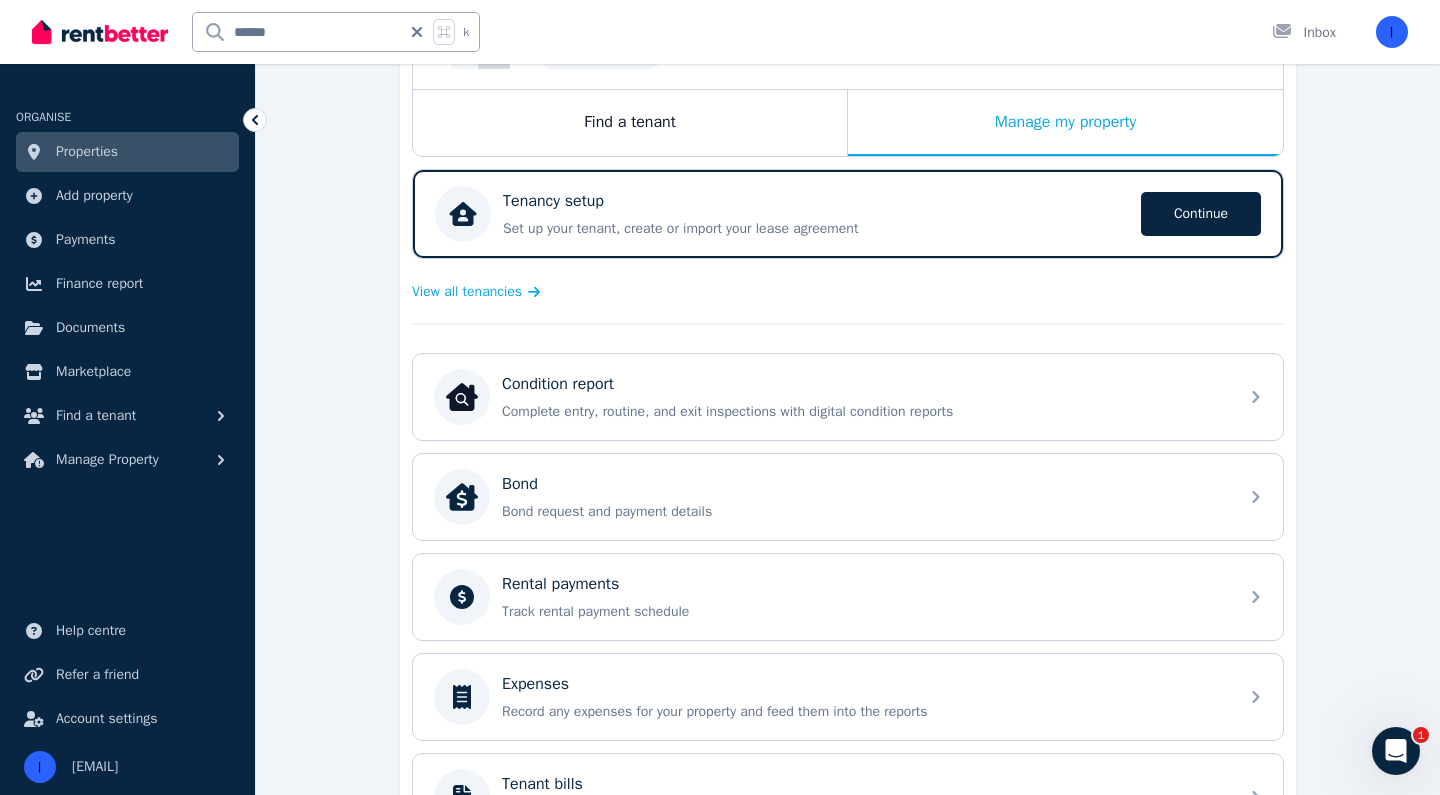 click on "View all tenancies" at bounding box center [848, 291] 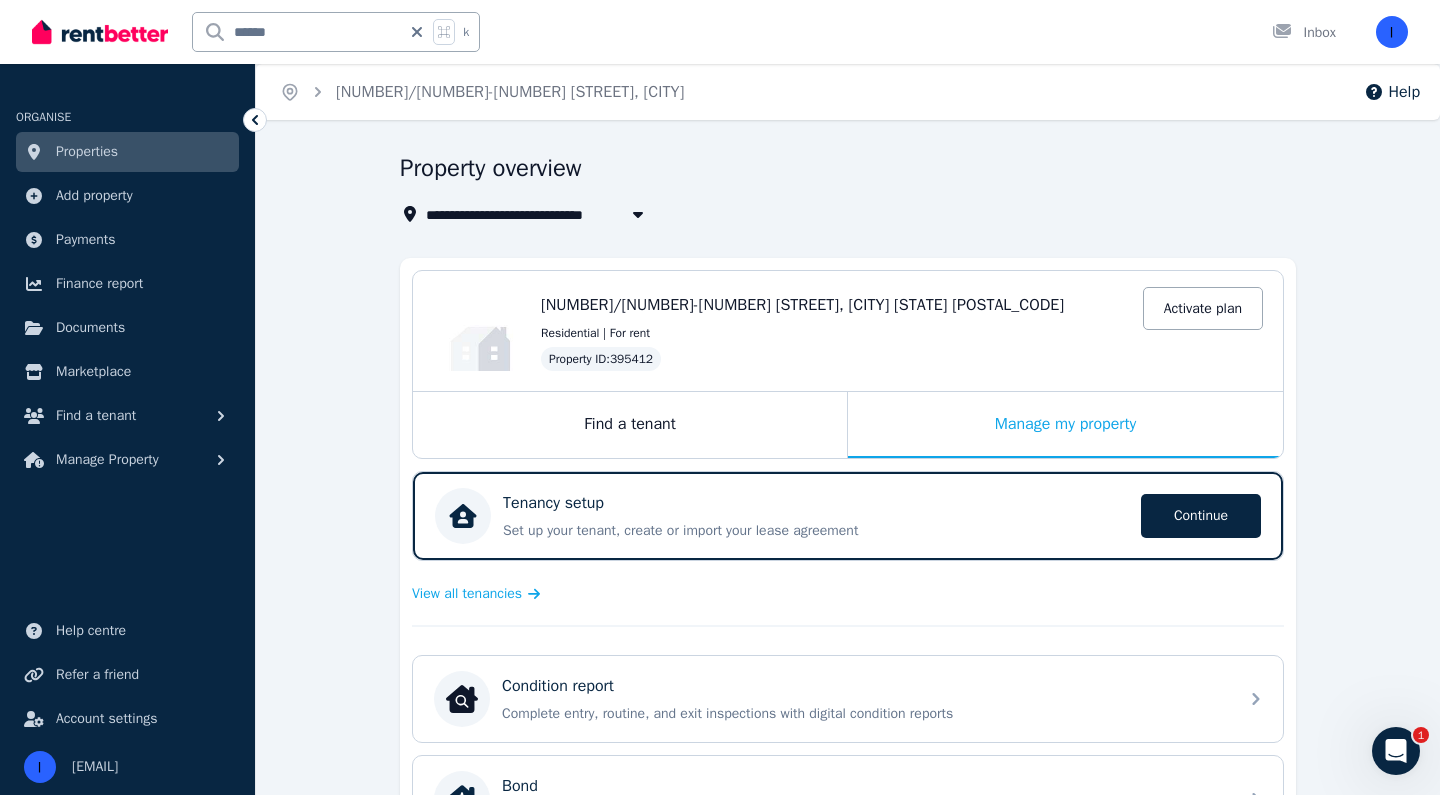 scroll, scrollTop: 0, scrollLeft: 0, axis: both 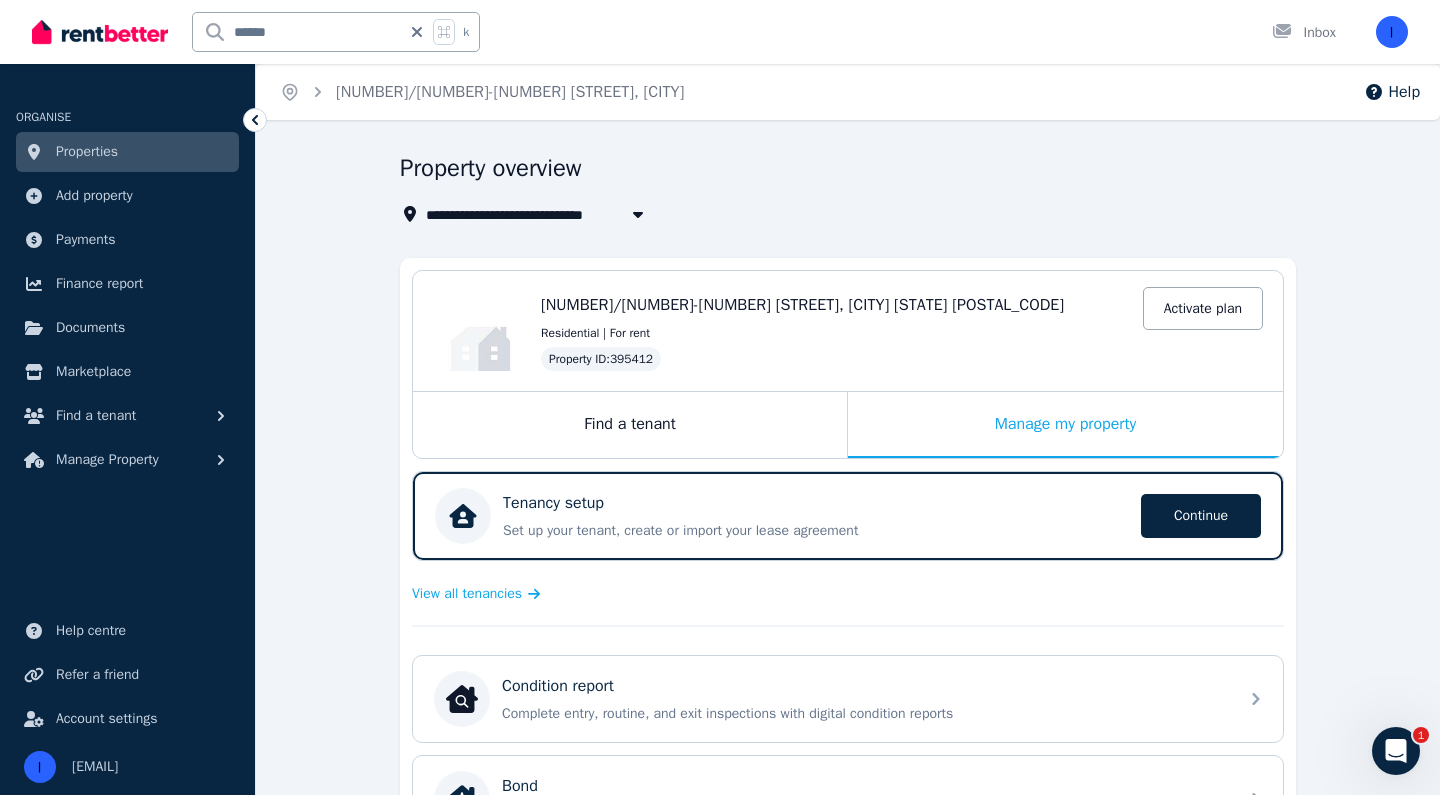 click on "[NUMBER]/[NUMBER]-[NUMBER] [STREET], [CITY] [STATE] [POSTAL_CODE]" at bounding box center [836, 305] 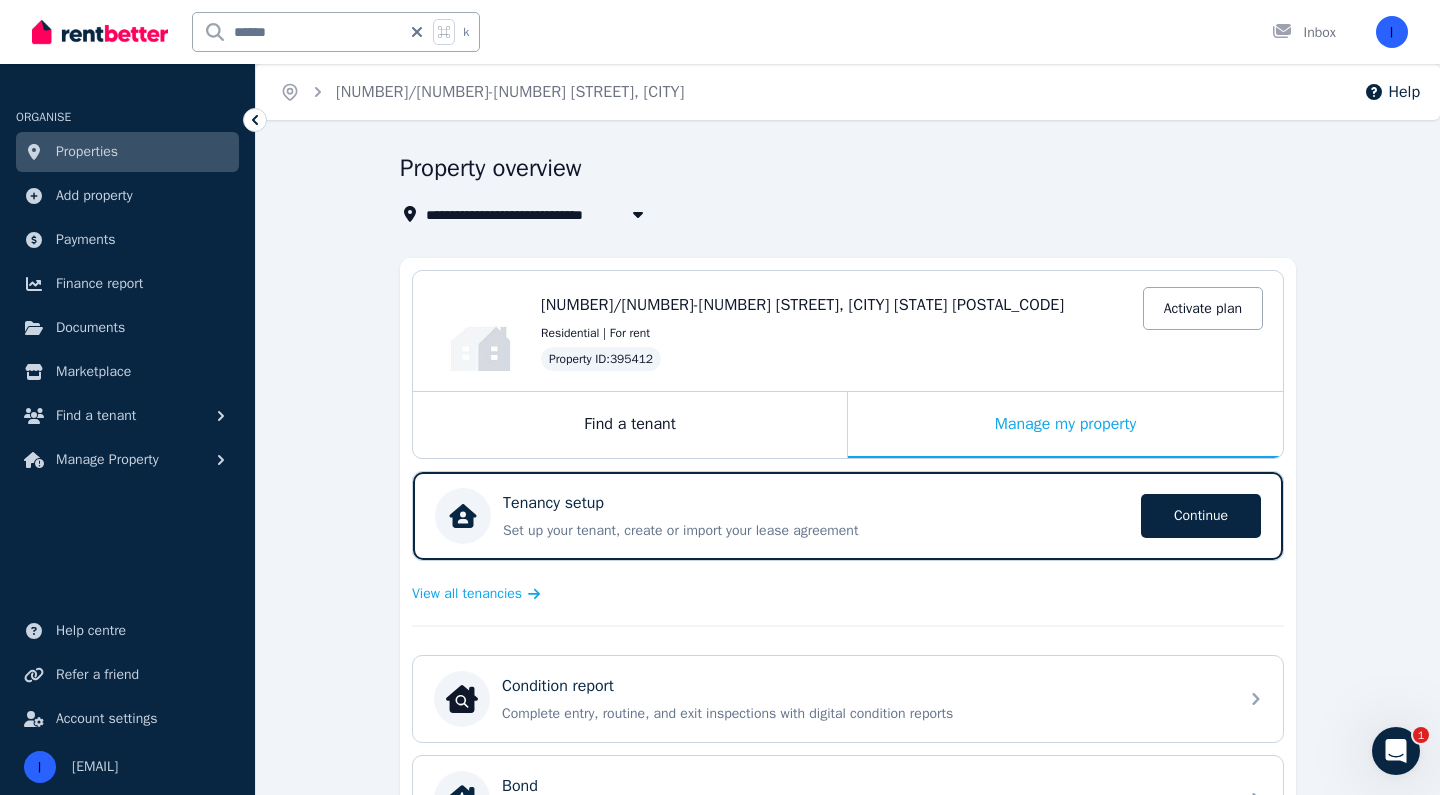 click on "**********" at bounding box center [842, 214] 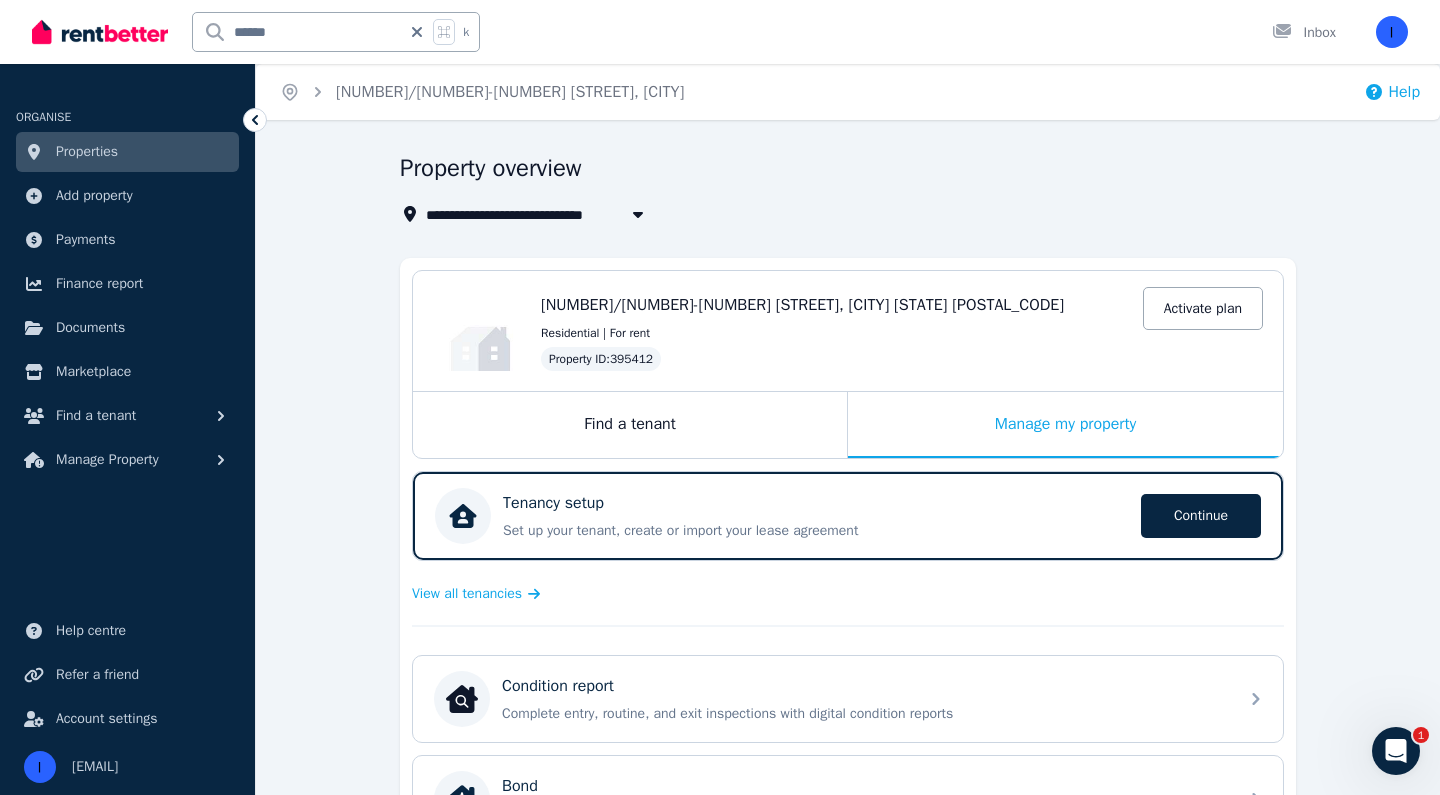 click on "Help" at bounding box center (1392, 92) 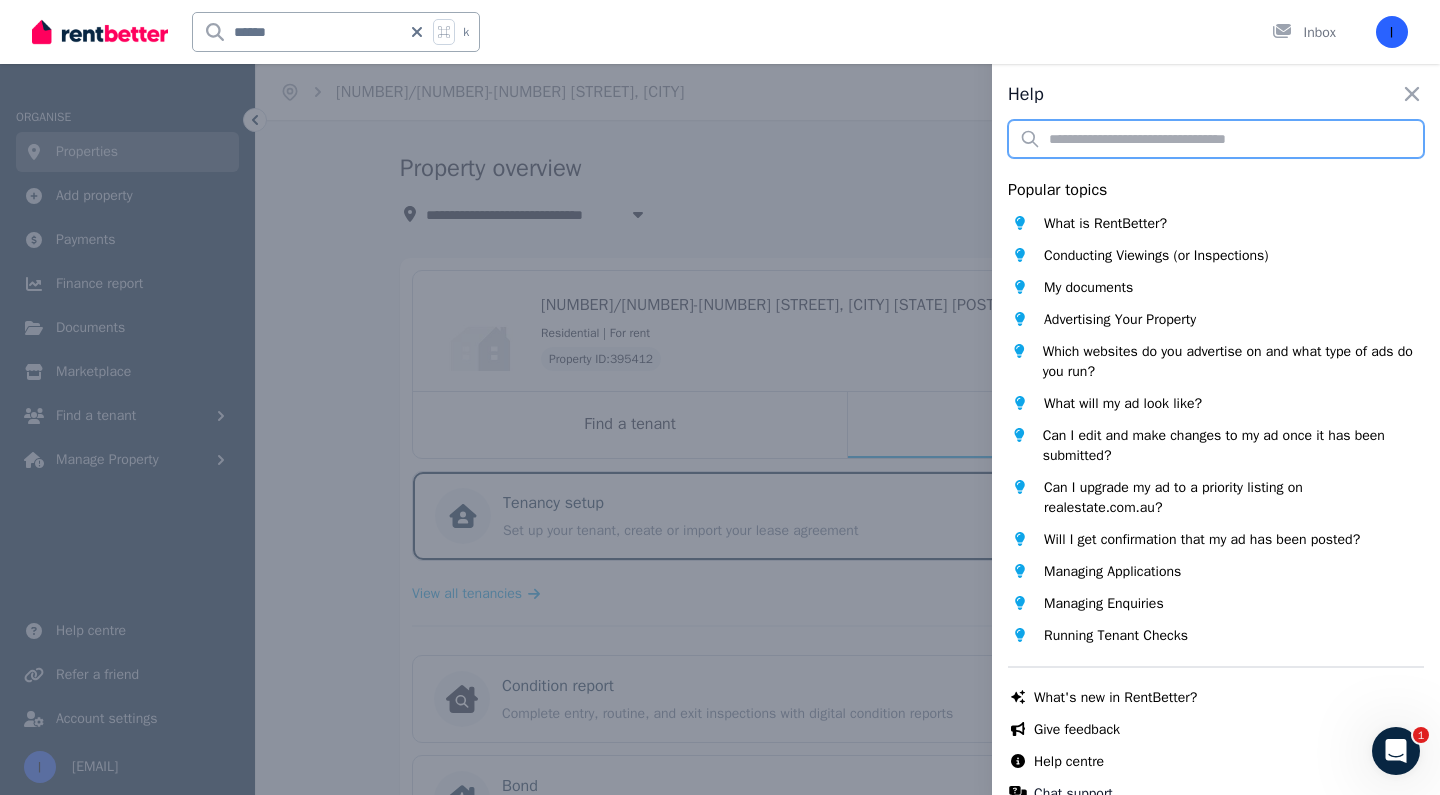 click at bounding box center [1216, 139] 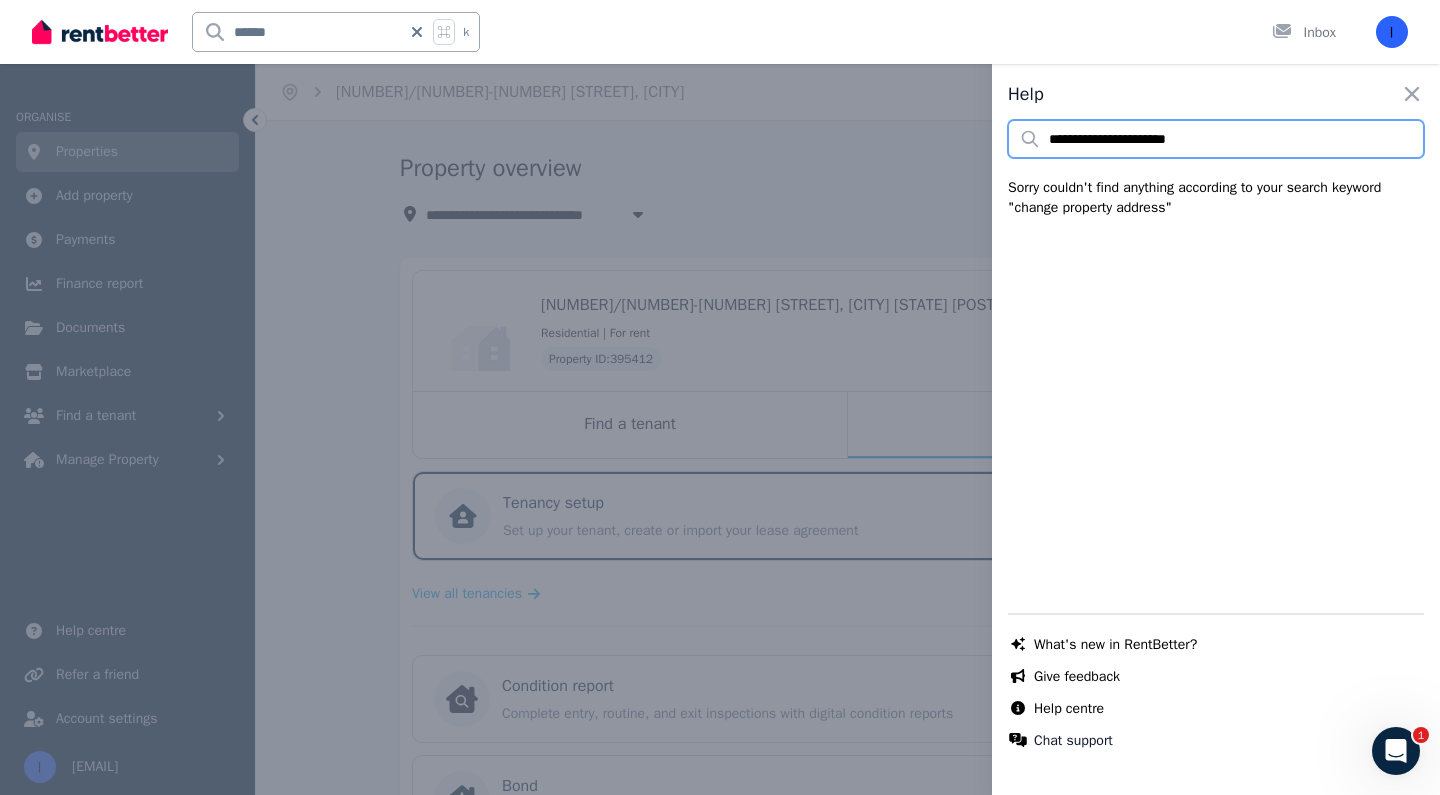 drag, startPoint x: 1106, startPoint y: 143, endPoint x: 956, endPoint y: 143, distance: 150 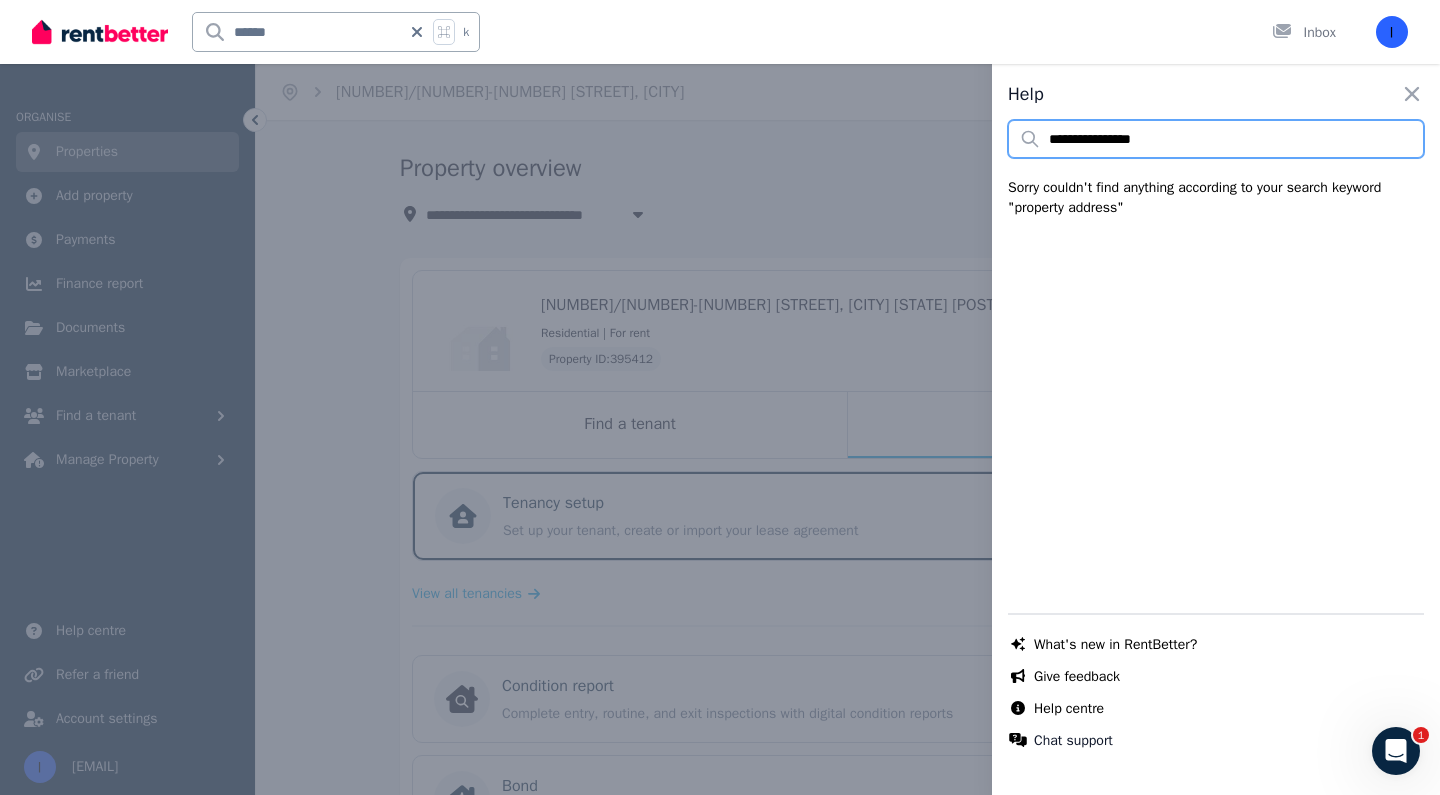 drag, startPoint x: 1107, startPoint y: 139, endPoint x: 780, endPoint y: 140, distance: 327.00153 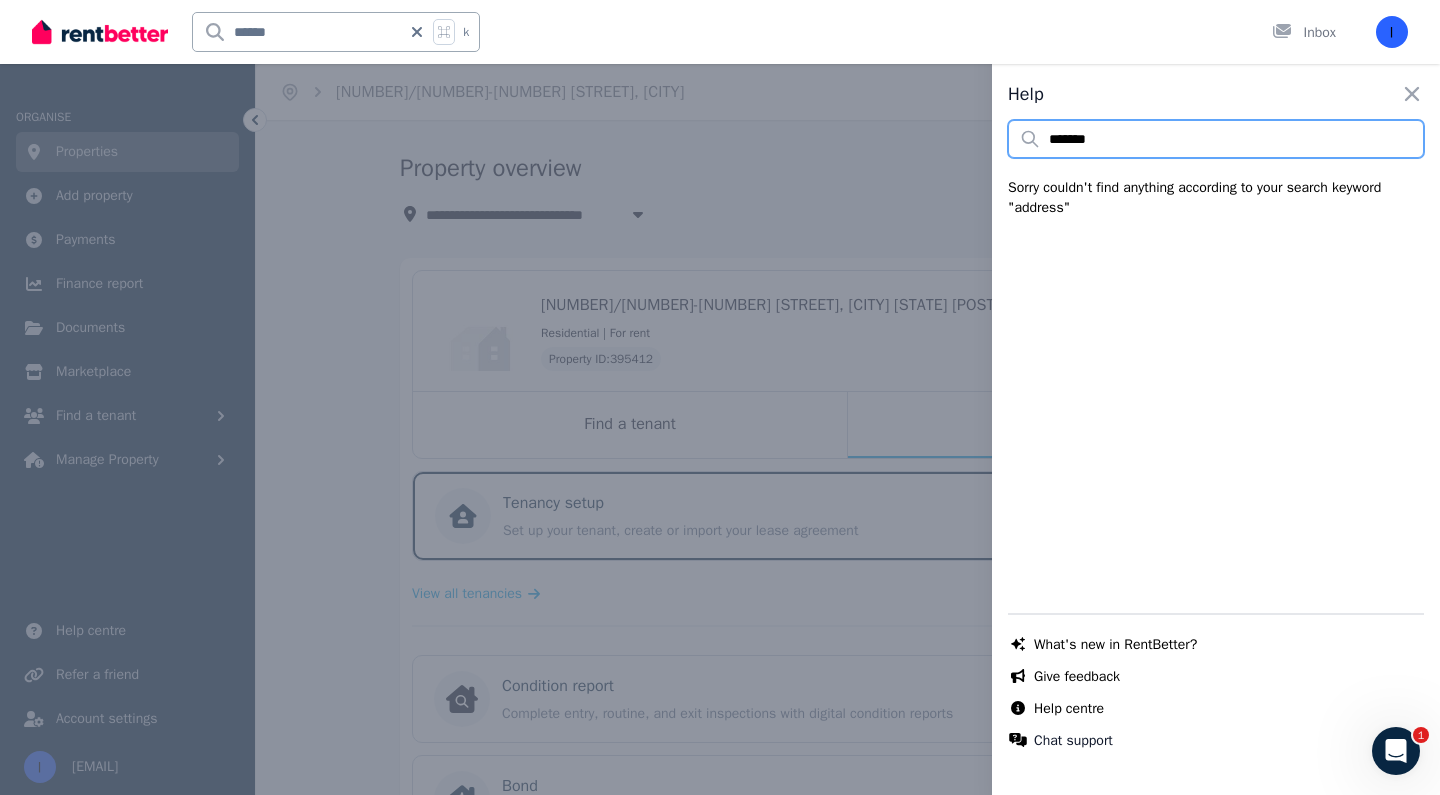 type on "*******" 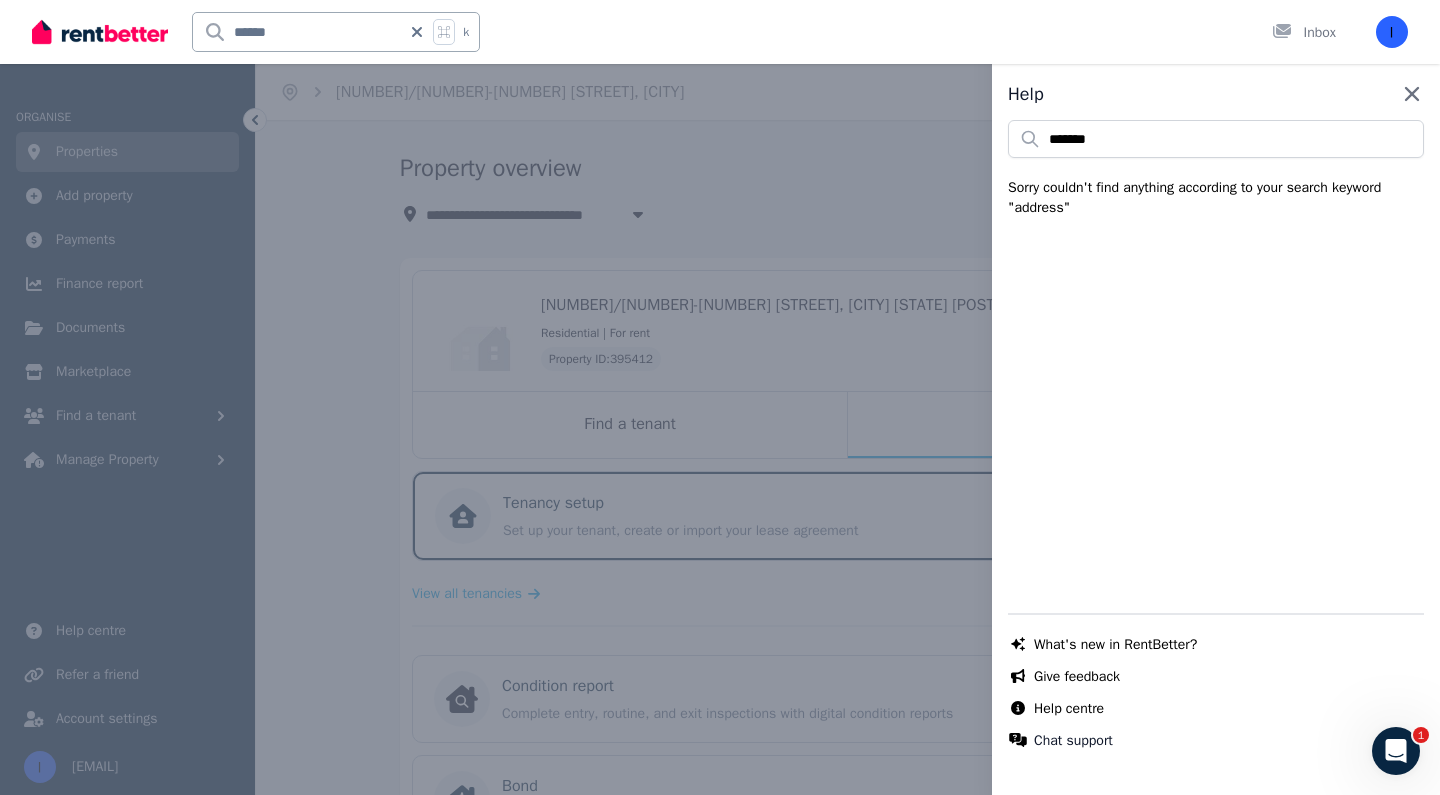 click 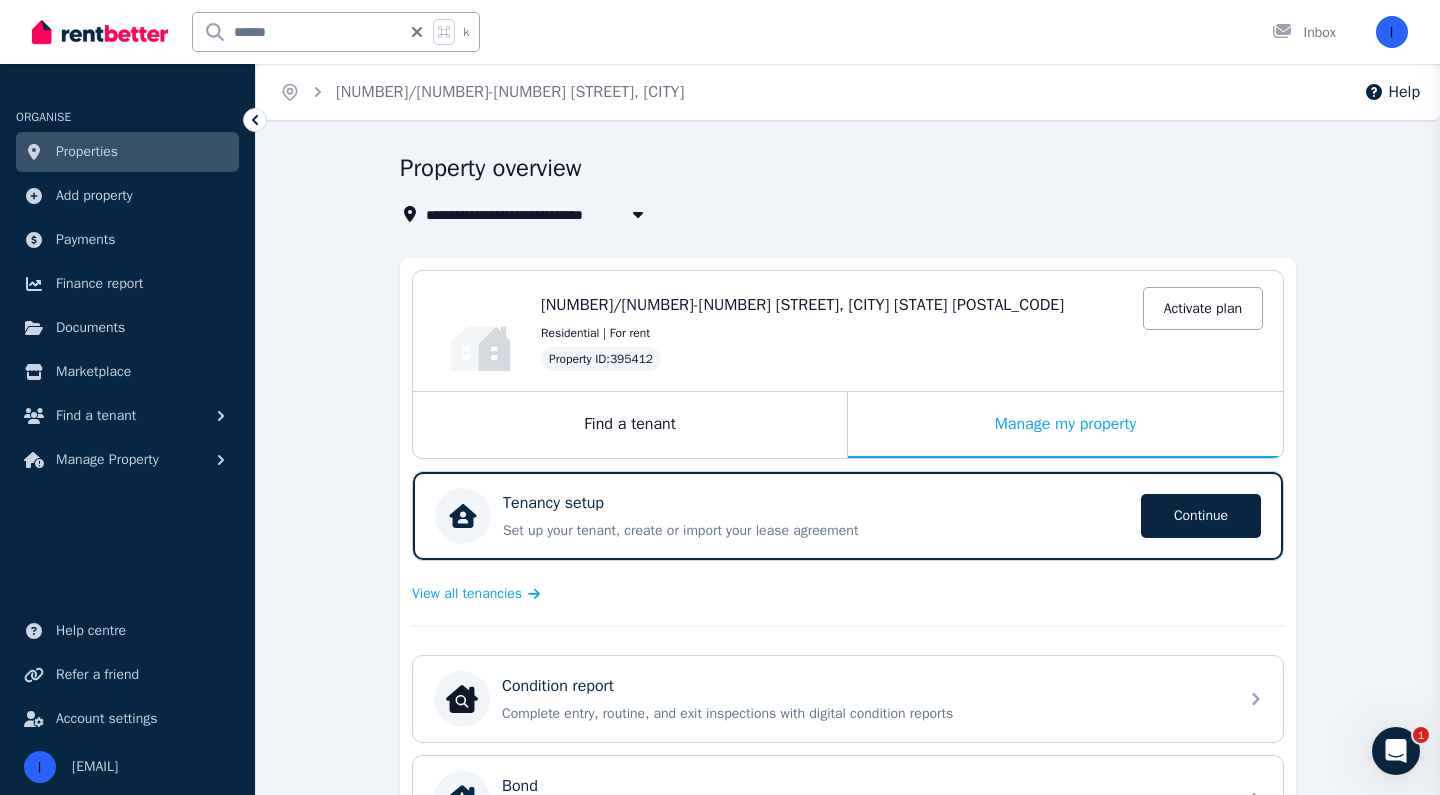 click on "**********" at bounding box center (842, 189) 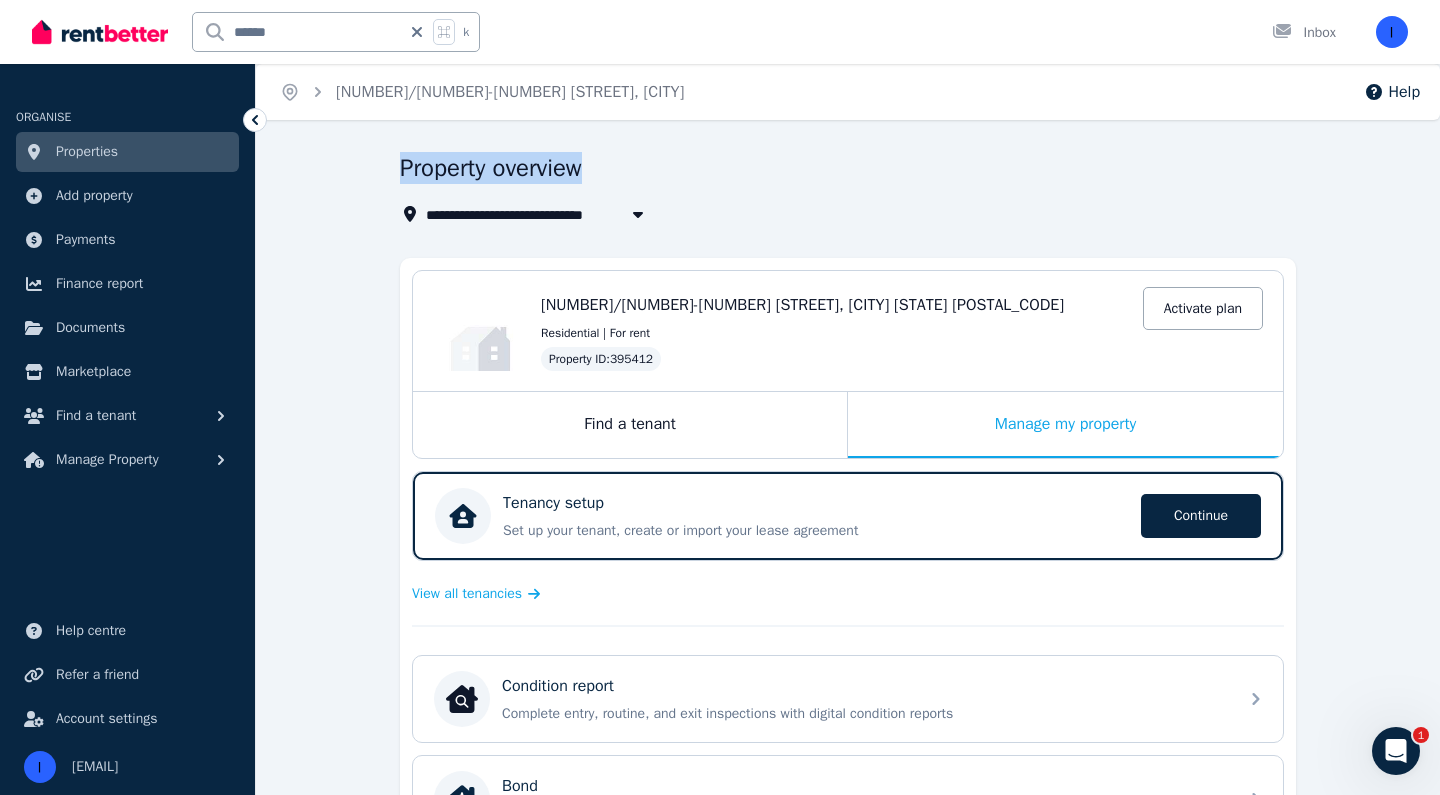 drag, startPoint x: 968, startPoint y: 181, endPoint x: 974, endPoint y: 126, distance: 55.326305 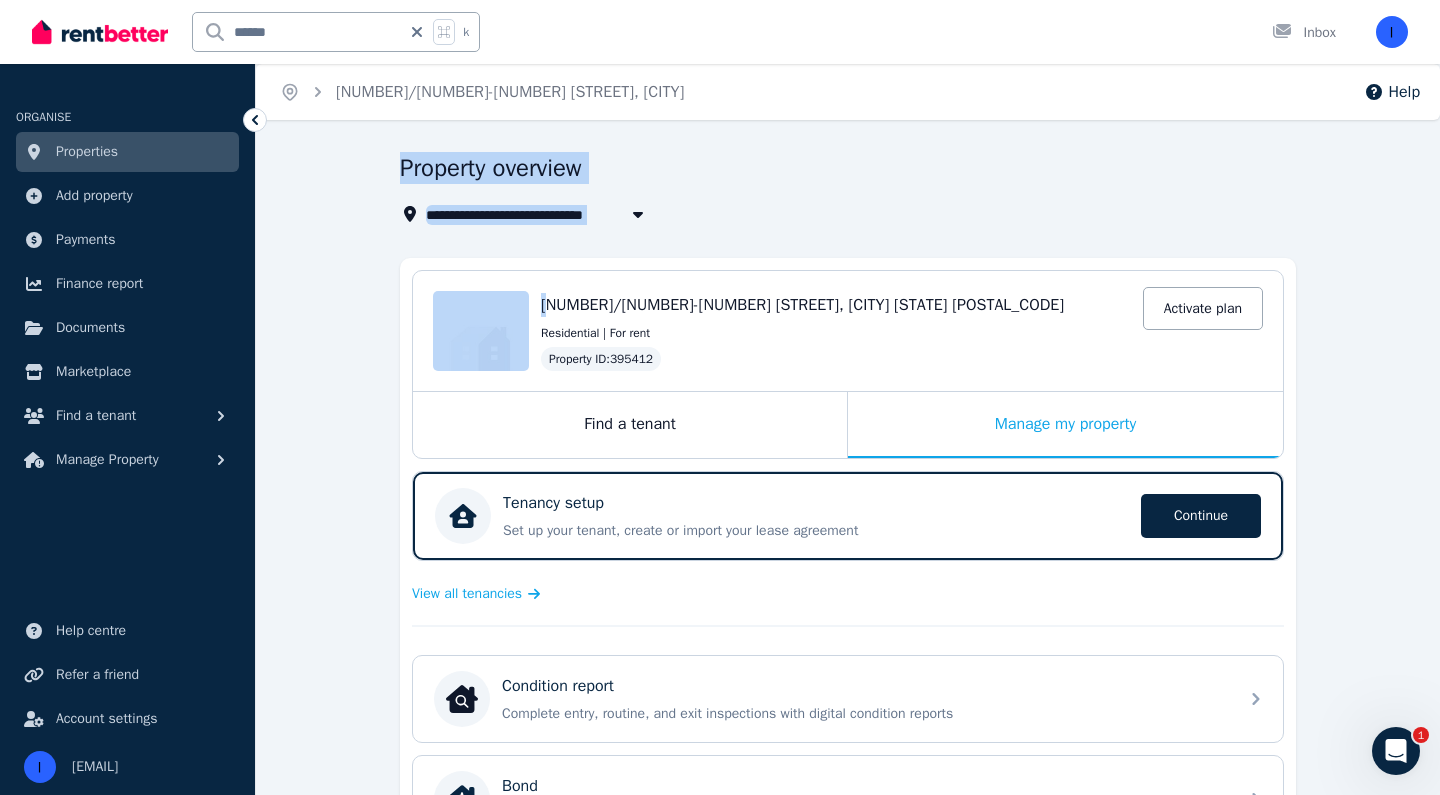 drag, startPoint x: 974, startPoint y: 126, endPoint x: 976, endPoint y: 226, distance: 100.02 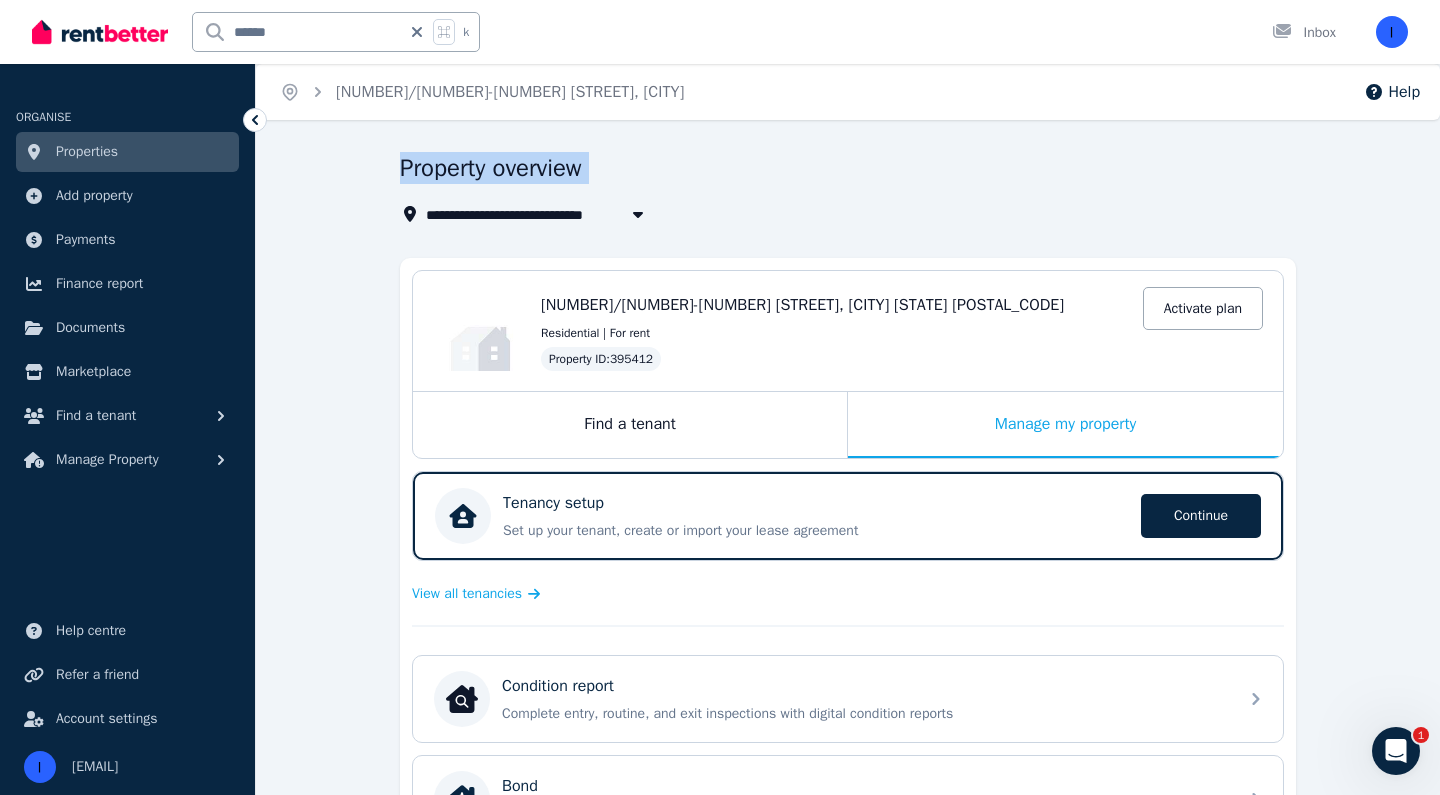drag, startPoint x: 975, startPoint y: 142, endPoint x: 976, endPoint y: 210, distance: 68.007355 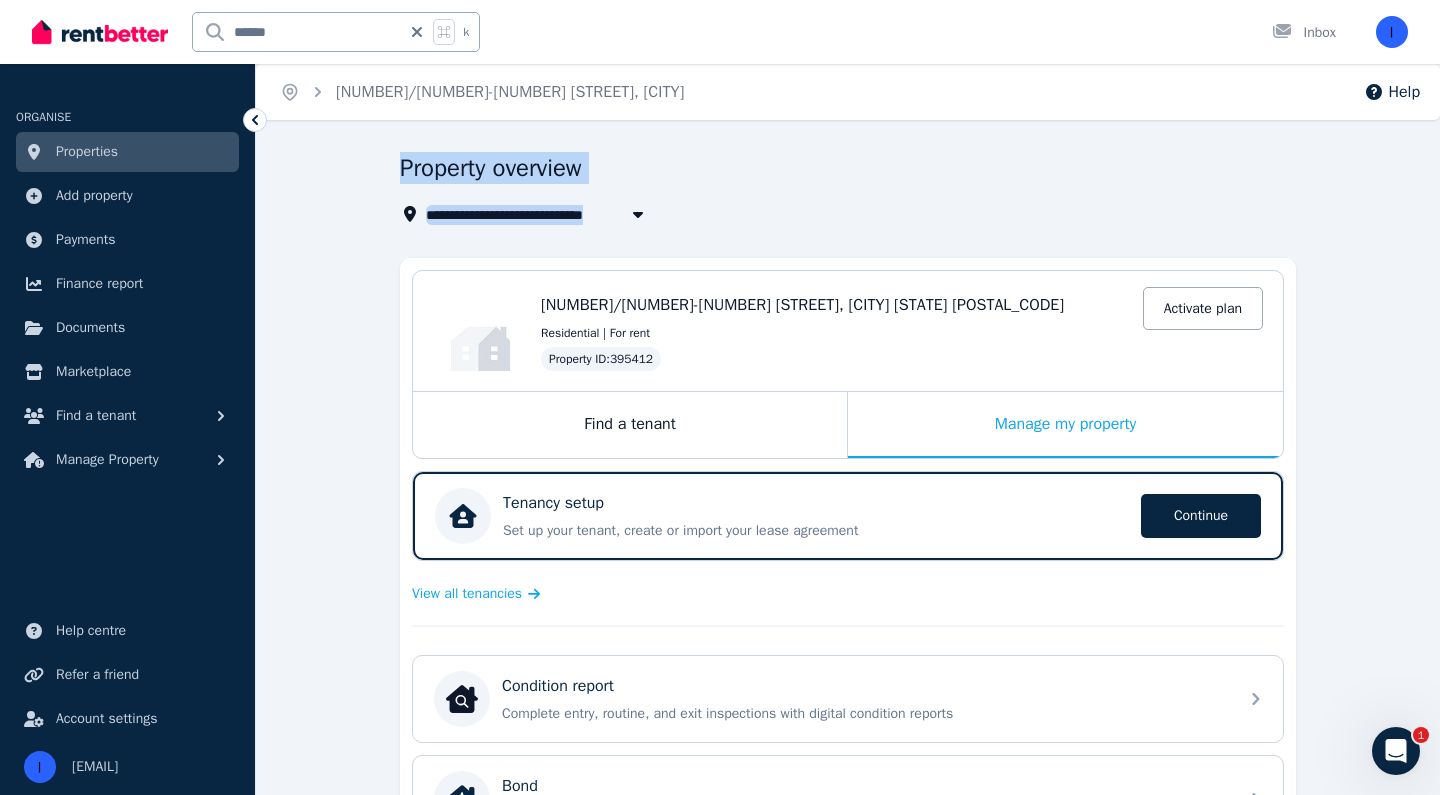 drag, startPoint x: 974, startPoint y: 140, endPoint x: 974, endPoint y: 215, distance: 75 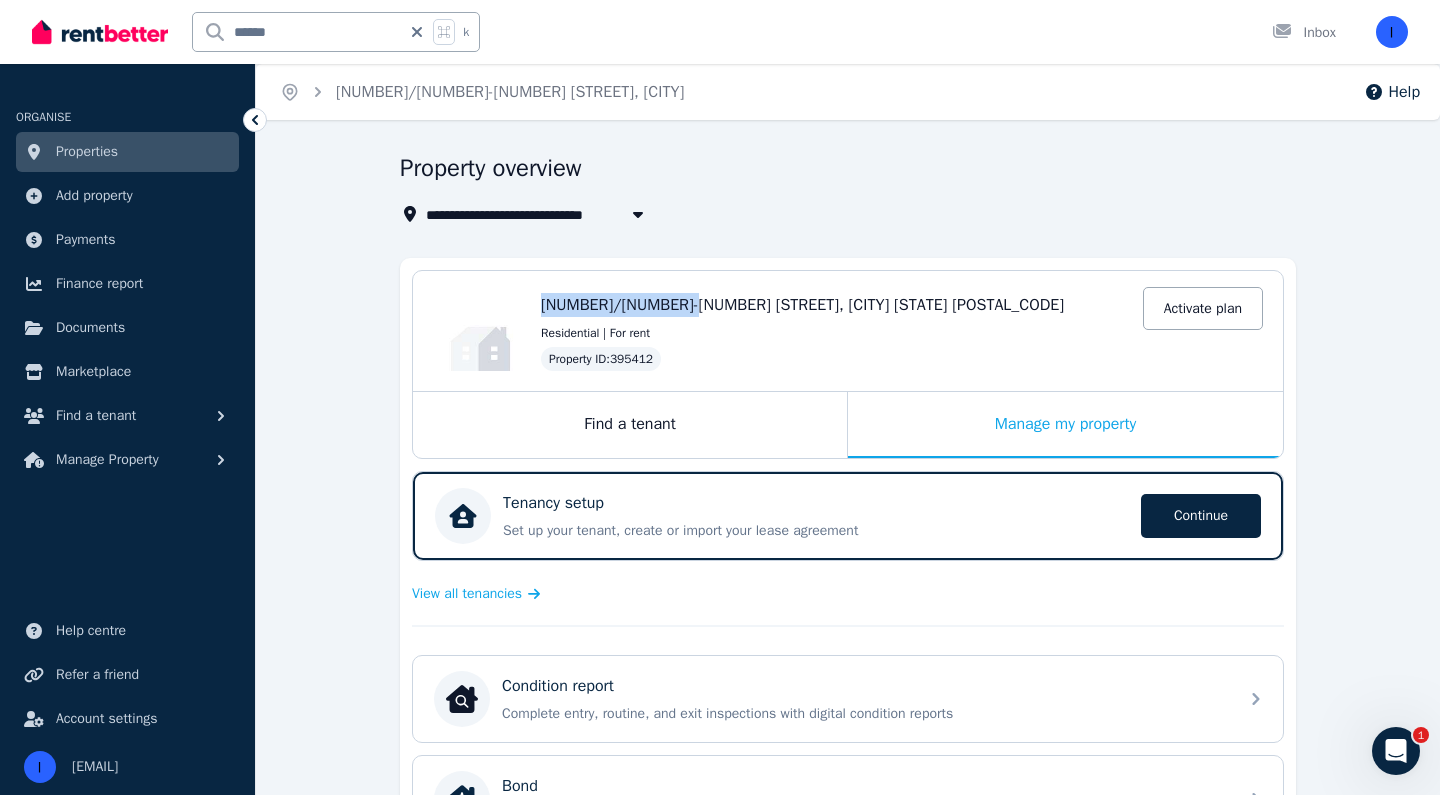 drag, startPoint x: 679, startPoint y: 300, endPoint x: 806, endPoint y: 292, distance: 127.25172 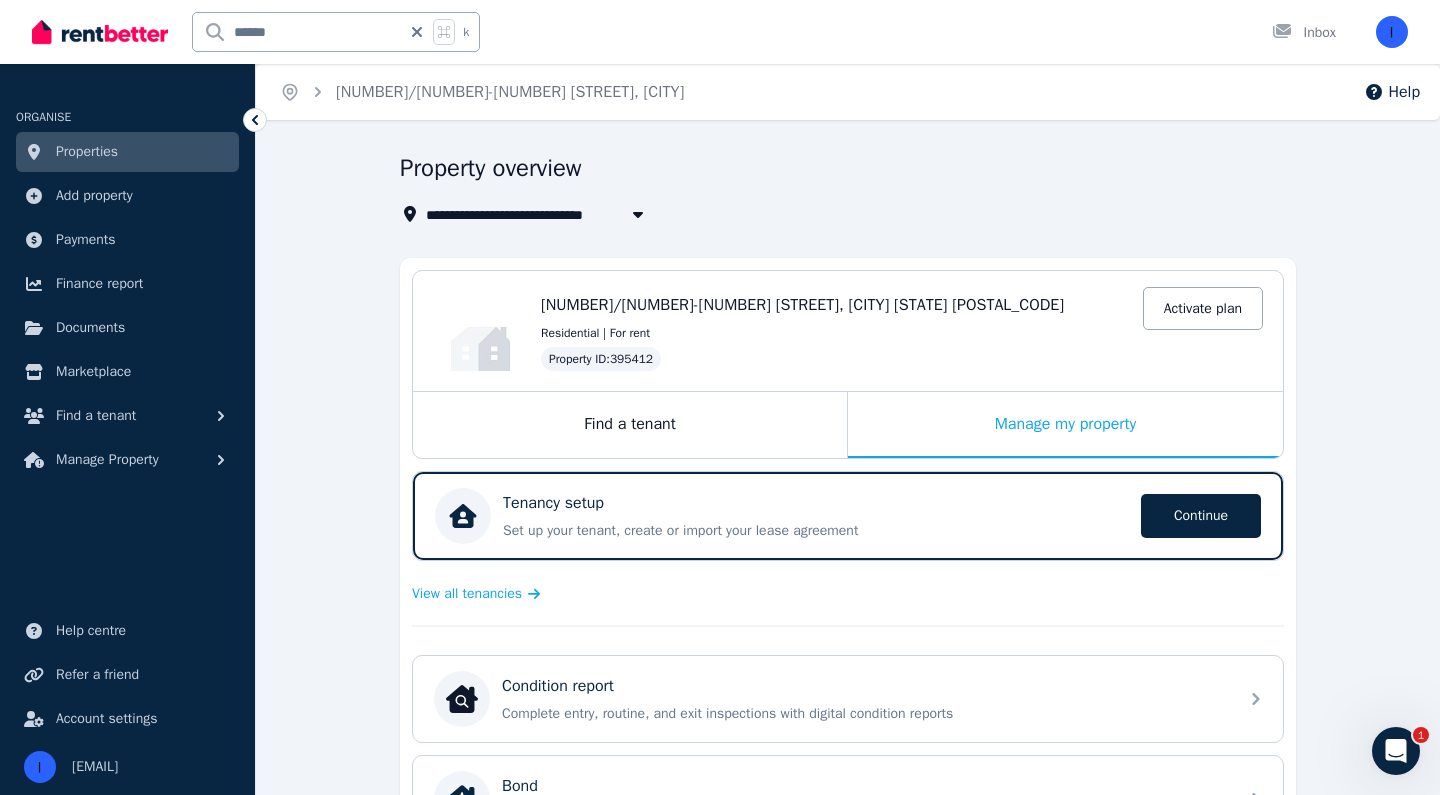 scroll, scrollTop: 0, scrollLeft: 0, axis: both 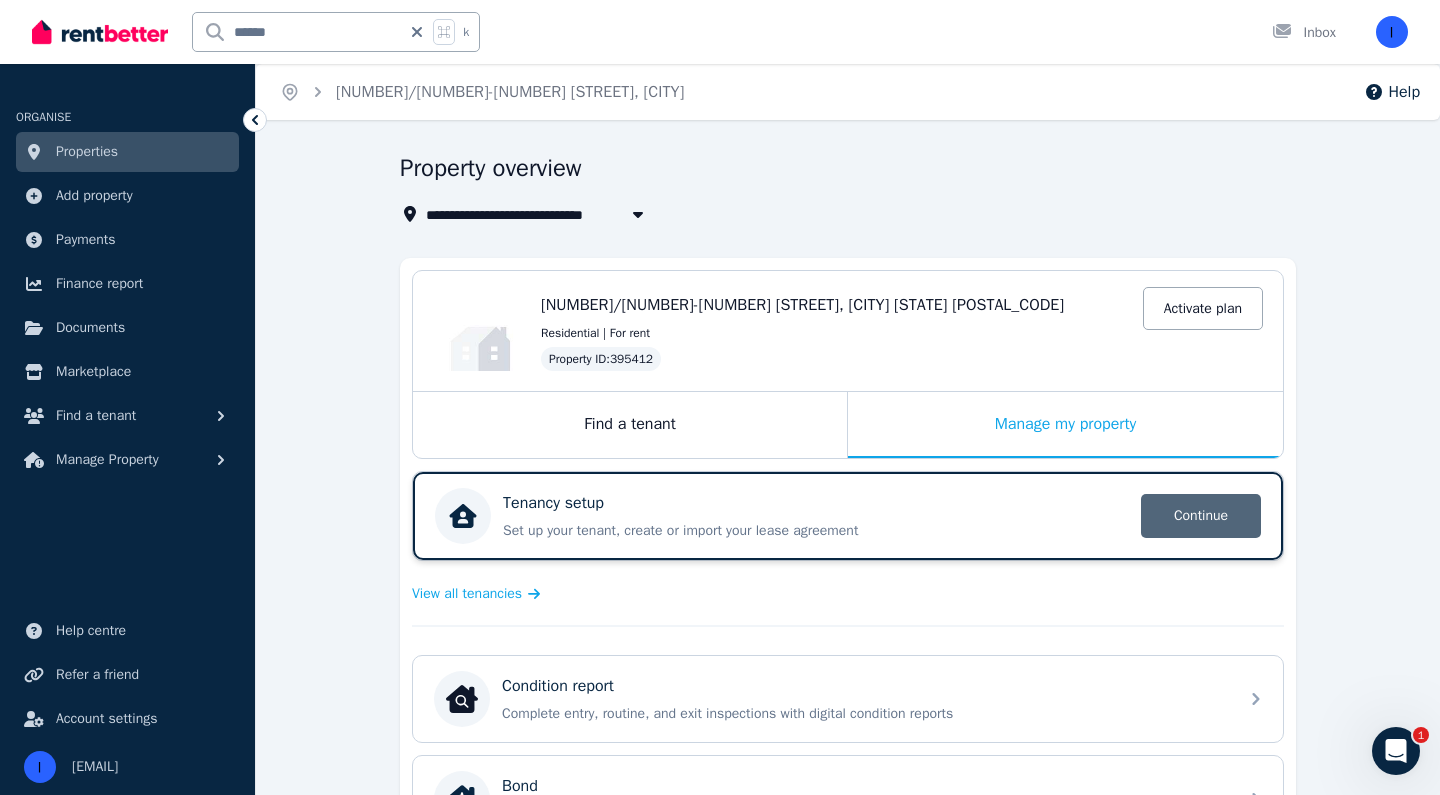 click on "Continue" at bounding box center [1201, 516] 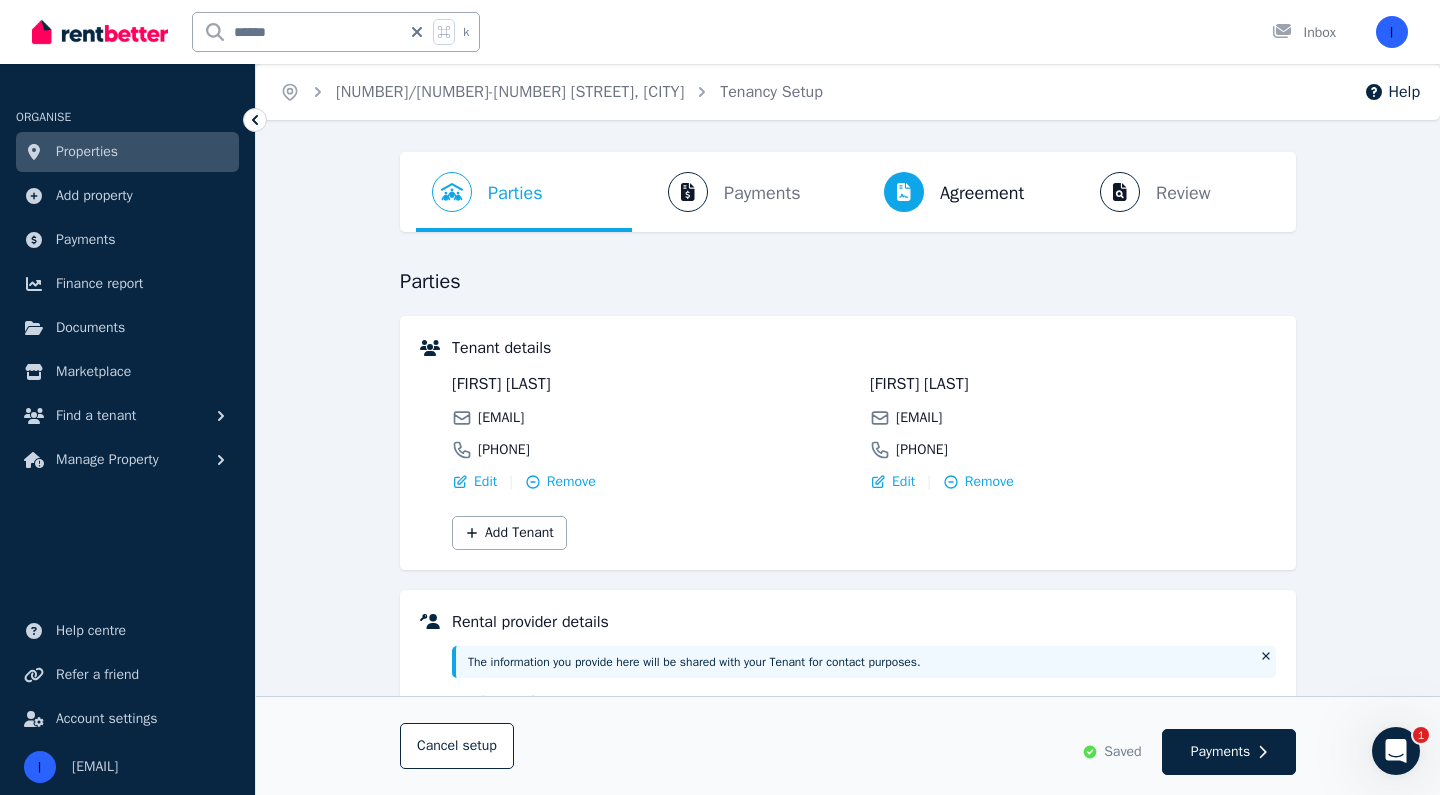 click on "Properties" at bounding box center [127, 152] 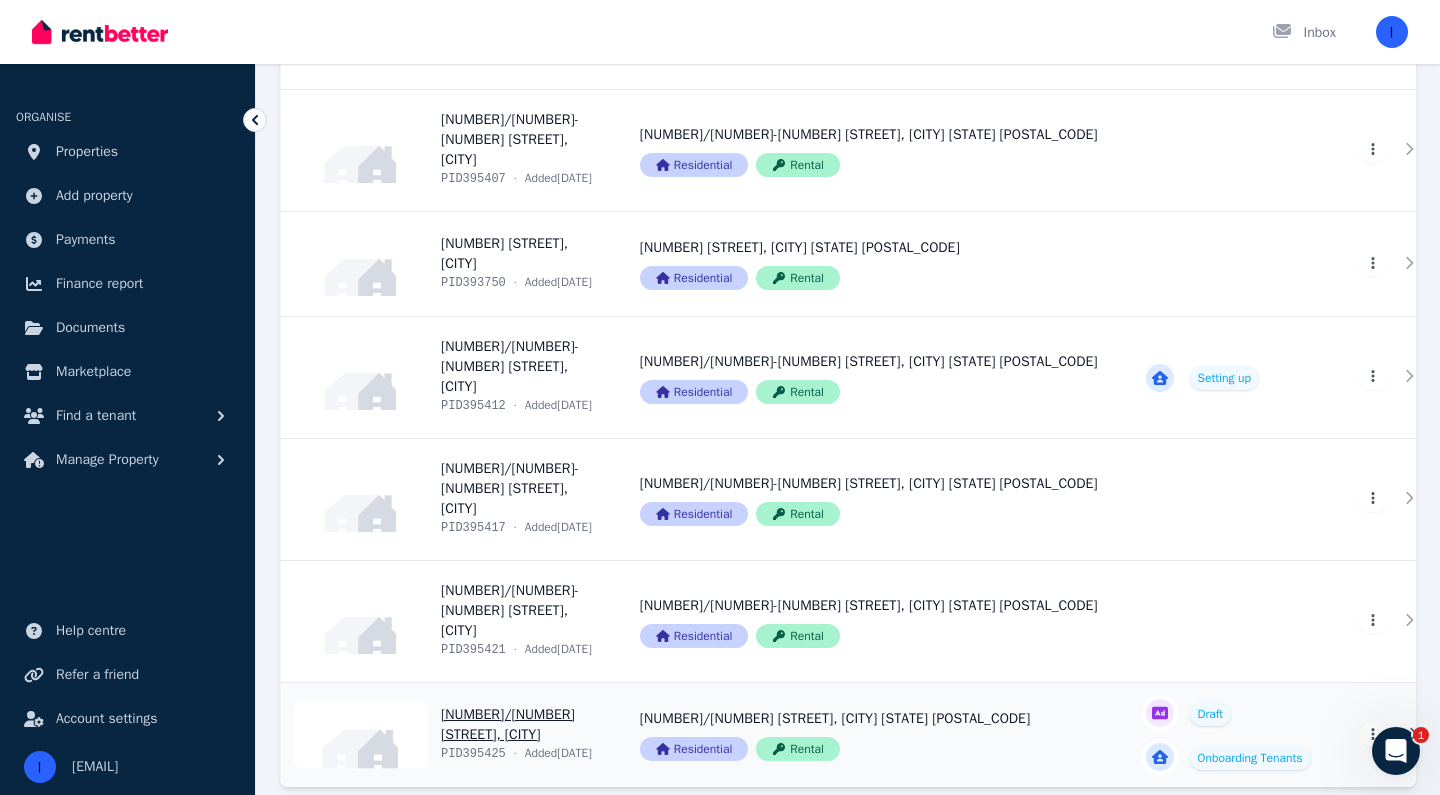 scroll, scrollTop: 288, scrollLeft: 0, axis: vertical 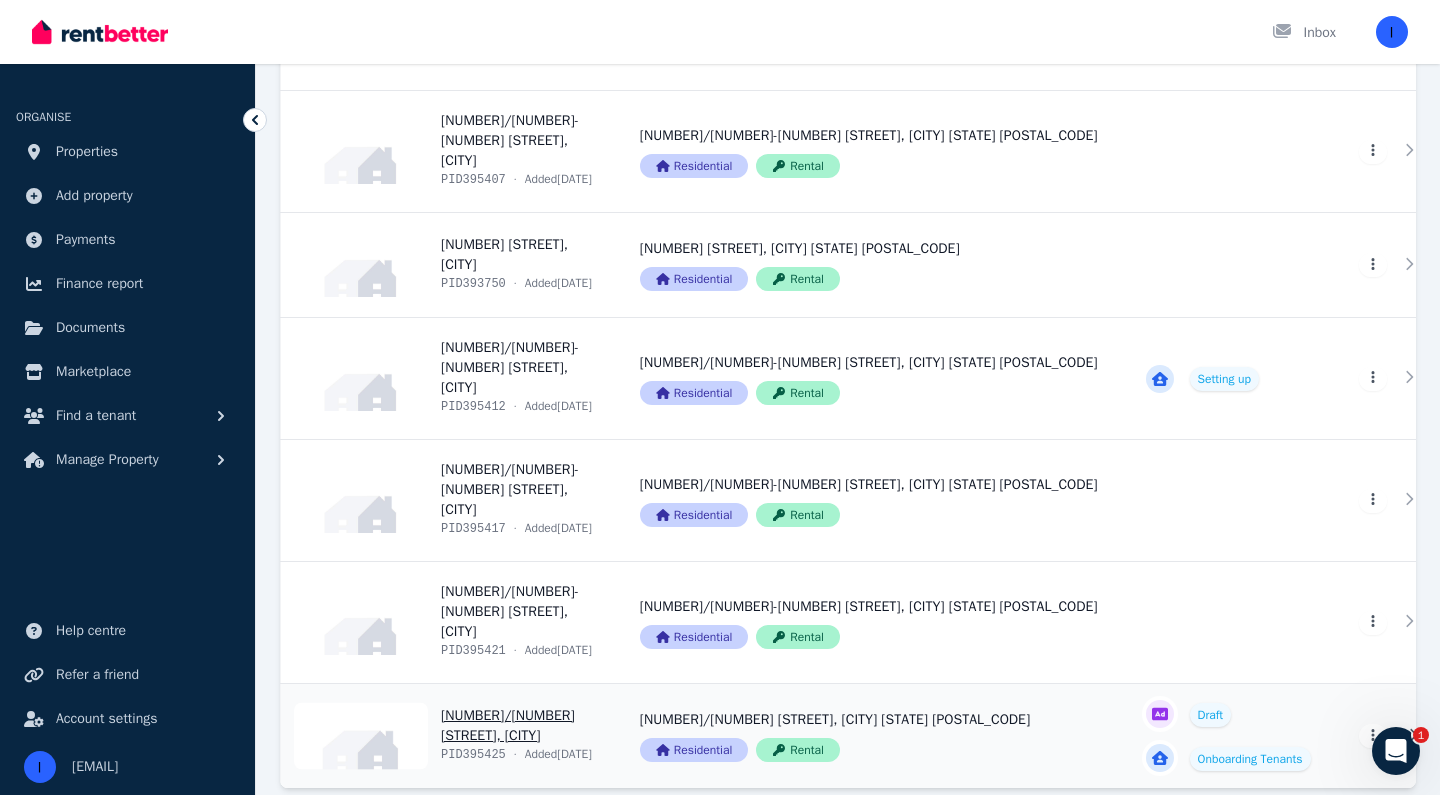 click on "View property details" at bounding box center (448, 736) 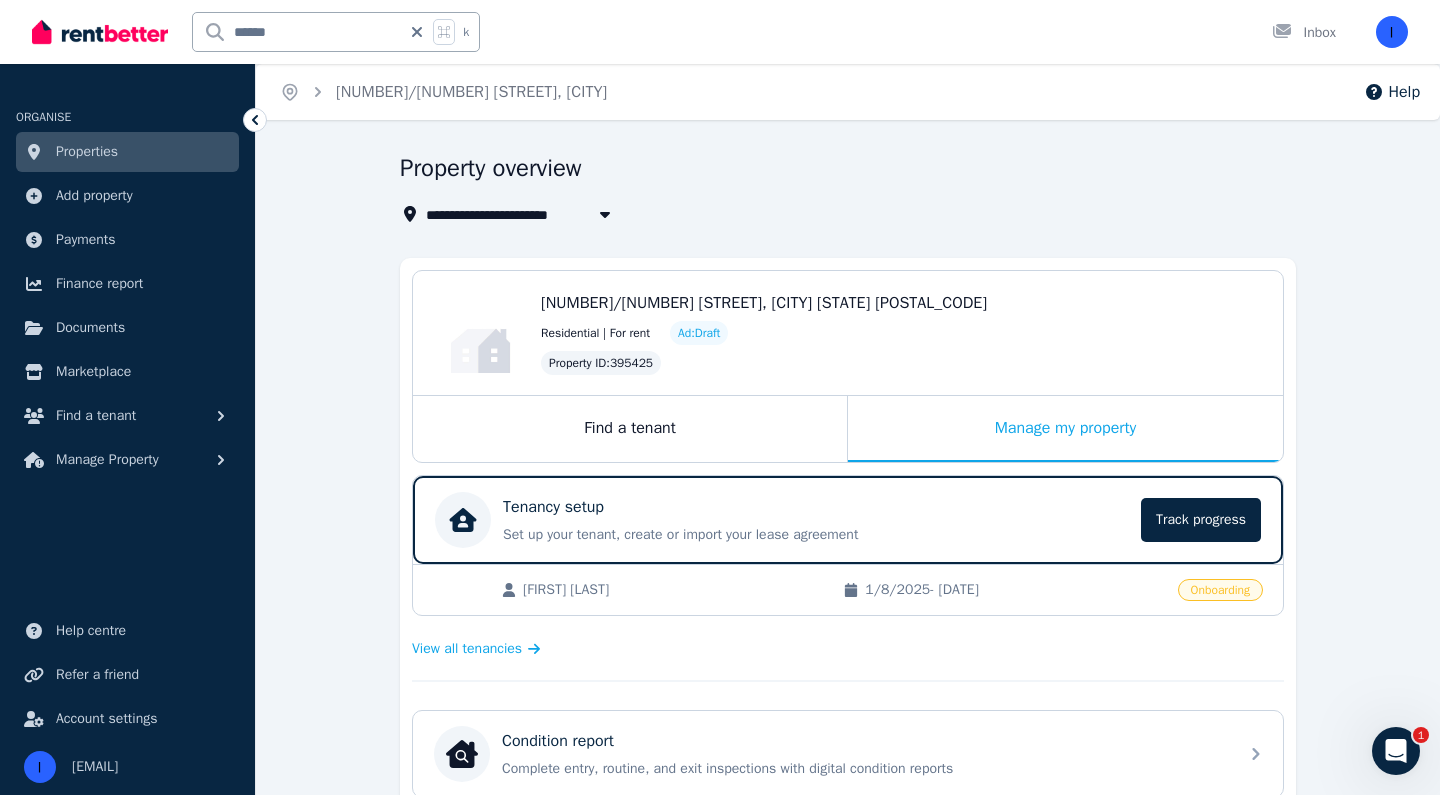 click on "[NUMBER]/[NUMBER] [STREET], [CITY]" at bounding box center [562, 214] 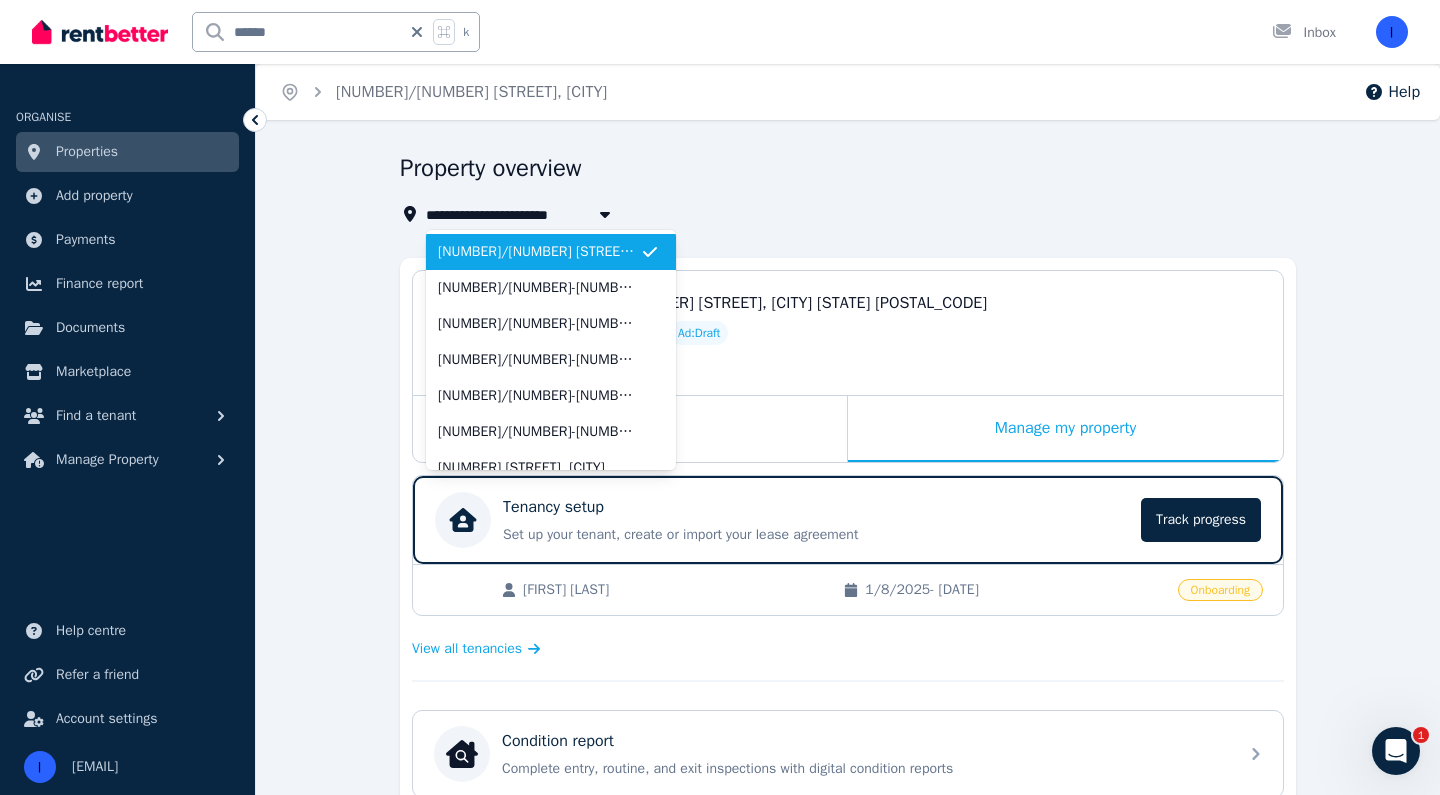 click on "Property overview" at bounding box center [842, 171] 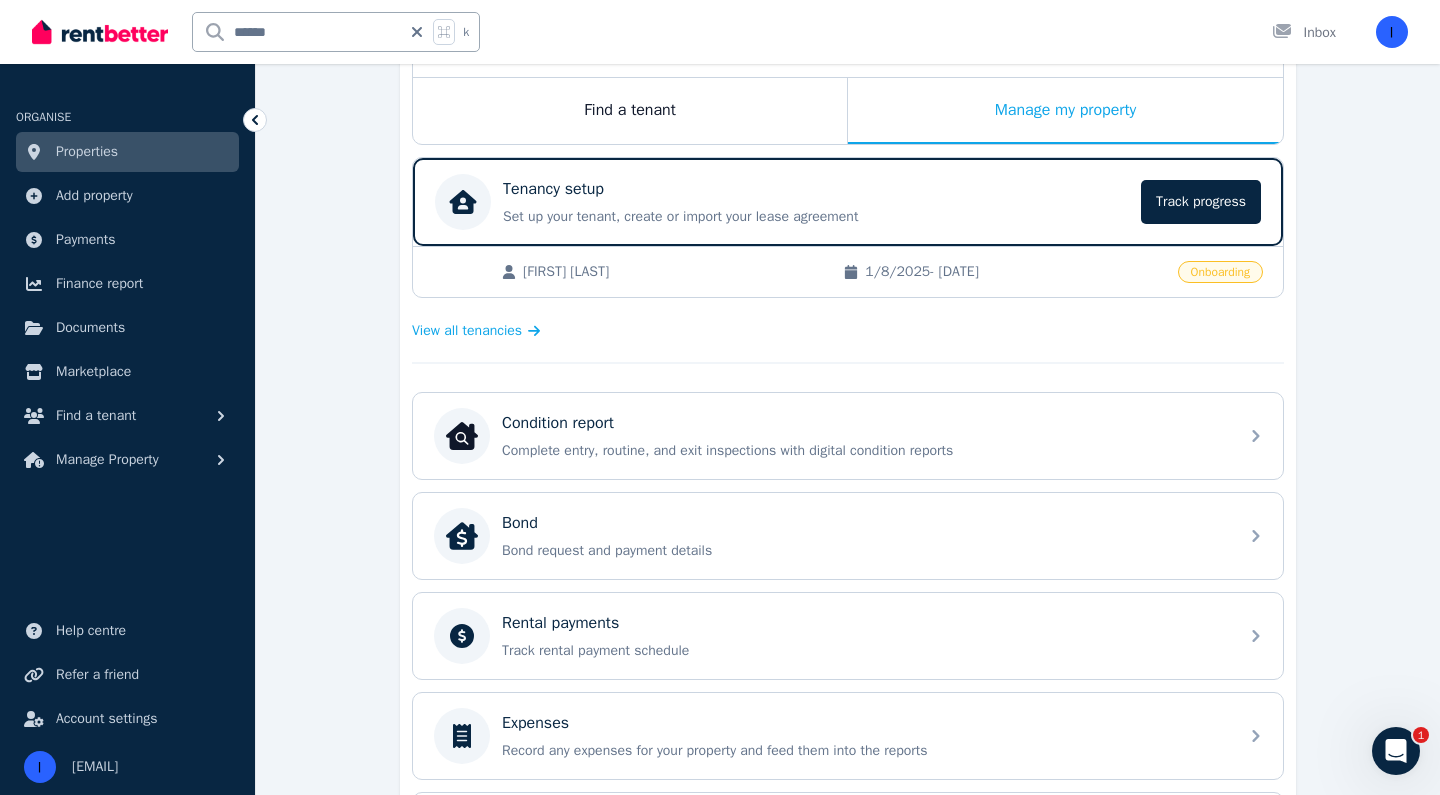 scroll, scrollTop: 327, scrollLeft: 0, axis: vertical 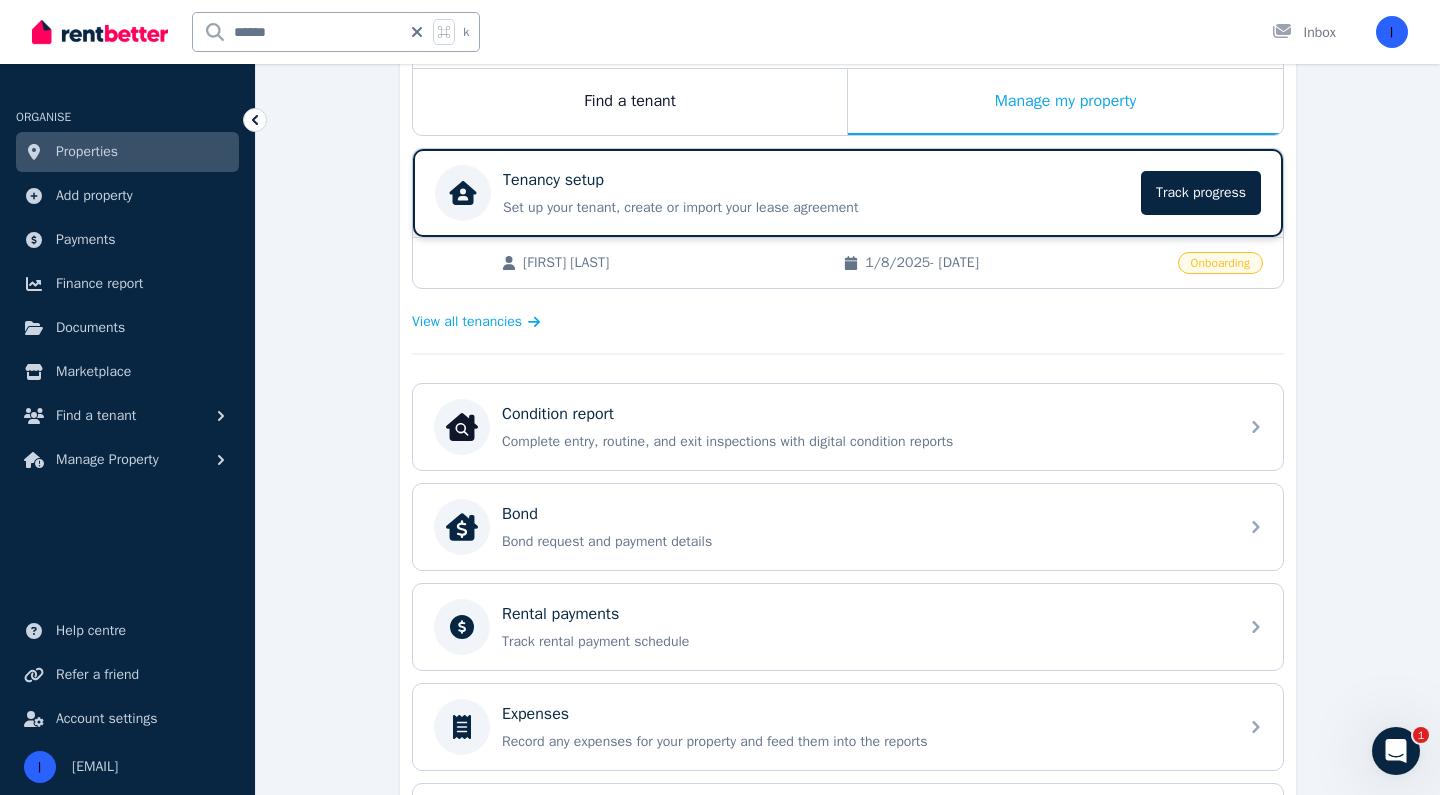 click on "Tenancy setup Set up your tenant, create or import your lease agreement Track progress" at bounding box center (816, 193) 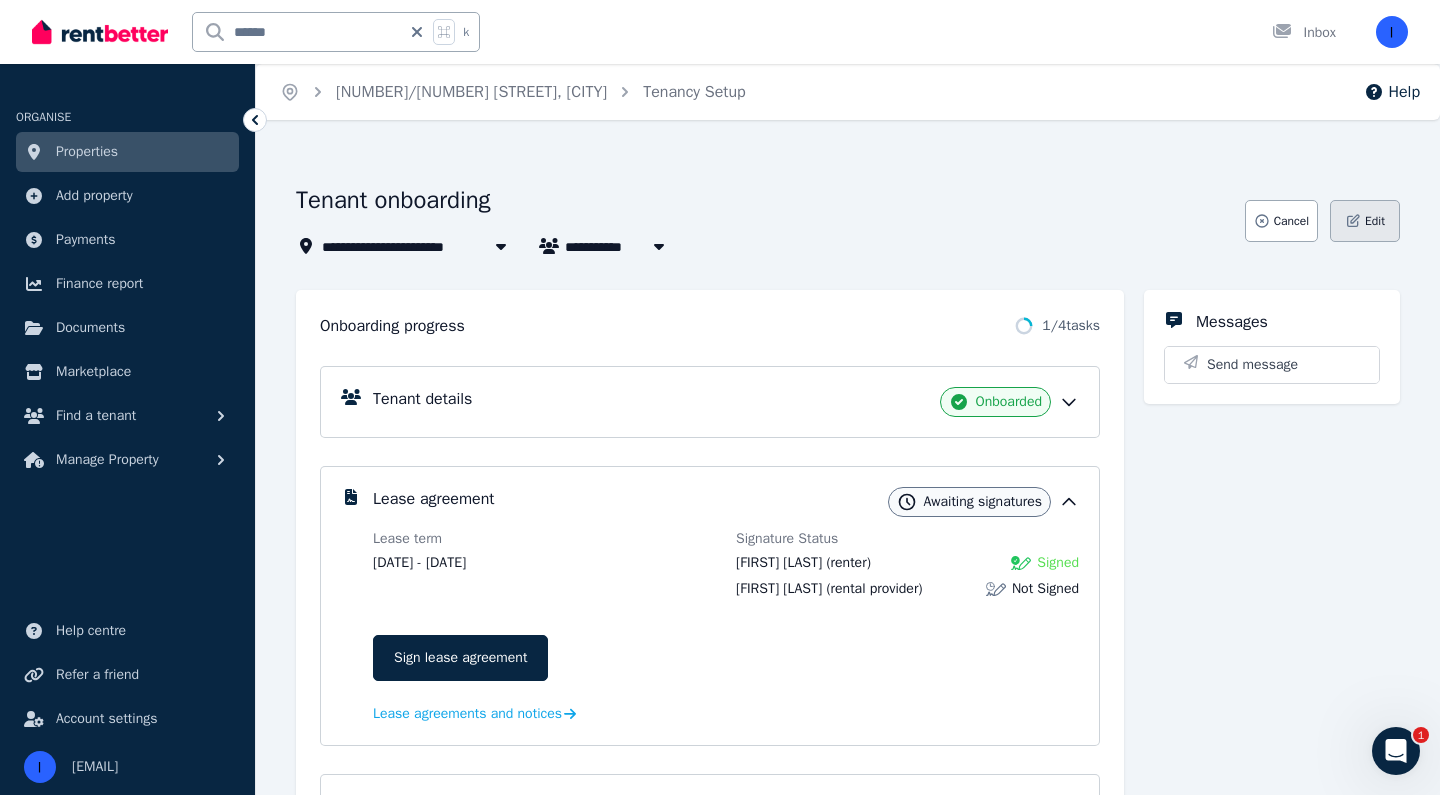 click on "Edit" at bounding box center [1375, 221] 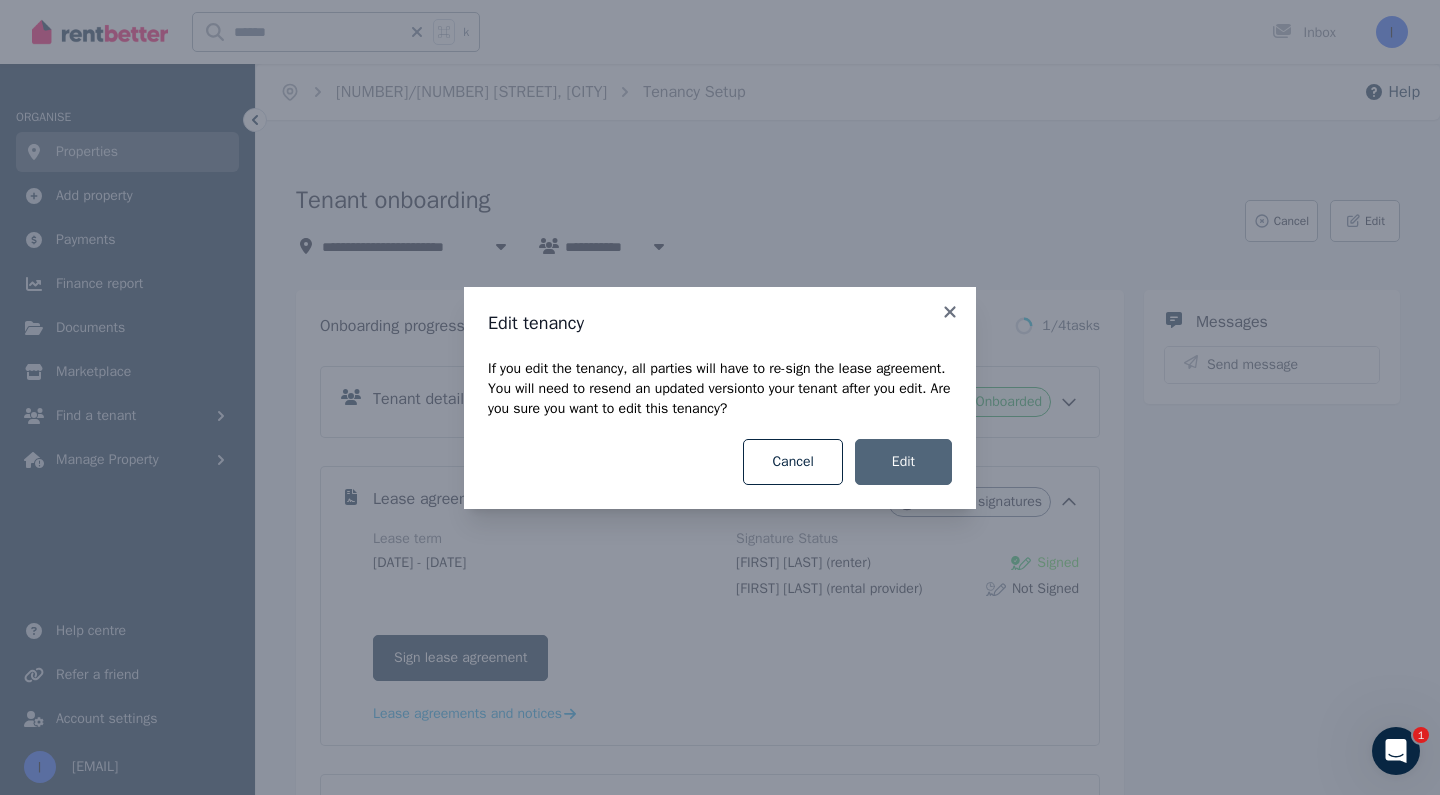 drag, startPoint x: 751, startPoint y: 470, endPoint x: 911, endPoint y: 464, distance: 160.11246 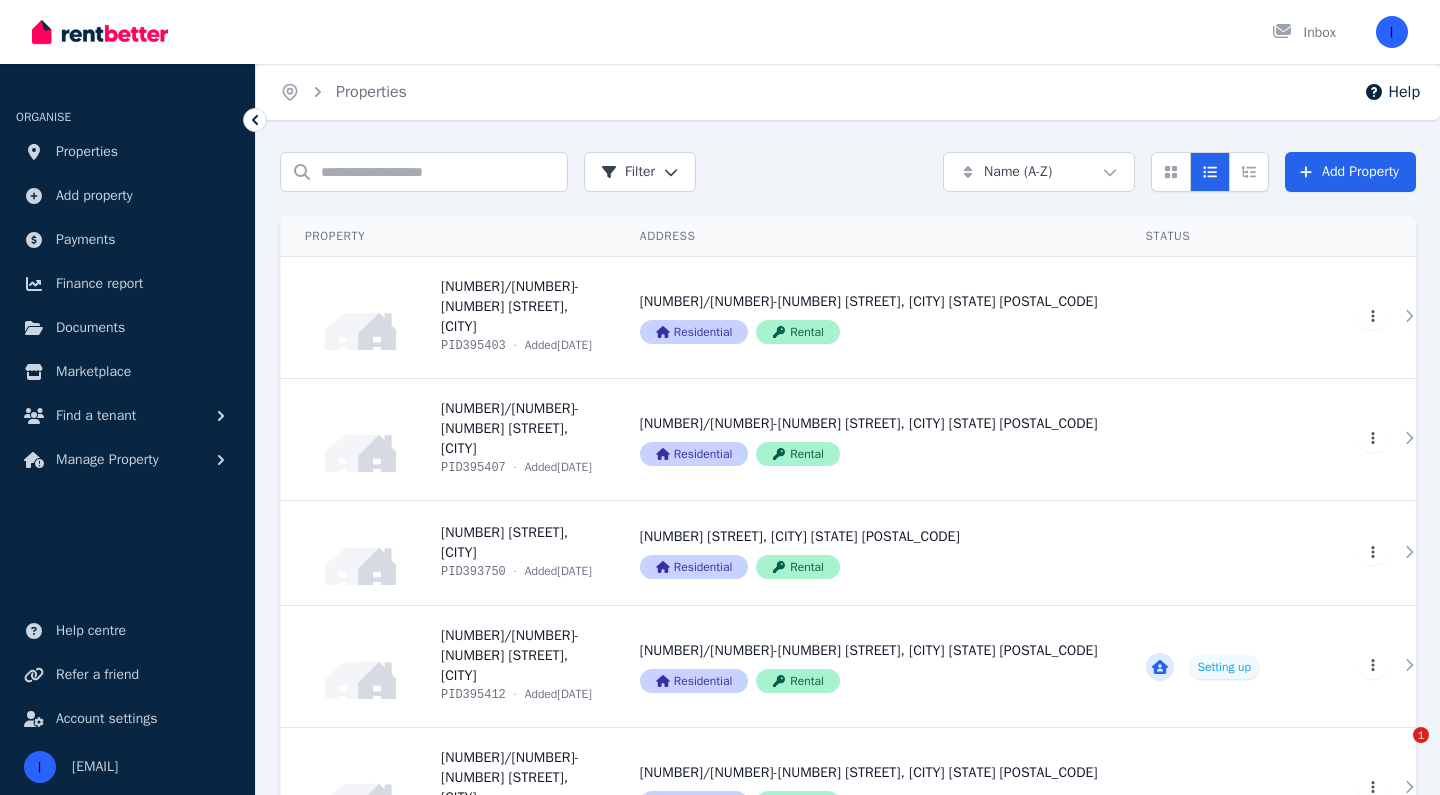 scroll, scrollTop: 0, scrollLeft: 0, axis: both 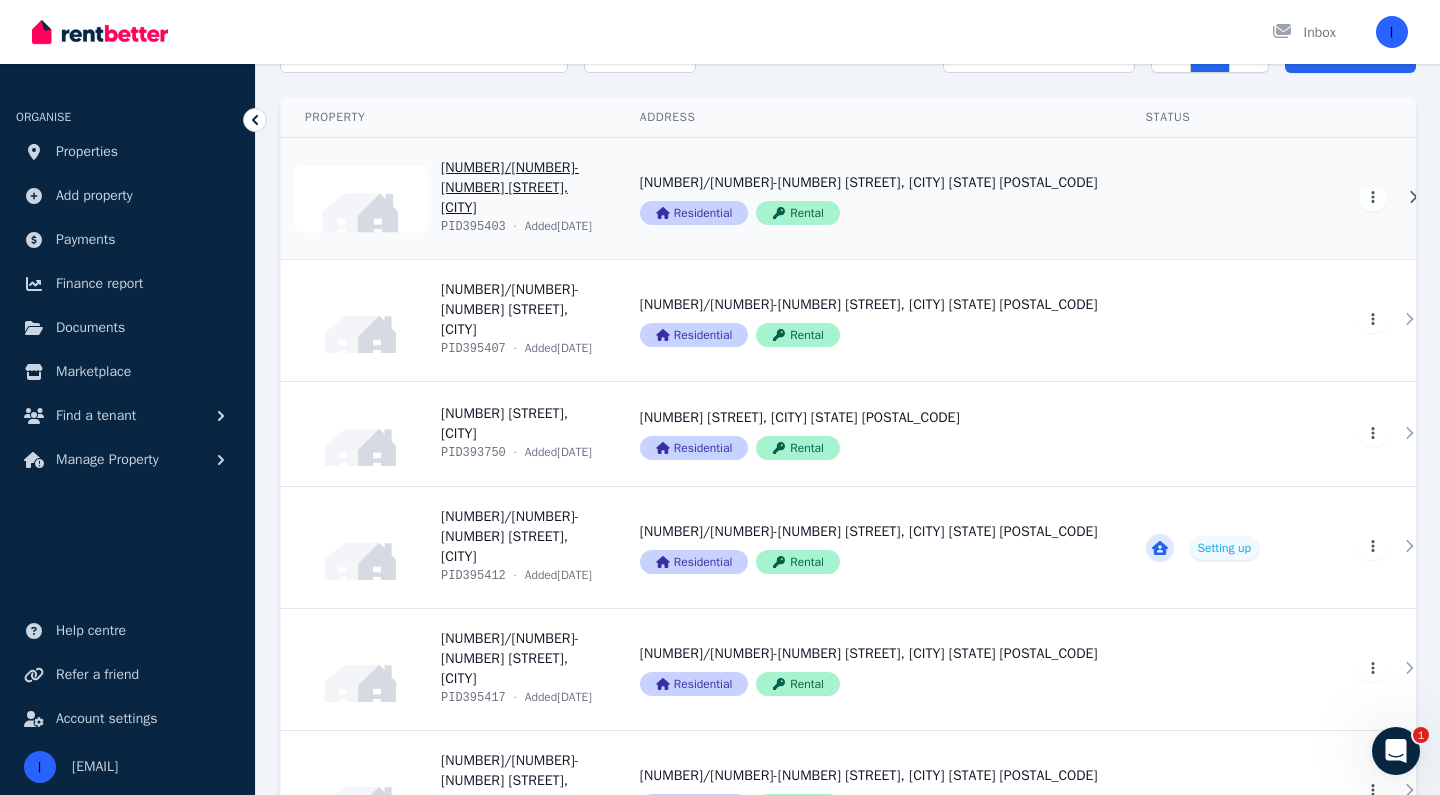 click on "View property details" at bounding box center [448, 198] 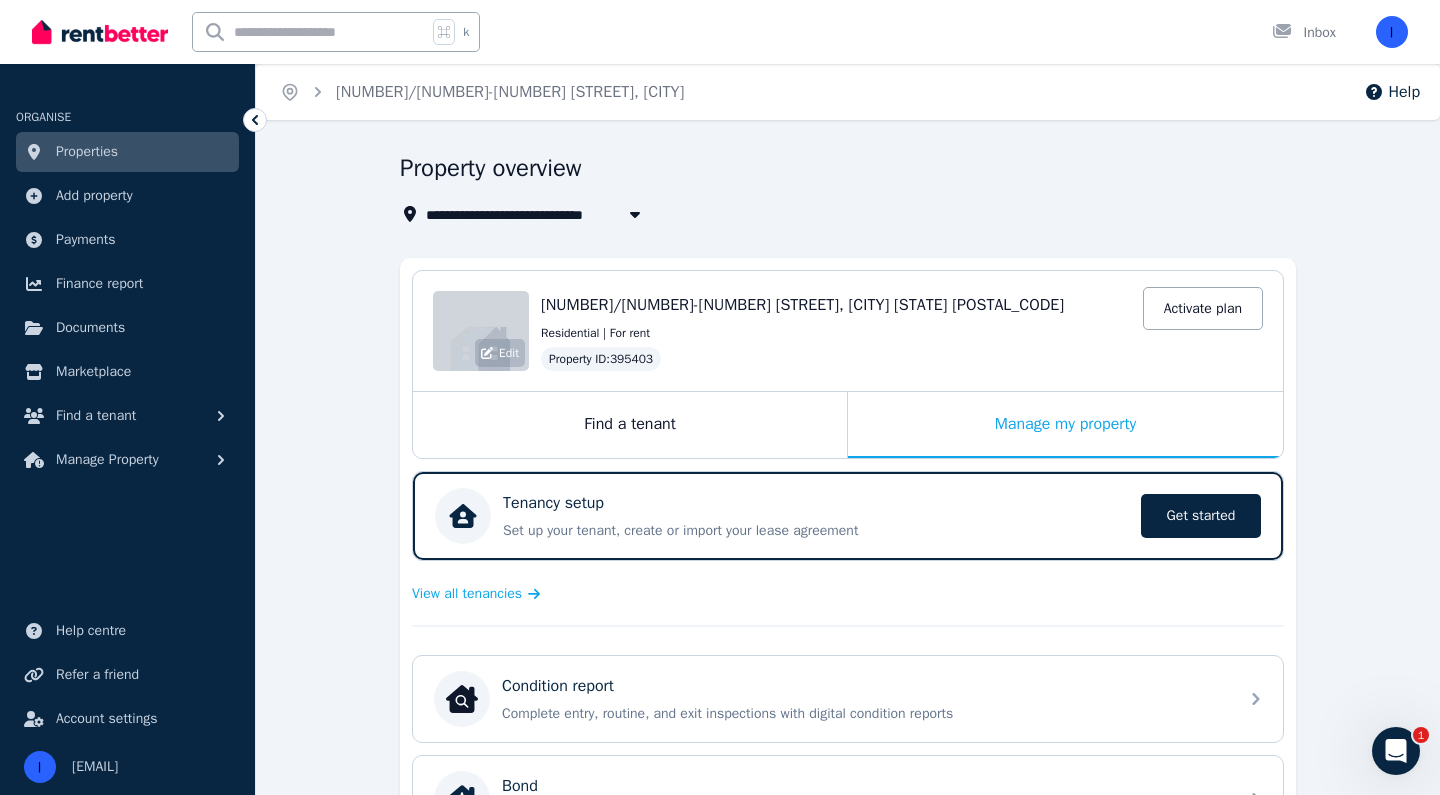 click on "Edit" at bounding box center (481, 331) 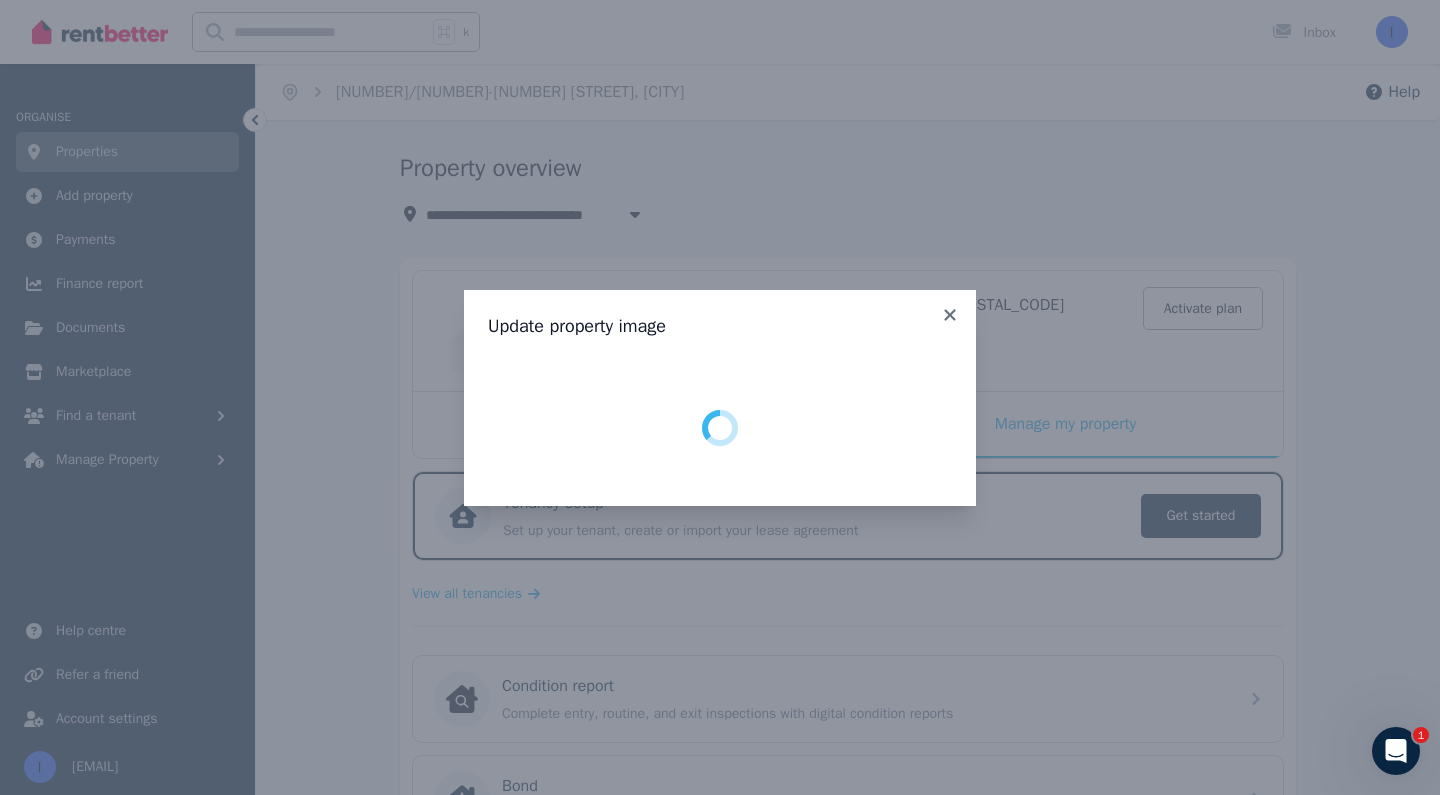click on "Update property image" at bounding box center [720, 397] 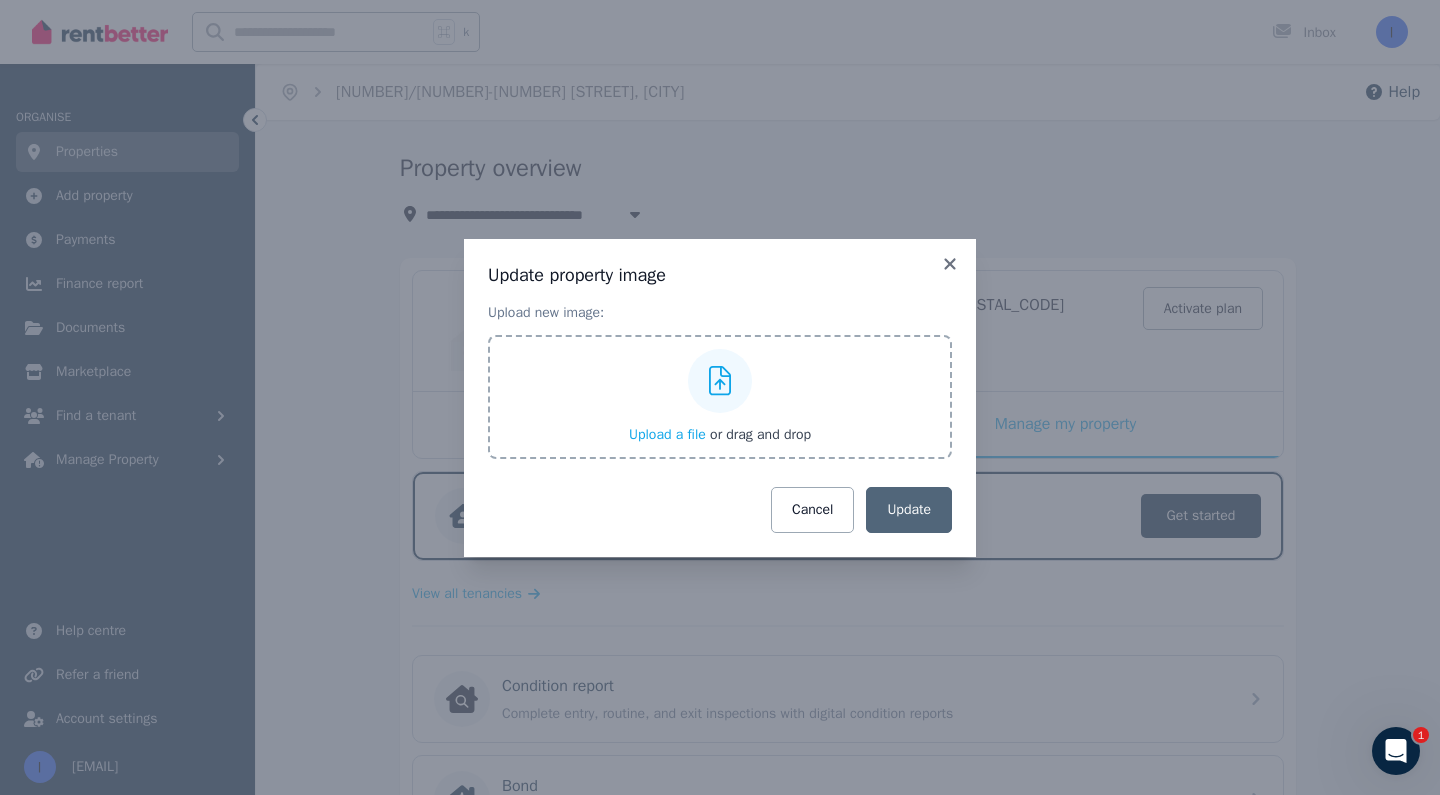 click on "Update property image Upload new image: Upload a file   or drag and drop Cancel Update" at bounding box center [720, 397] 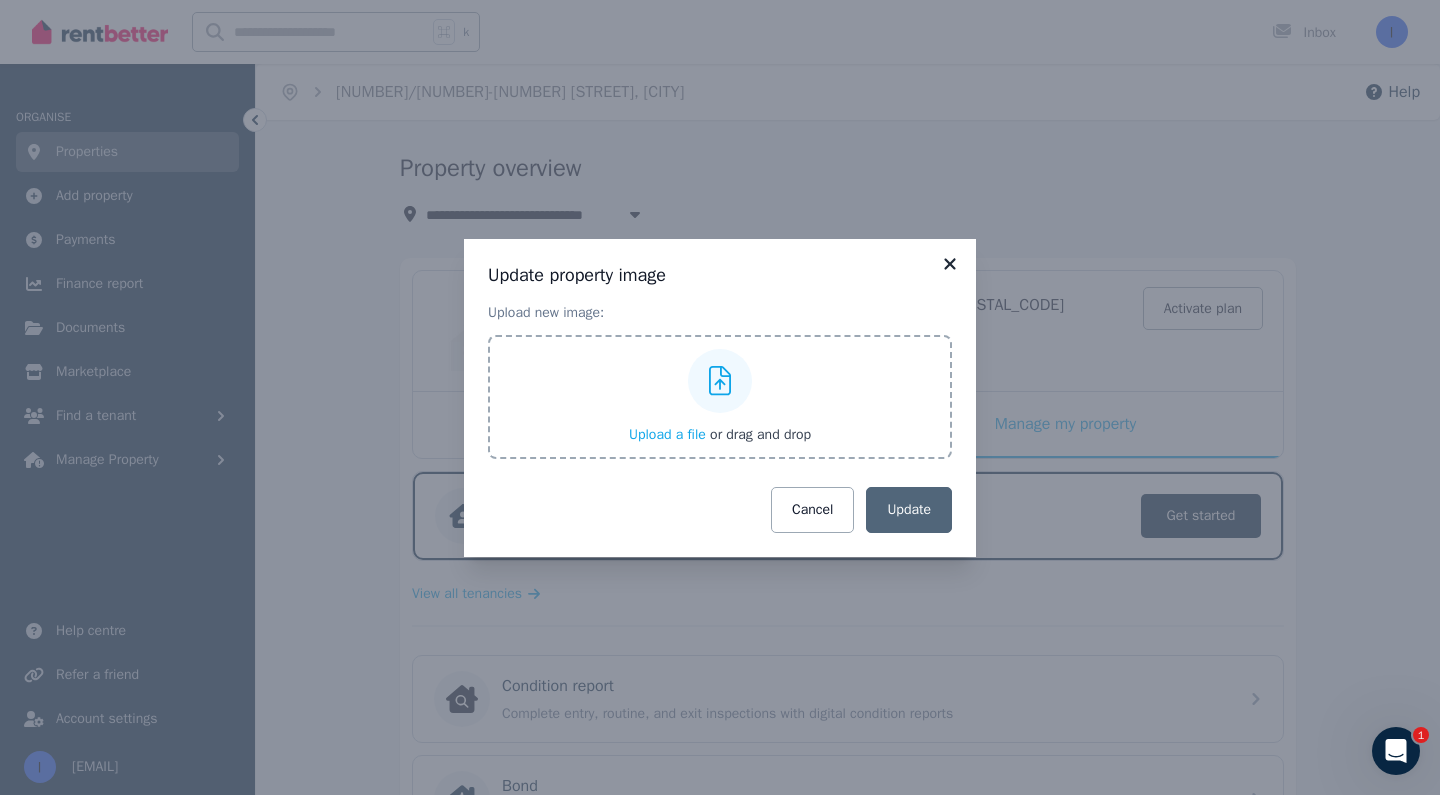 click 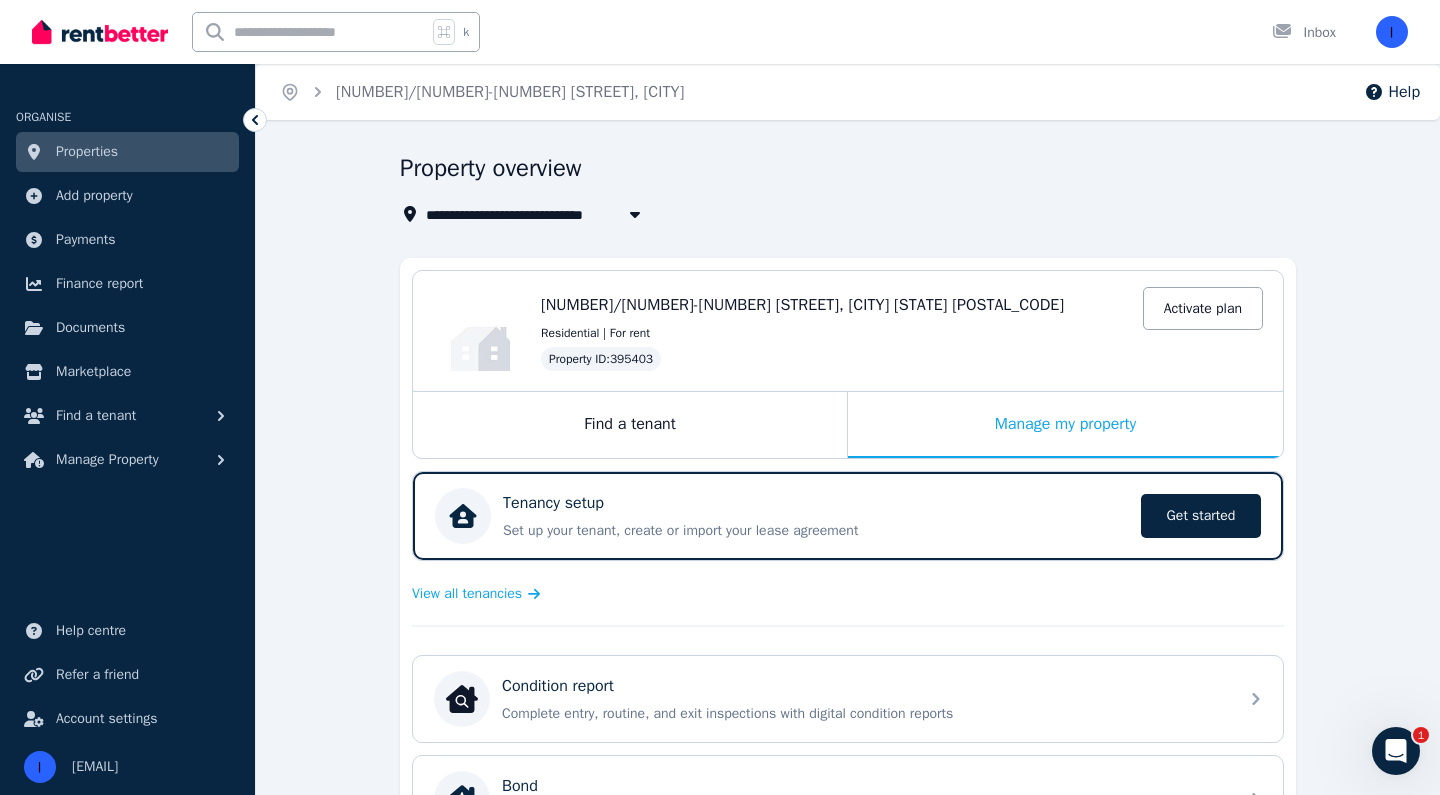 click on "Property ID :  395403" at bounding box center [601, 359] 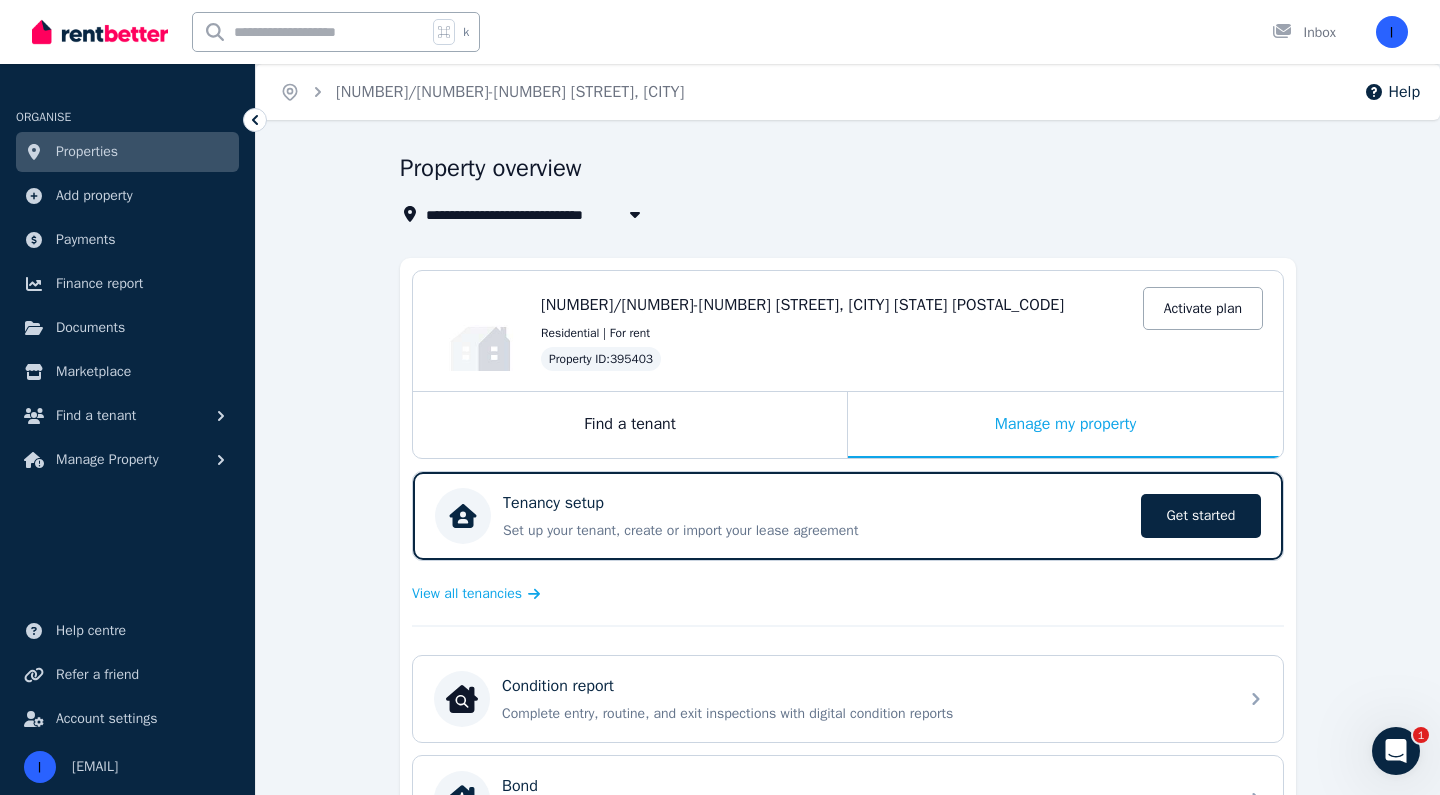 click on "[NUMBER]/[NUMBER]-[NUMBER] [STREET], [CITY] [STATE] [POSTAL_CODE]" at bounding box center (802, 305) 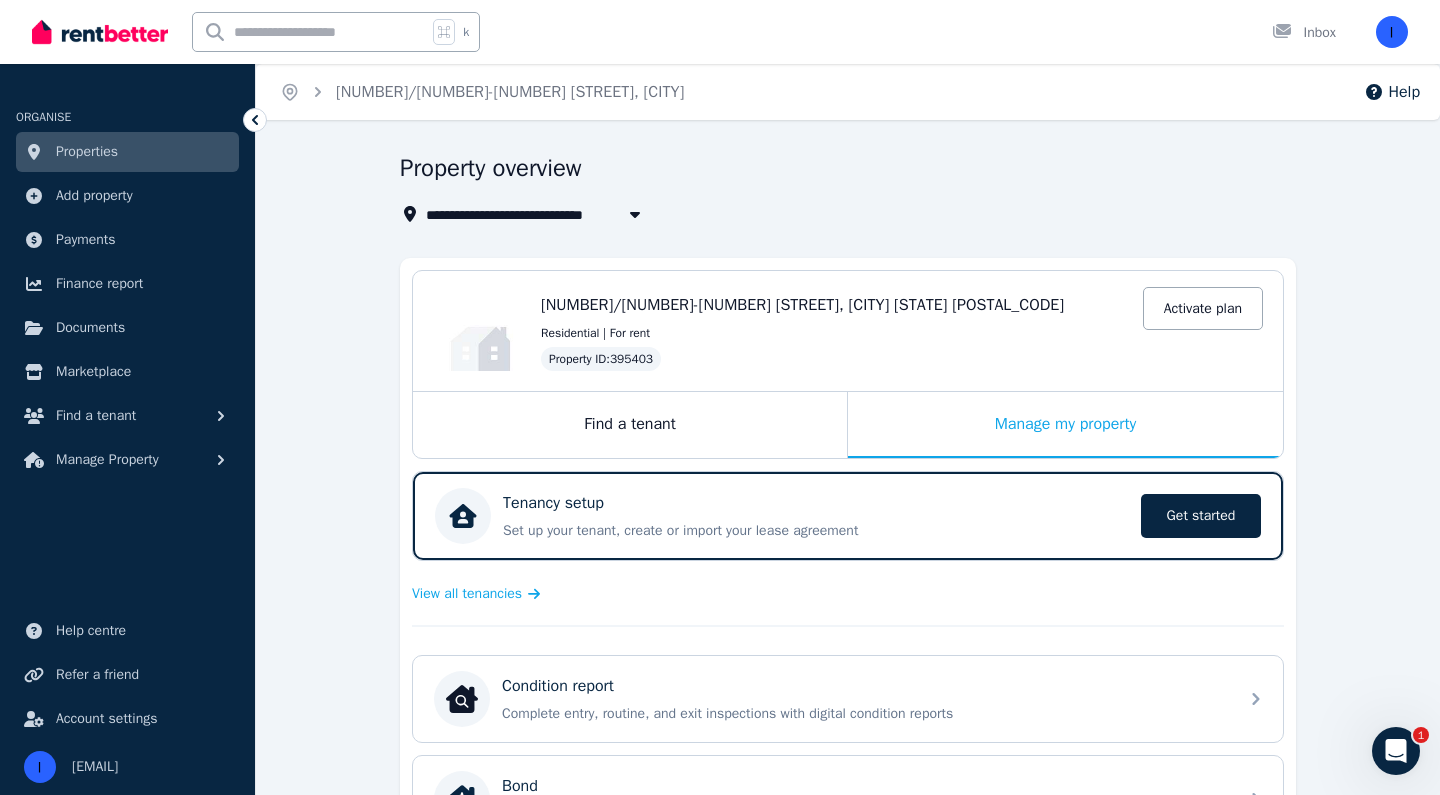 click 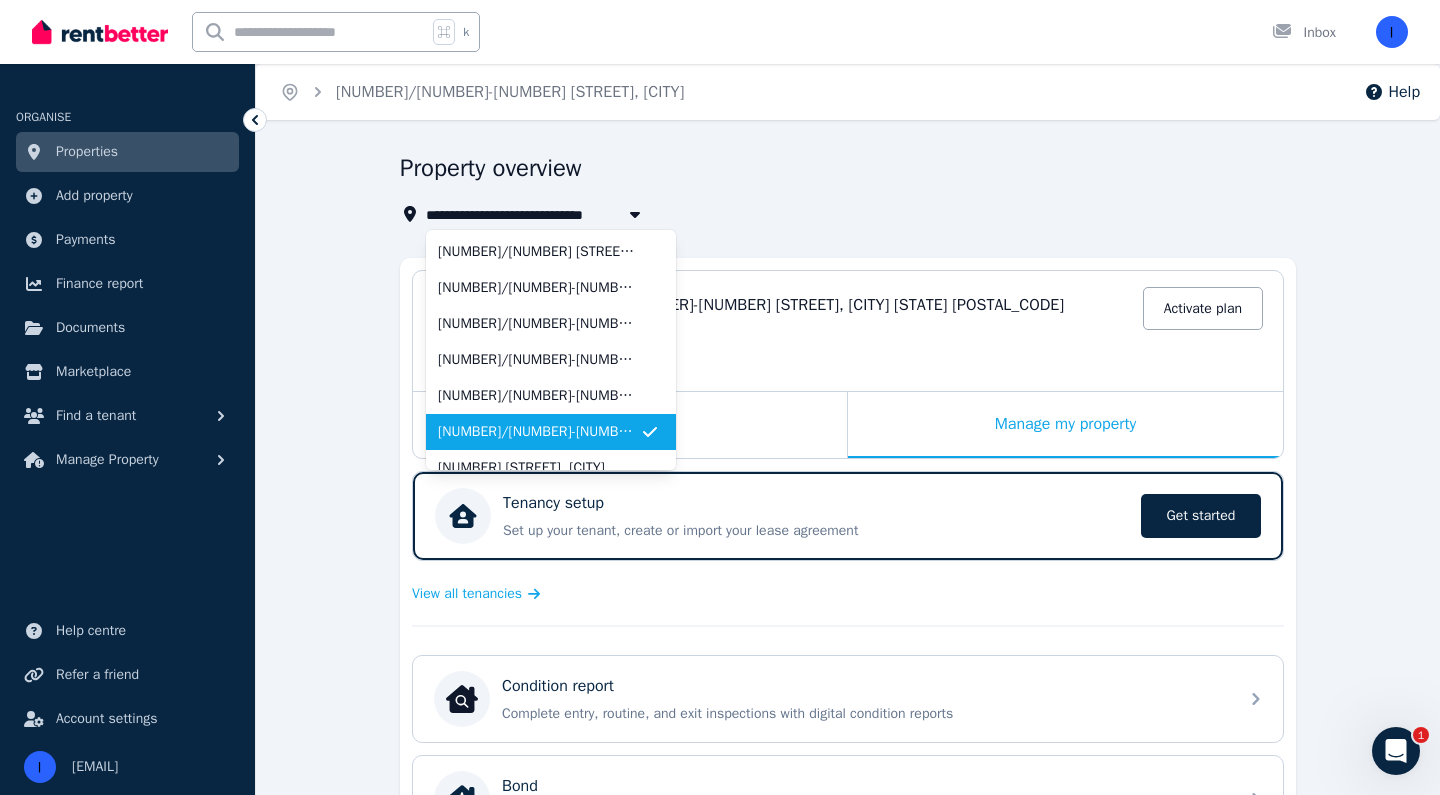 click on "Property overview" at bounding box center (842, 171) 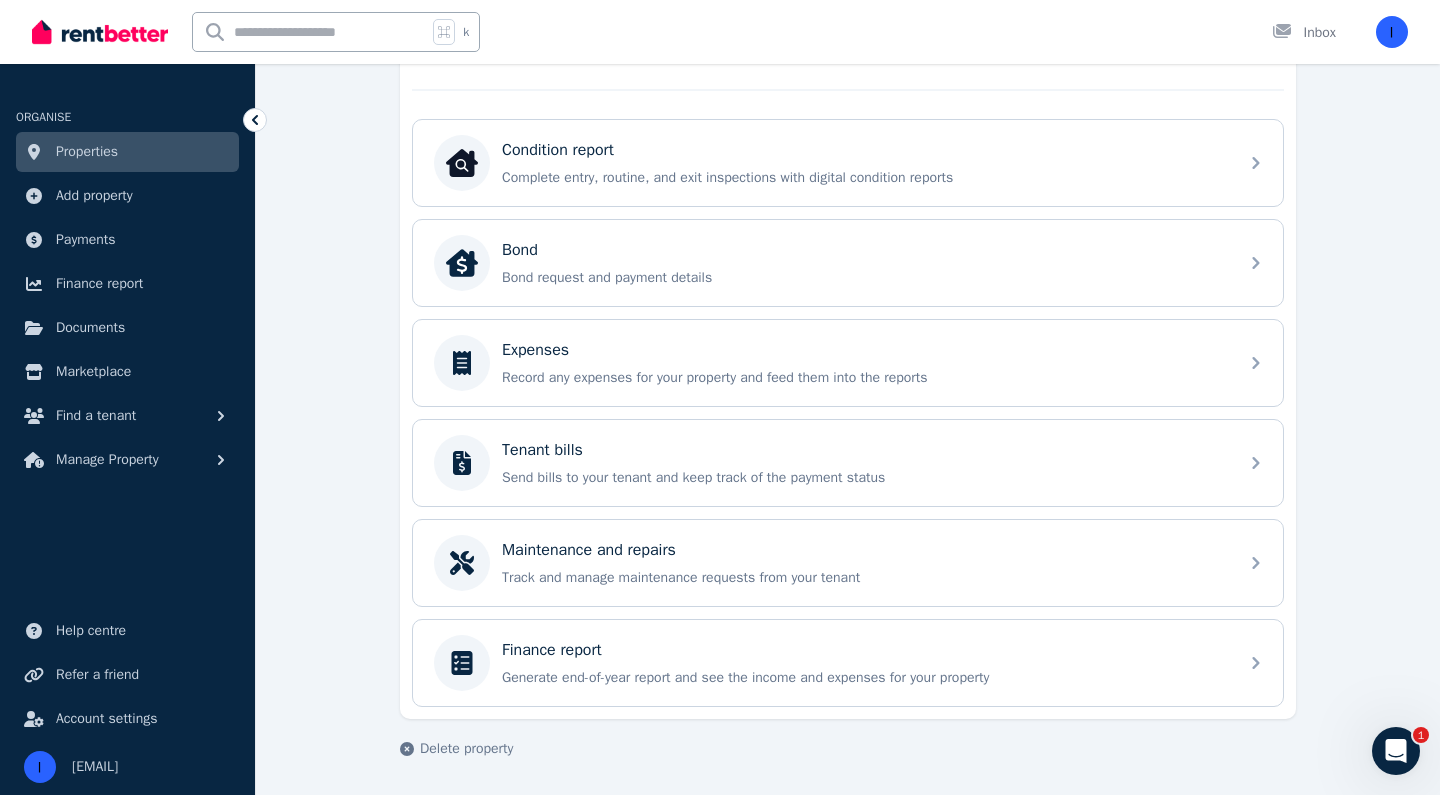 scroll, scrollTop: 536, scrollLeft: 0, axis: vertical 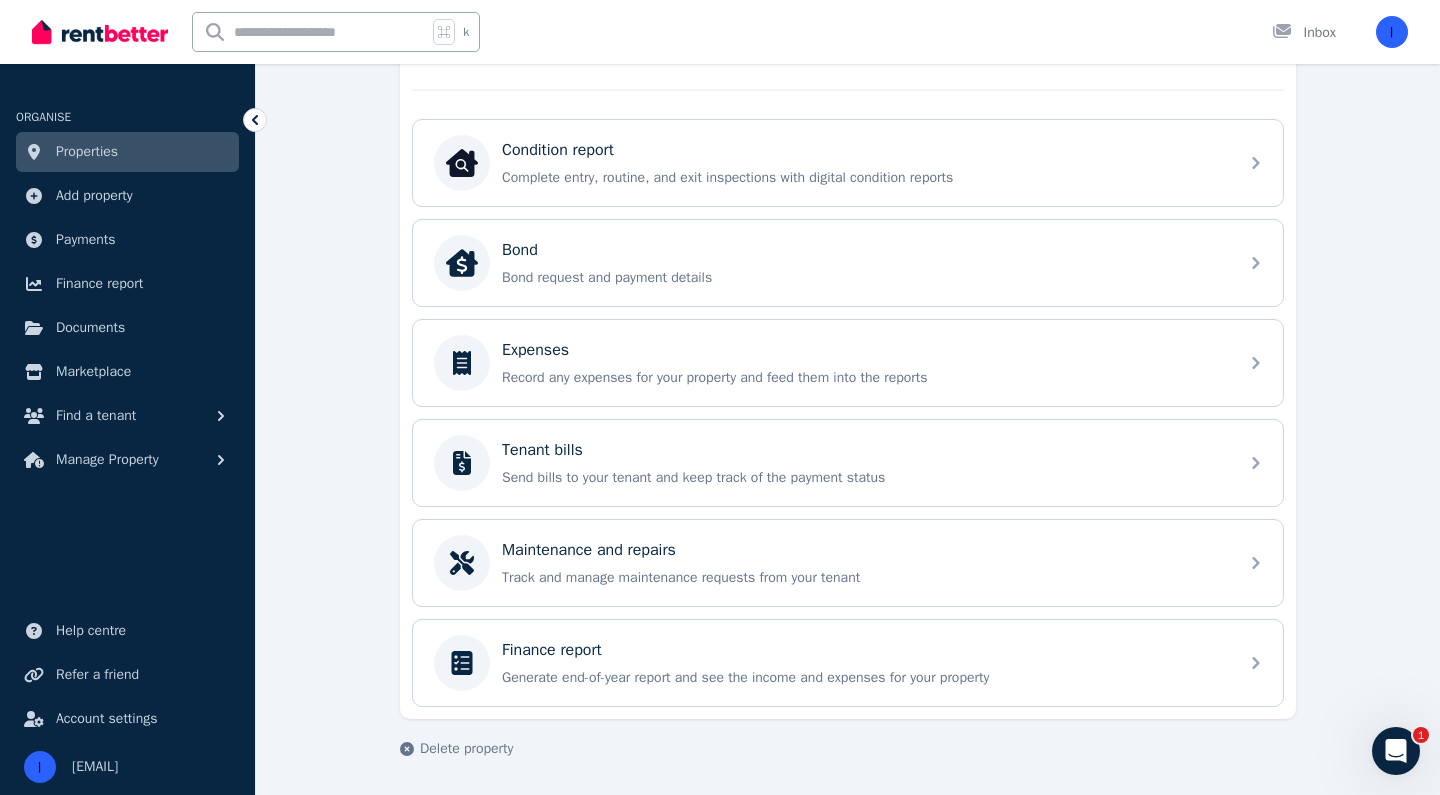 click on "Properties" at bounding box center [127, 152] 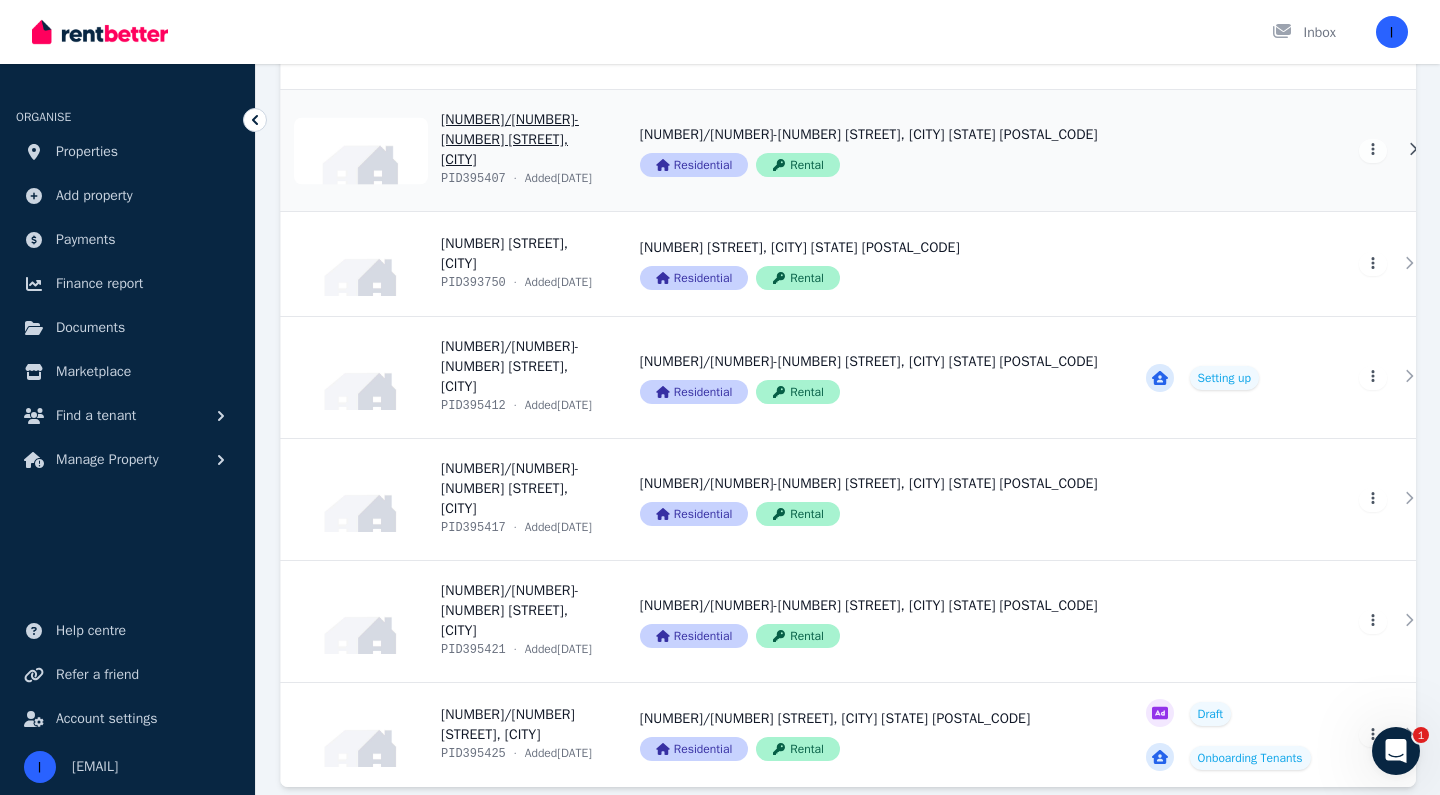 scroll, scrollTop: 288, scrollLeft: 0, axis: vertical 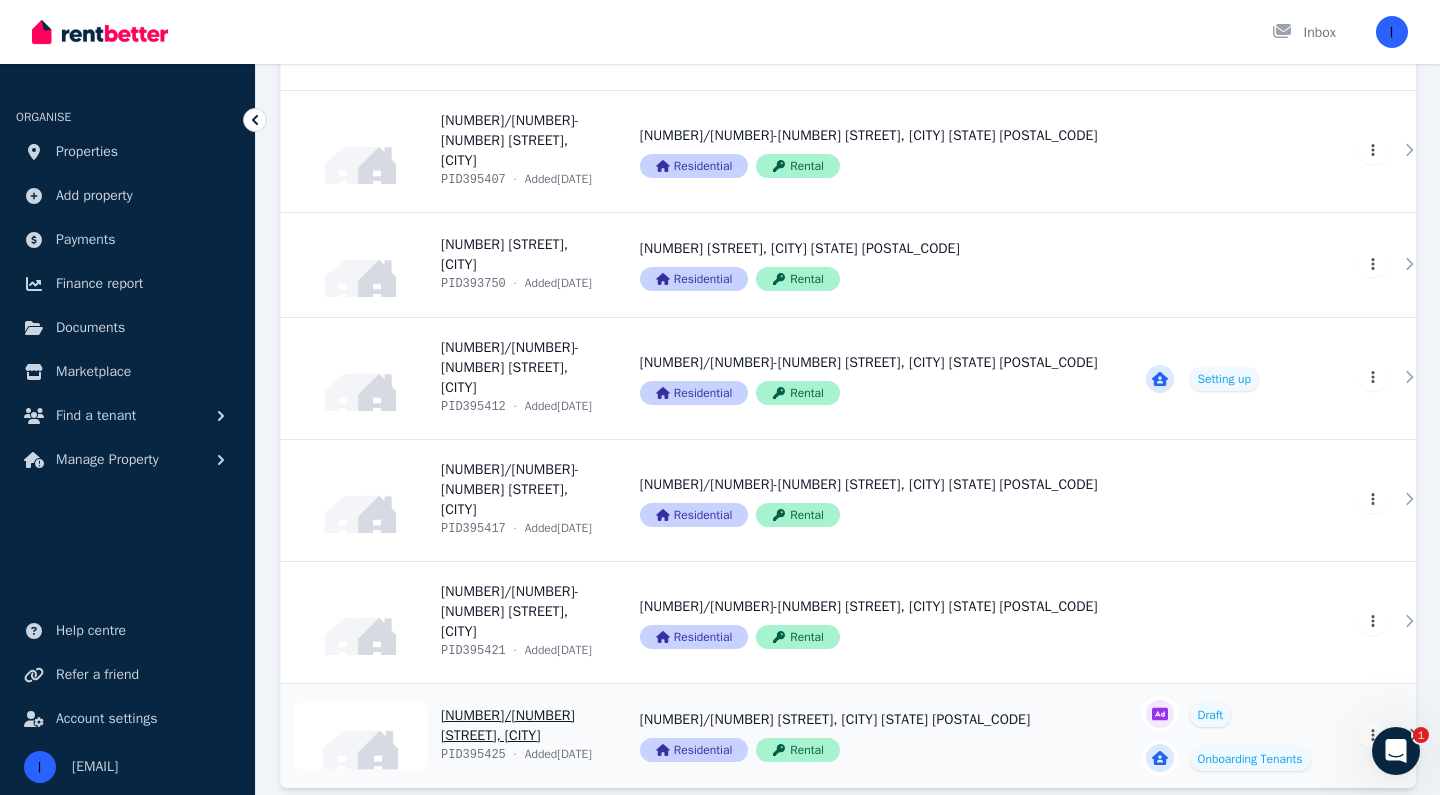 click on "View property details" at bounding box center [869, 736] 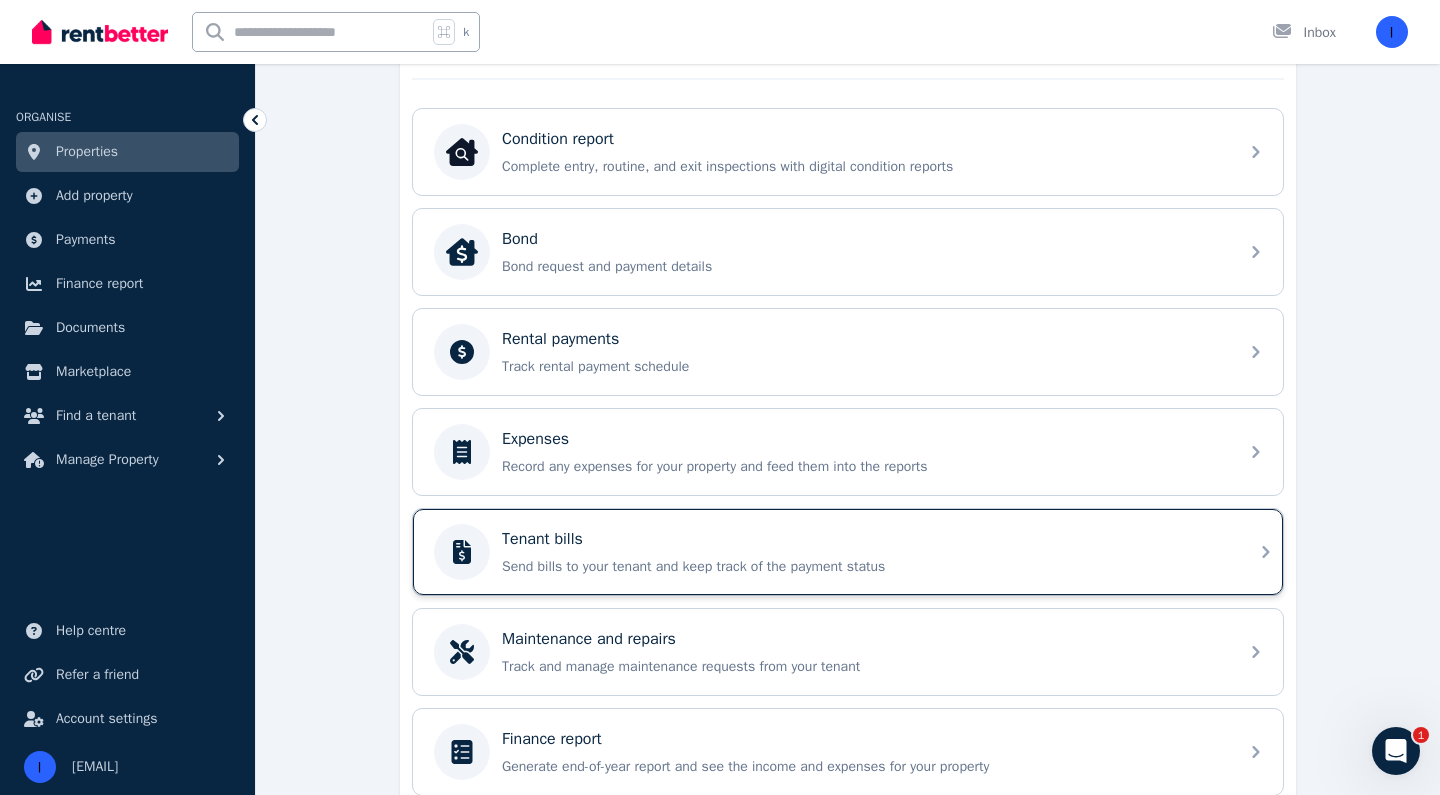 scroll, scrollTop: 438, scrollLeft: 0, axis: vertical 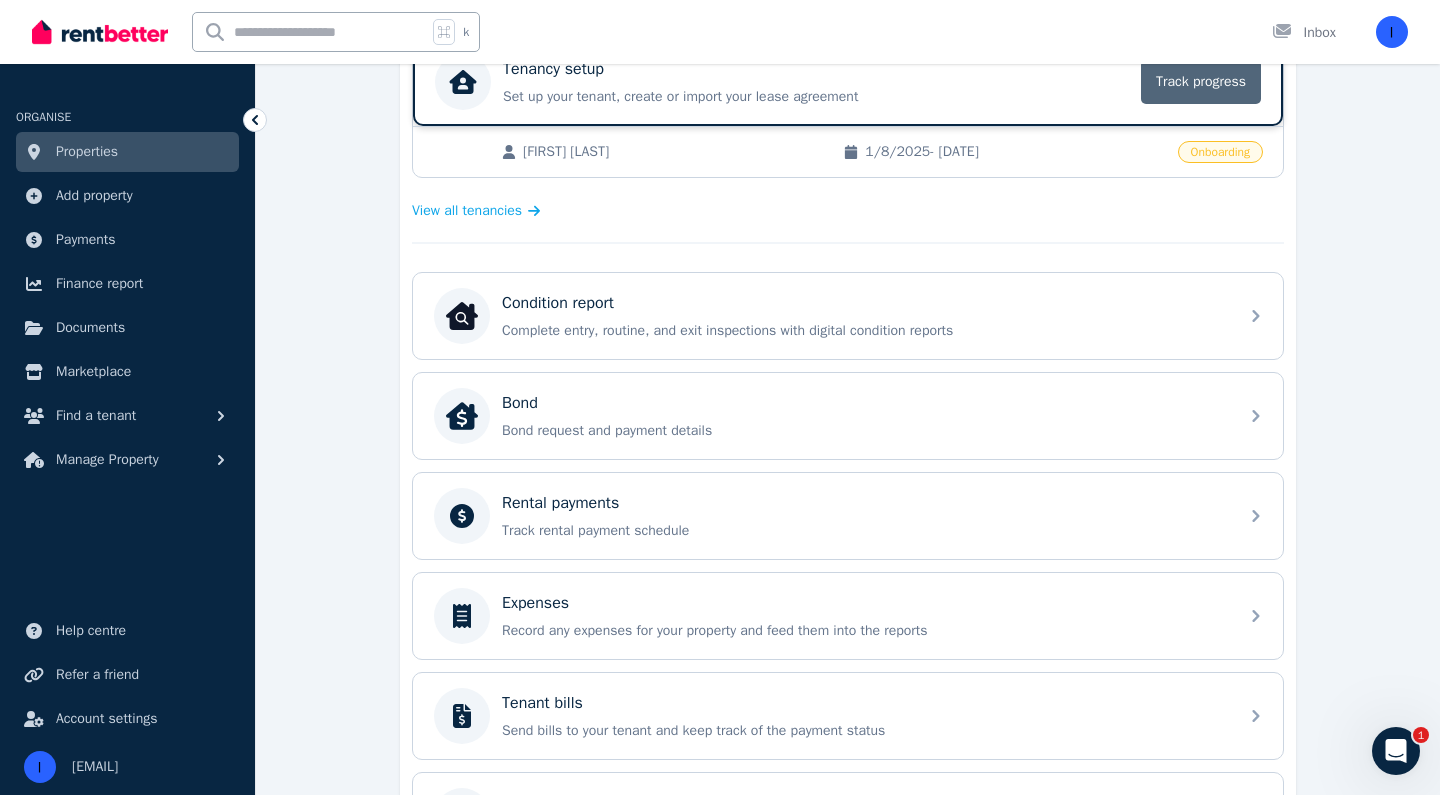 click on "Track progress" at bounding box center [1201, 82] 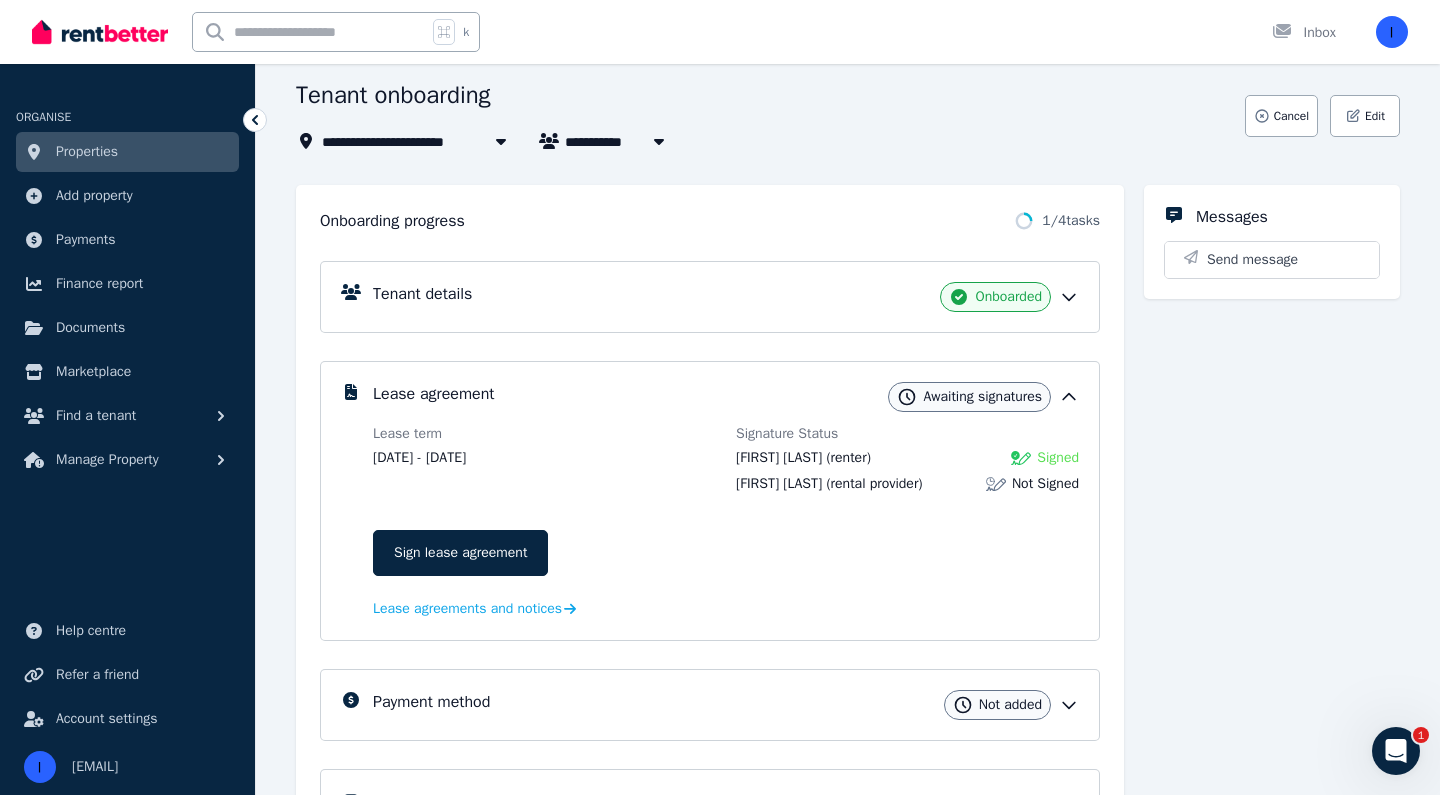 scroll, scrollTop: 104, scrollLeft: 0, axis: vertical 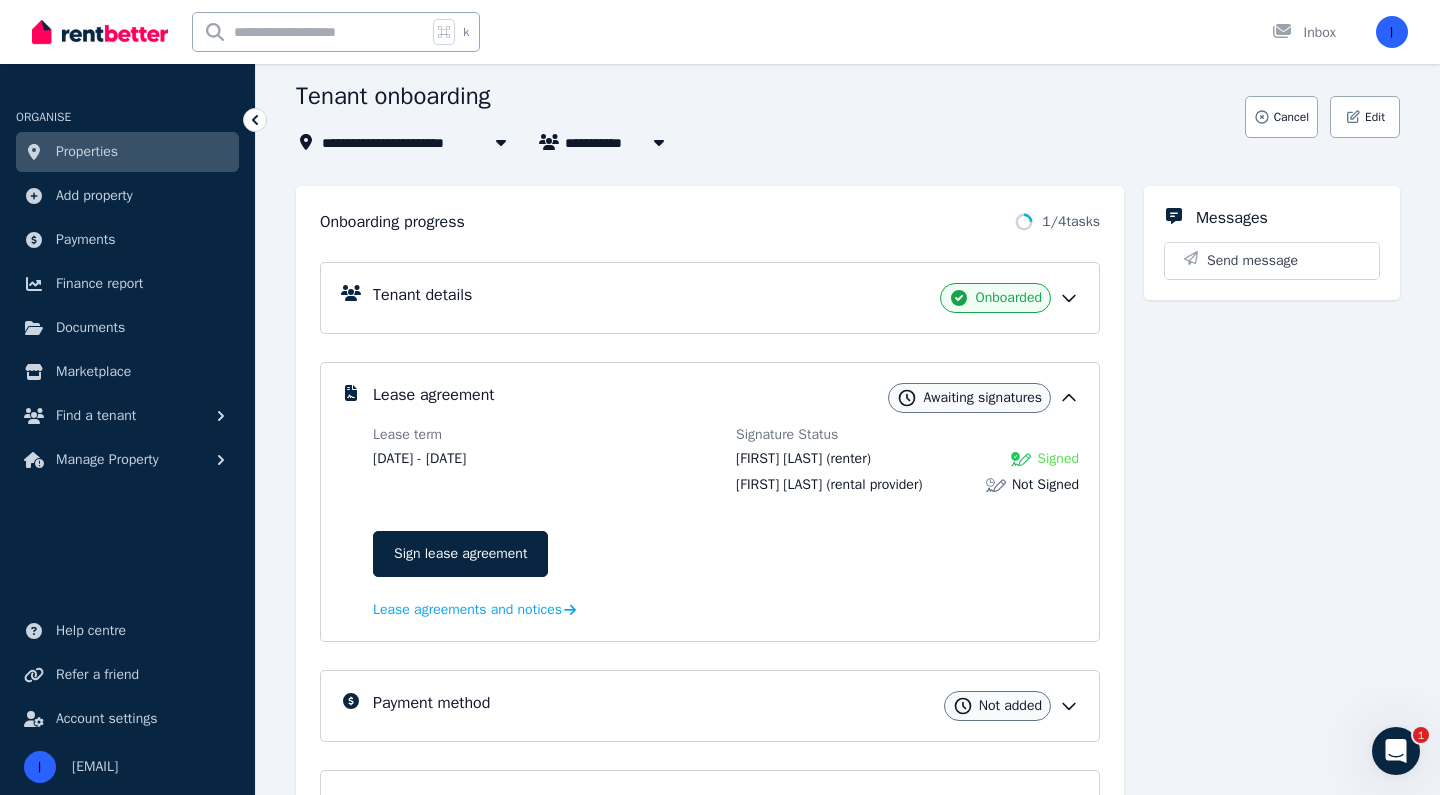 click on "Awaiting signatures" at bounding box center [982, 398] 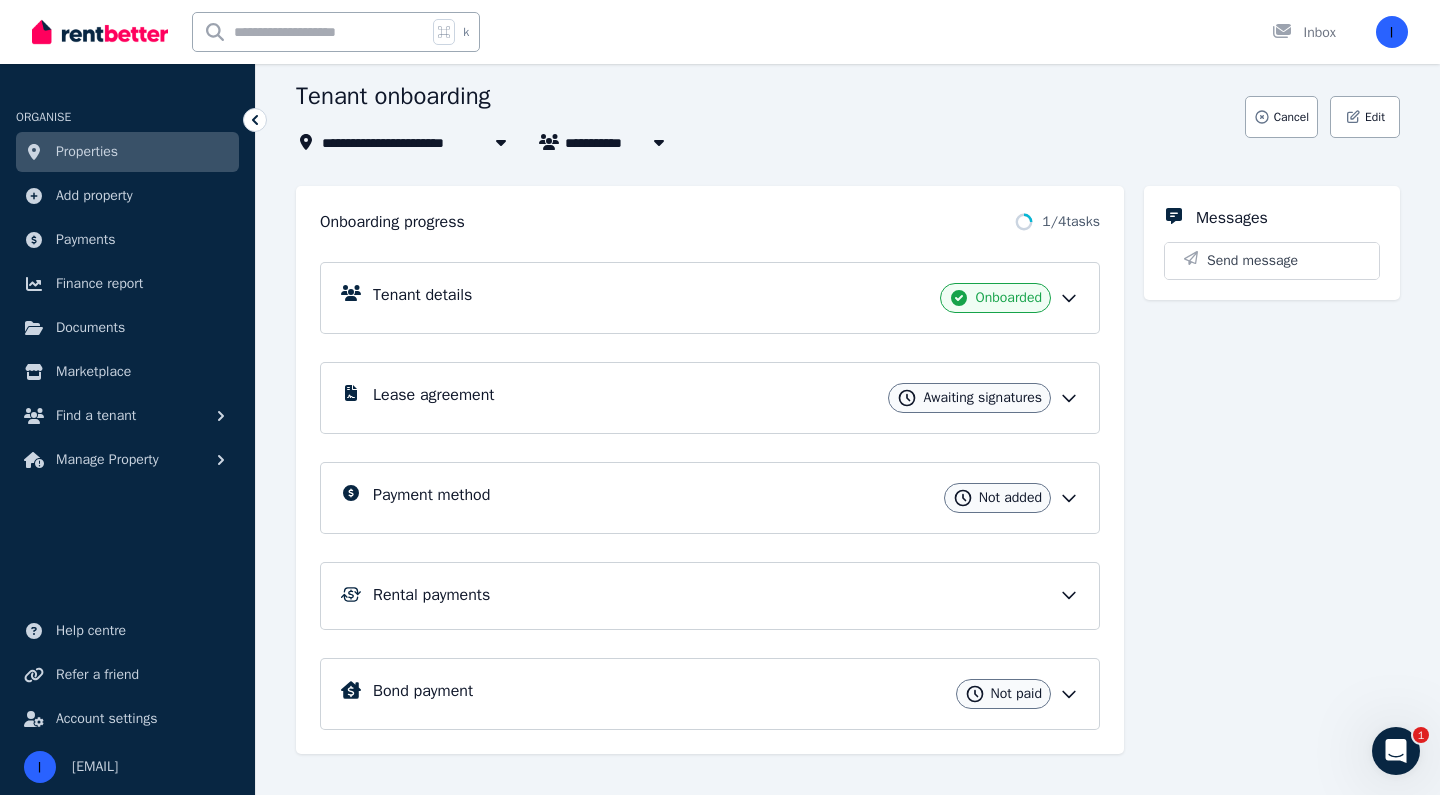 click on "Awaiting signatures" at bounding box center (982, 398) 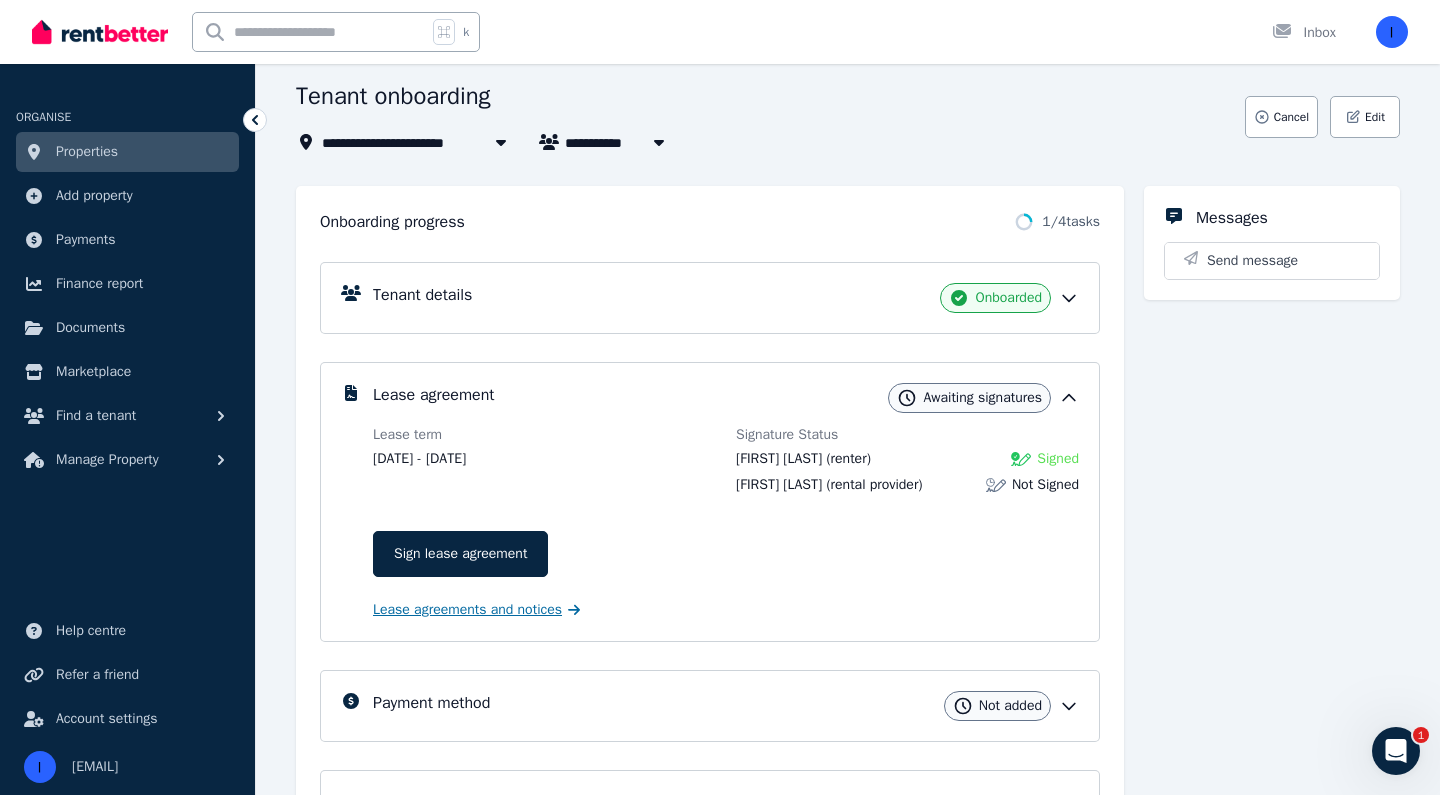 click on "Lease agreements and notices" at bounding box center (467, 610) 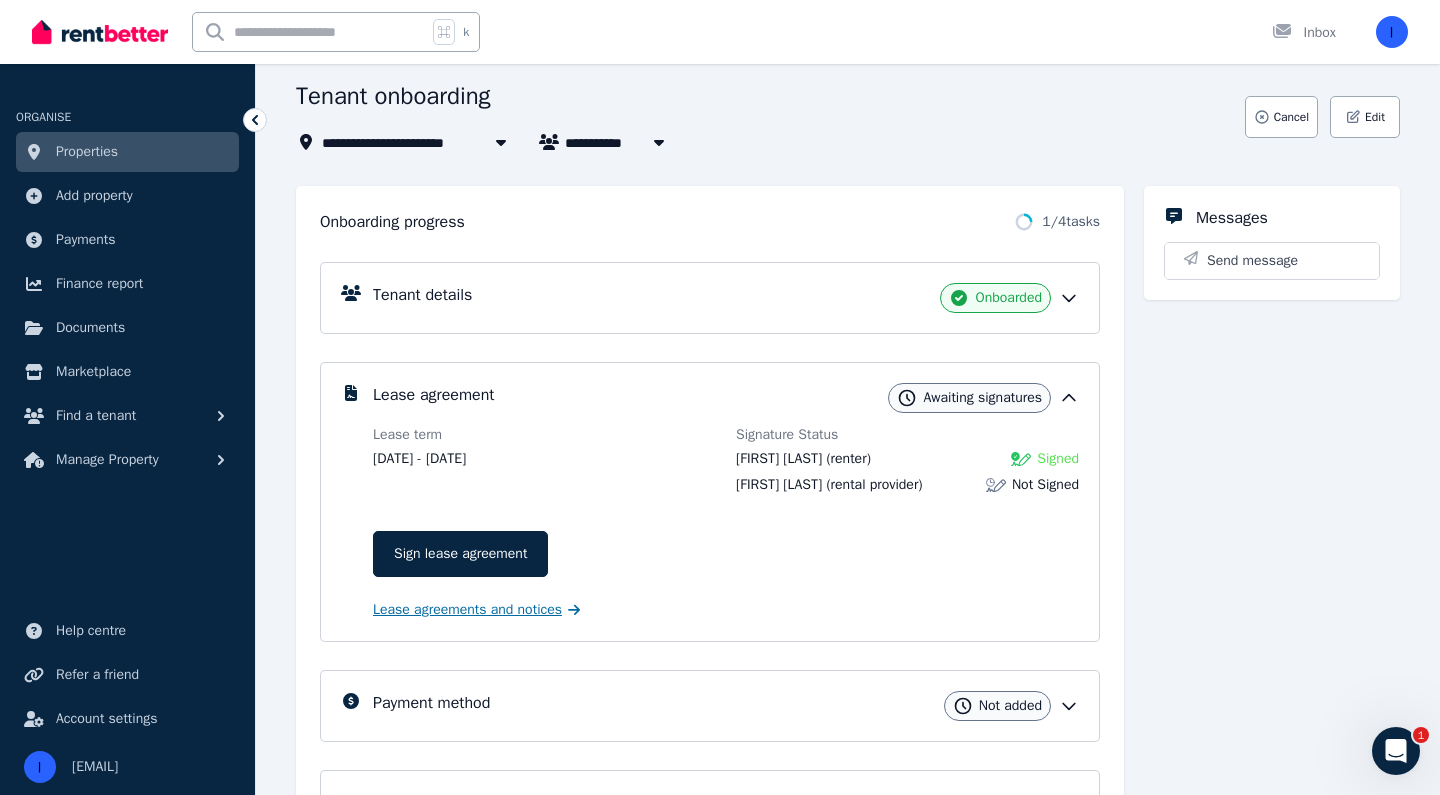 scroll, scrollTop: 0, scrollLeft: 0, axis: both 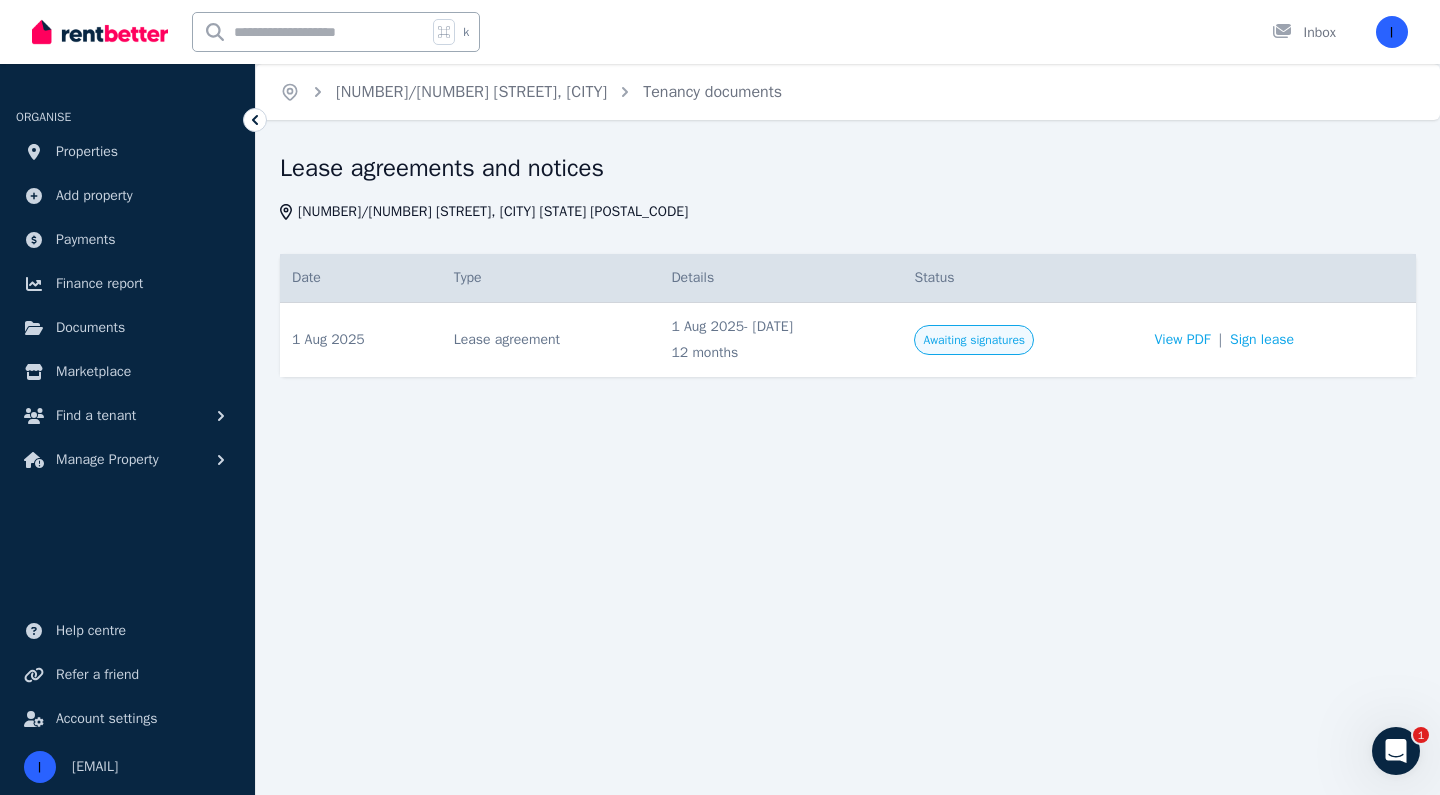click on "Awaiting signatures" at bounding box center (974, 340) 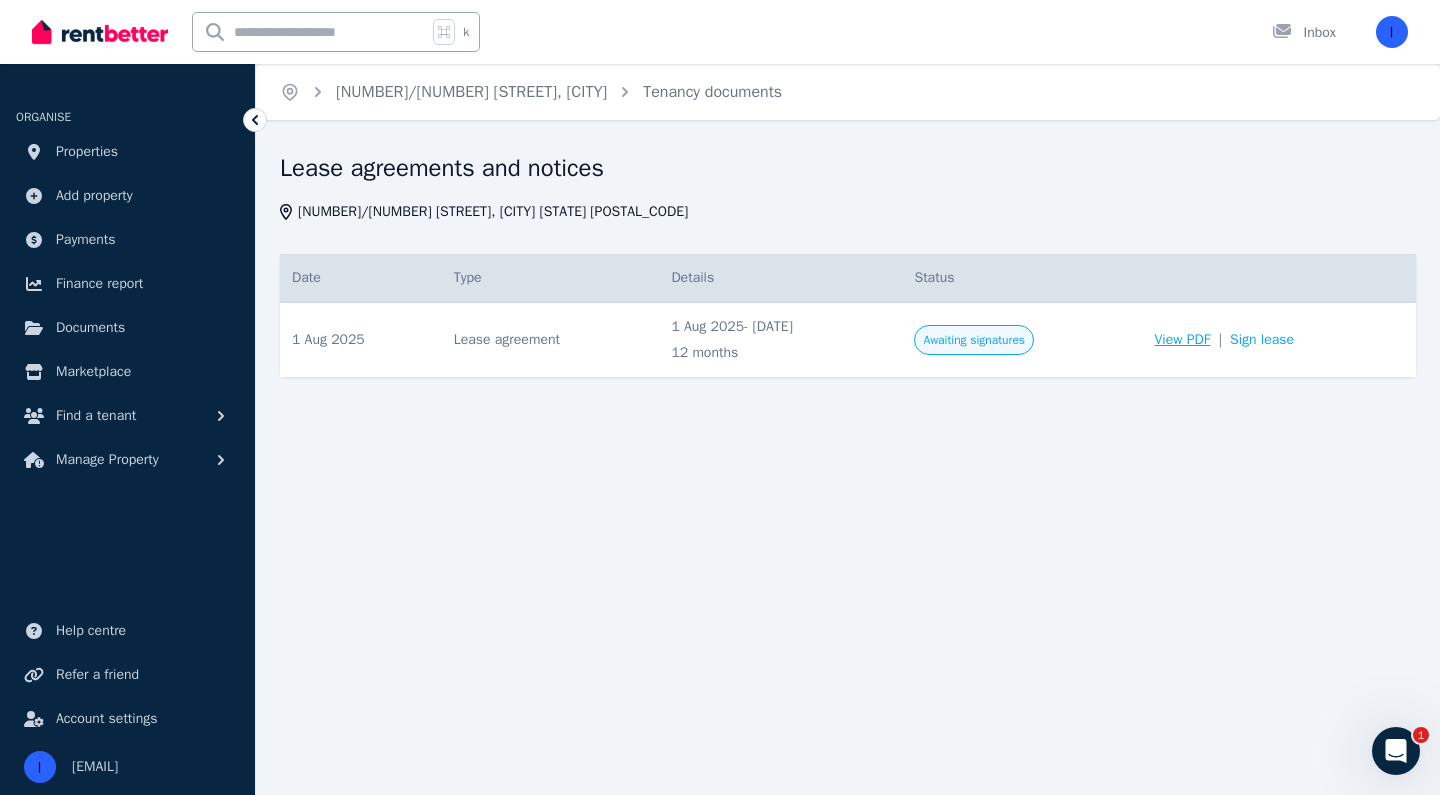 click on "View PDF" at bounding box center (1183, 340) 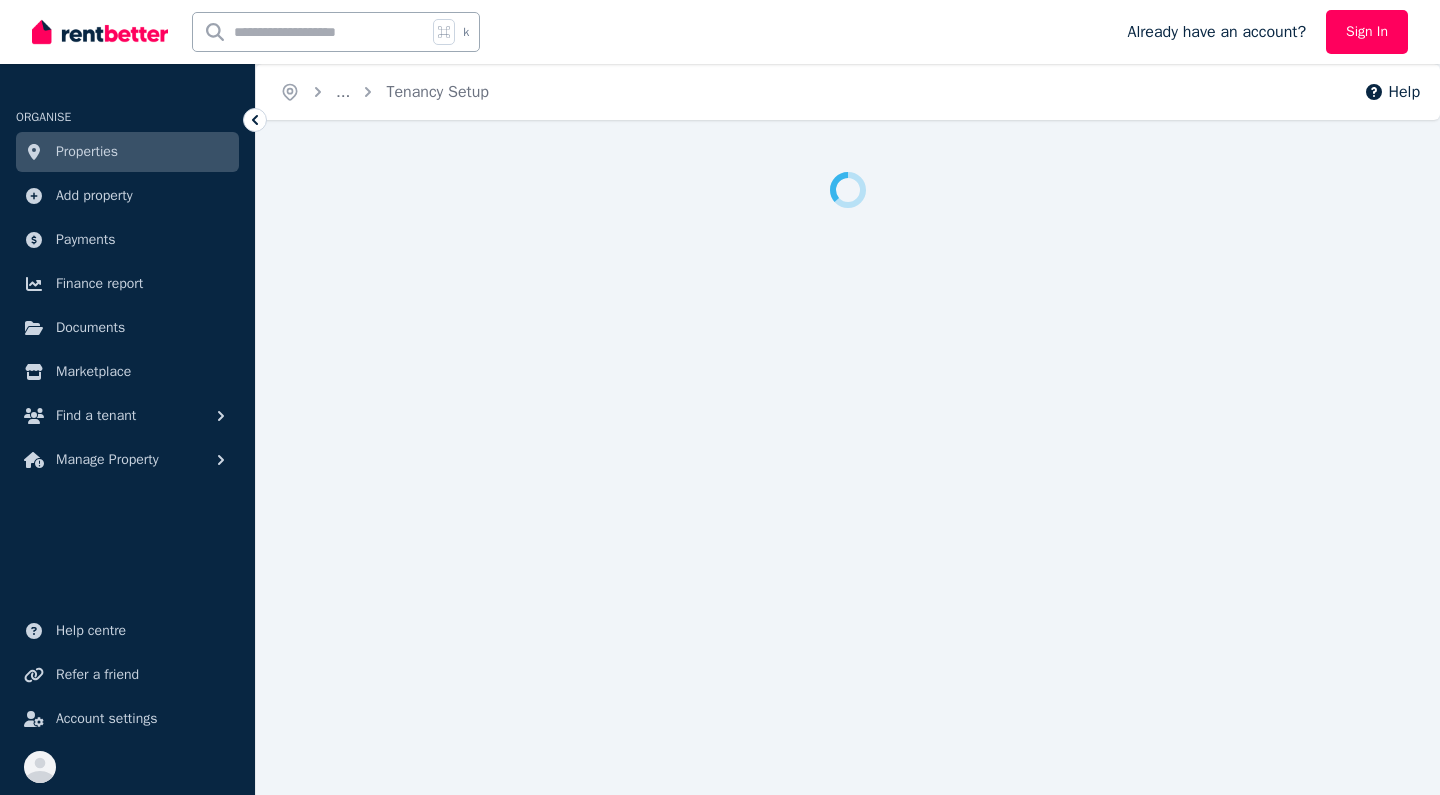 scroll, scrollTop: 0, scrollLeft: 0, axis: both 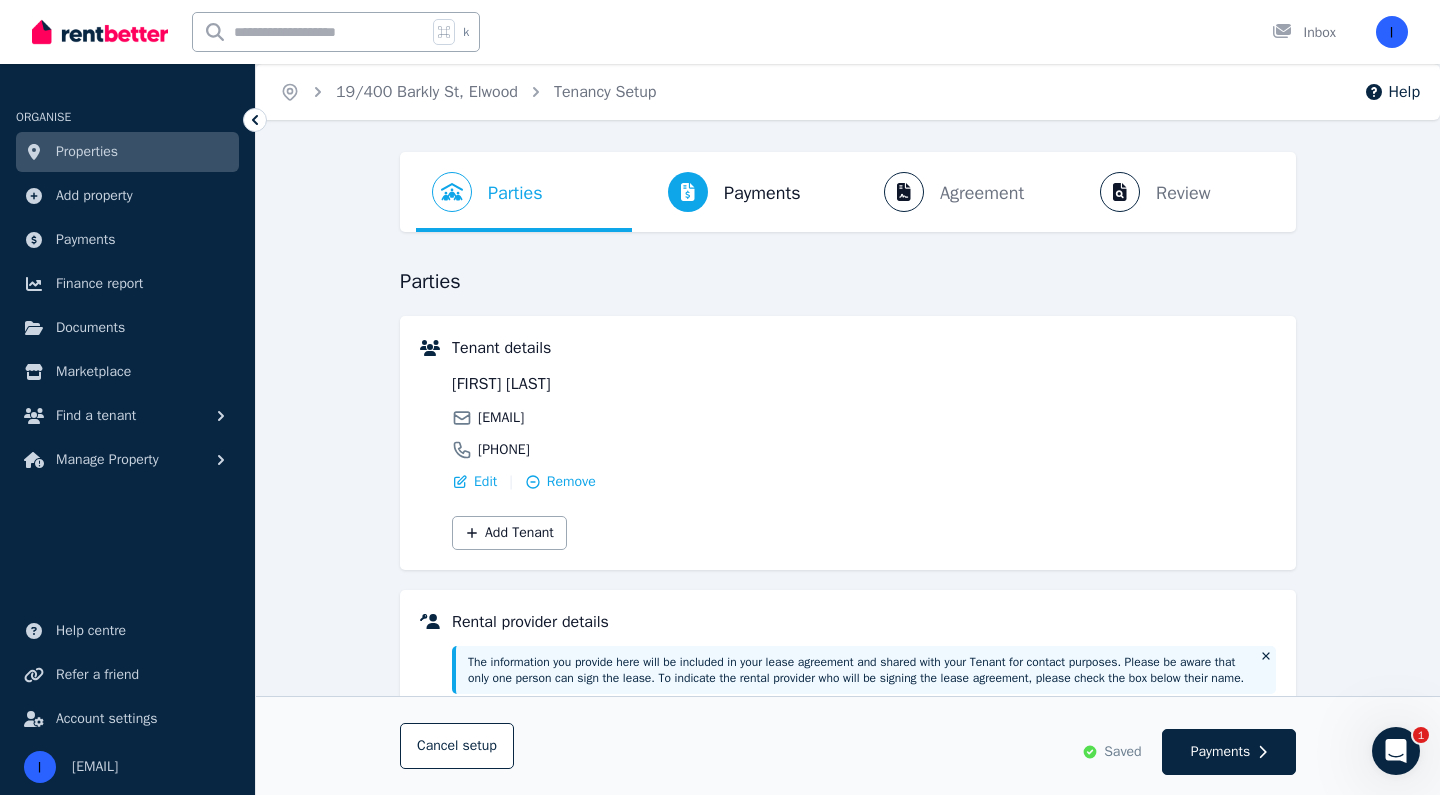 click on "Parties Rental provider and tenant details Payments Bond and rental payments Agreement Lease agreement Review Send tenancy details" at bounding box center [848, 192] 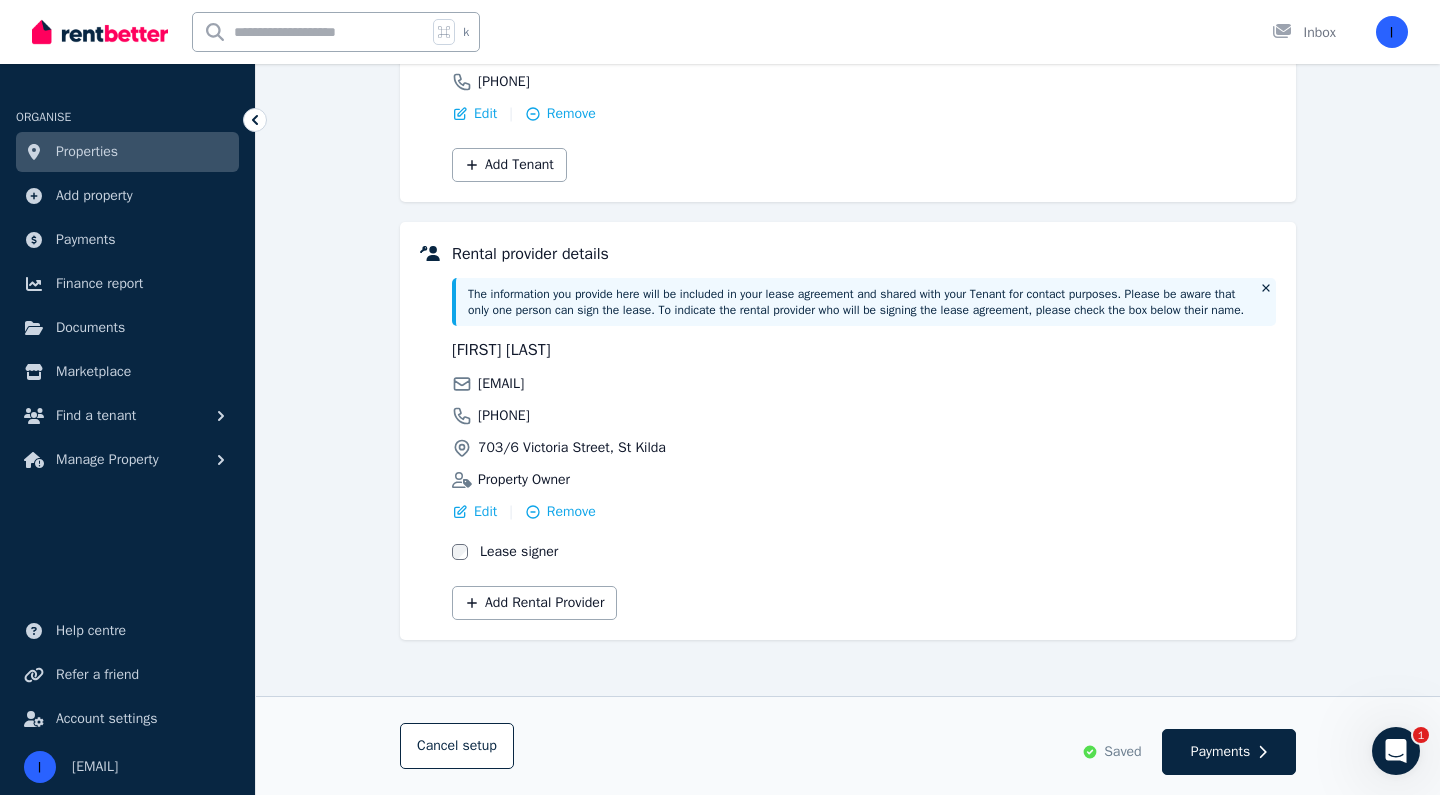 scroll, scrollTop: 384, scrollLeft: 0, axis: vertical 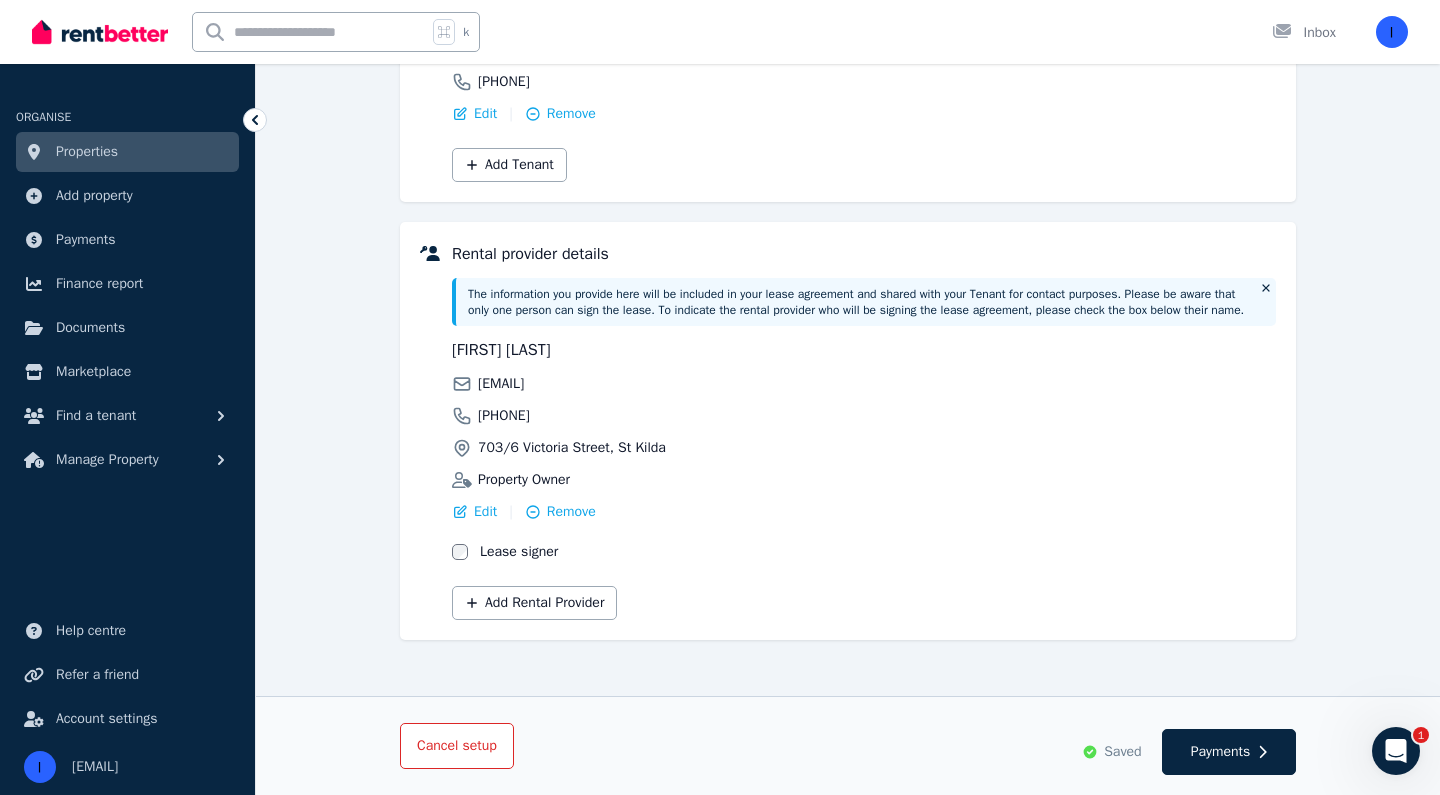 click on "Cancel setup" at bounding box center [457, 746] 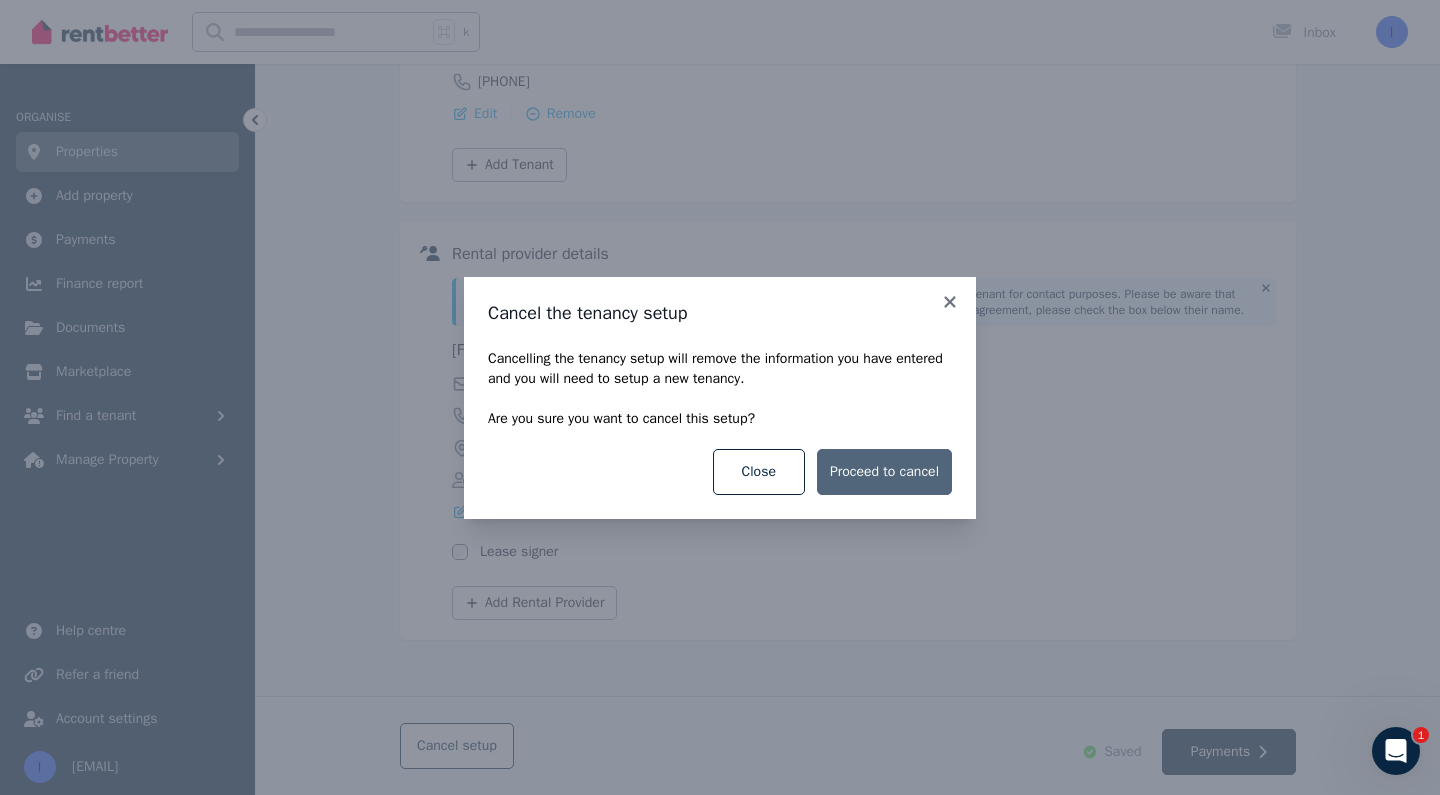 click on "Proceed to cancel" at bounding box center (884, 472) 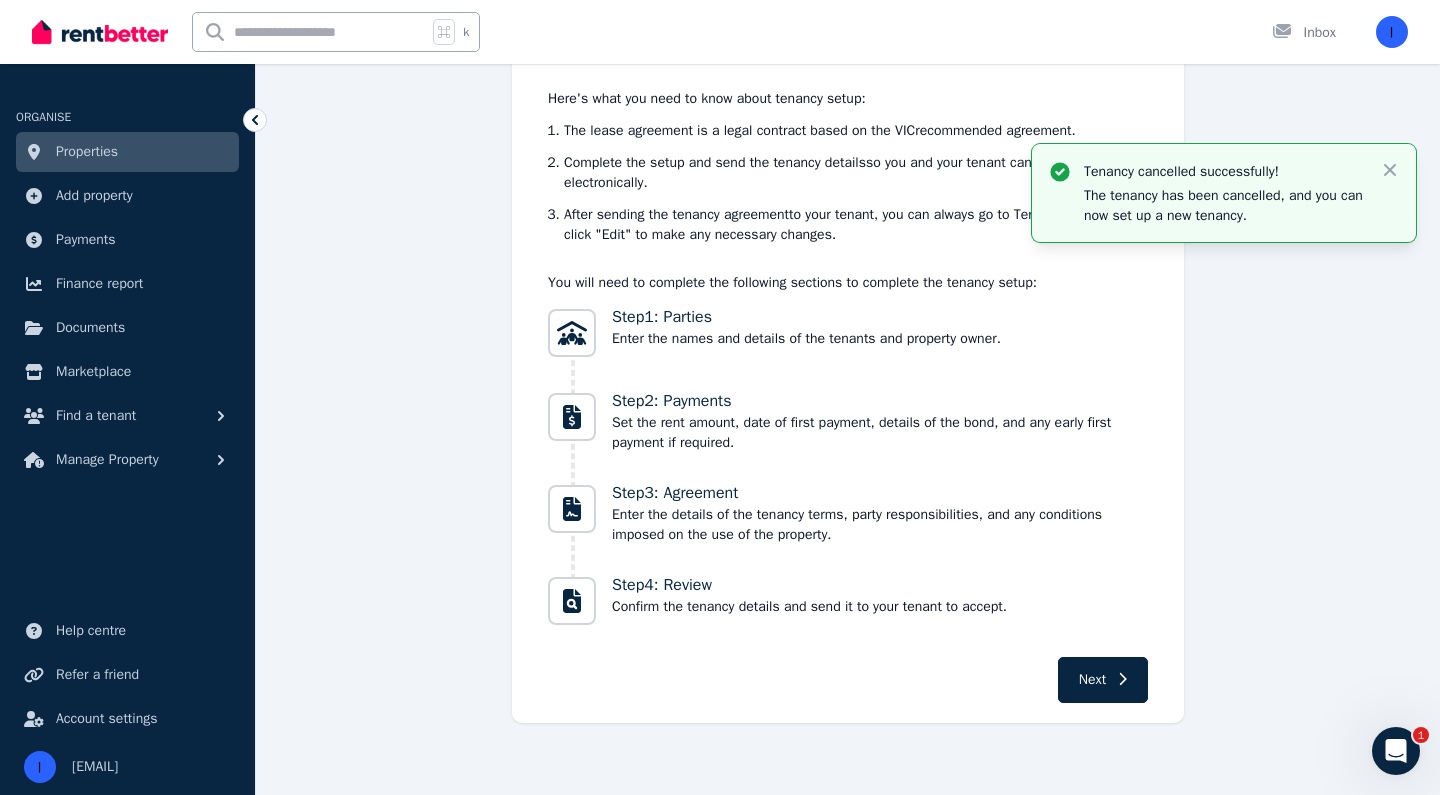 scroll, scrollTop: 0, scrollLeft: 0, axis: both 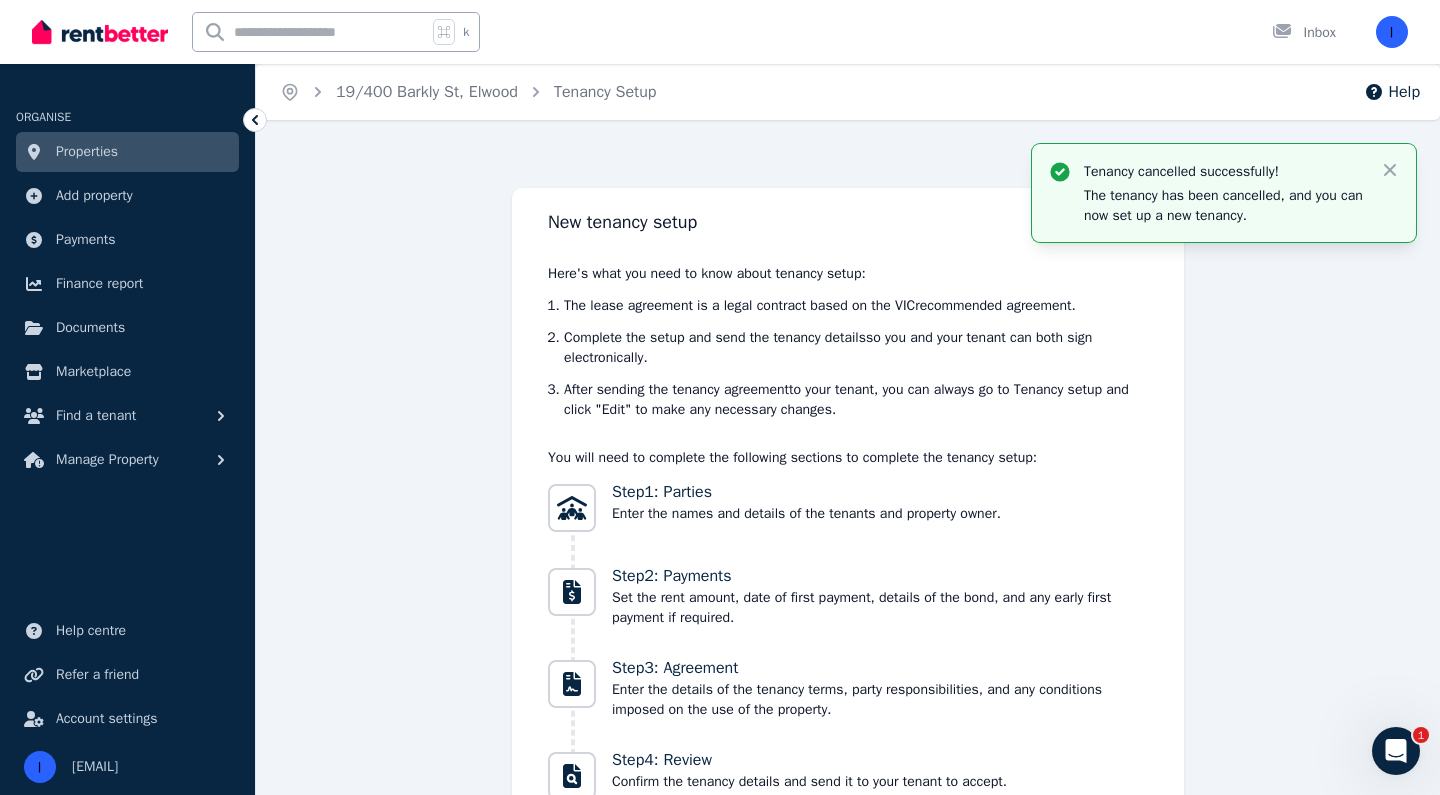 click on "Properties" at bounding box center (127, 152) 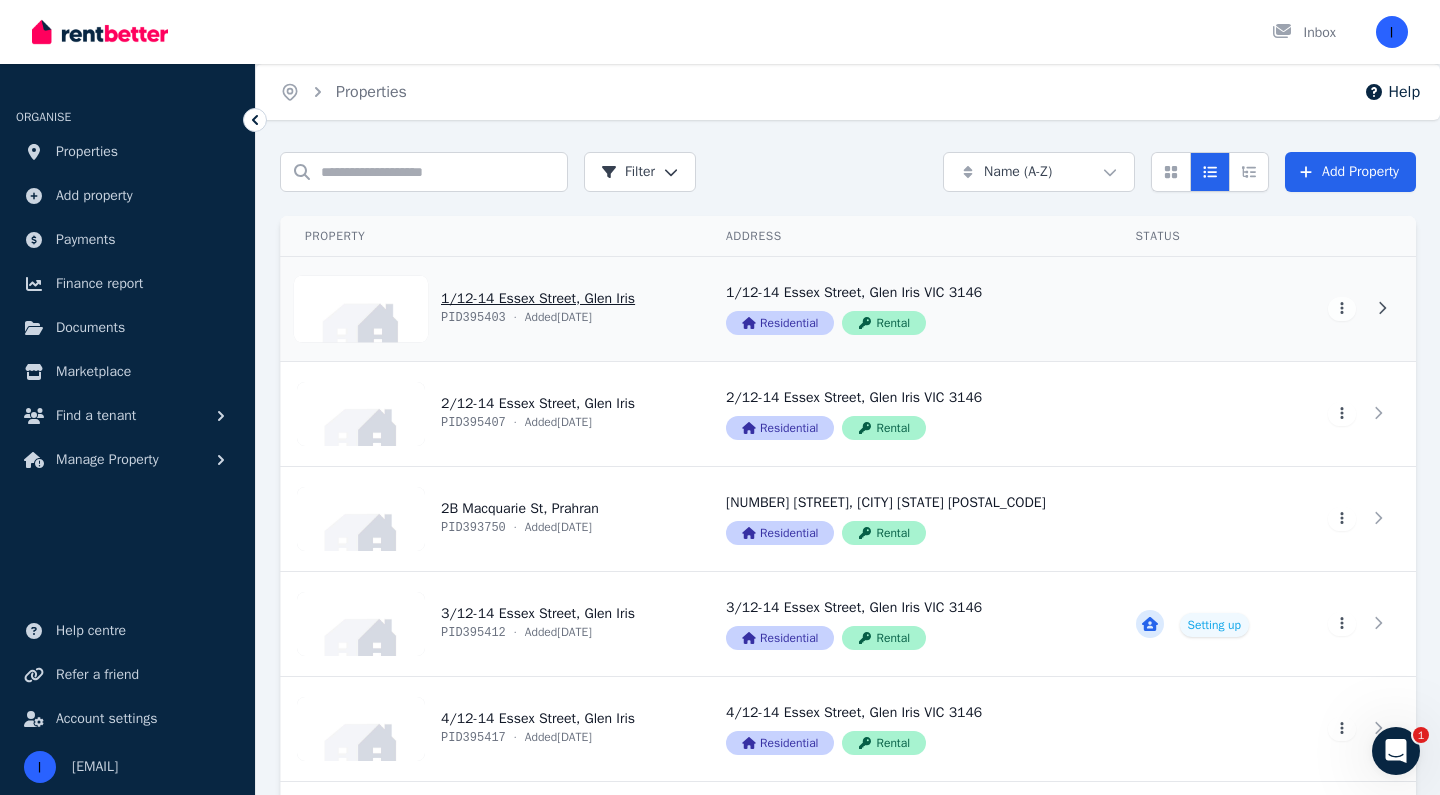 click on "View property details" at bounding box center [491, 309] 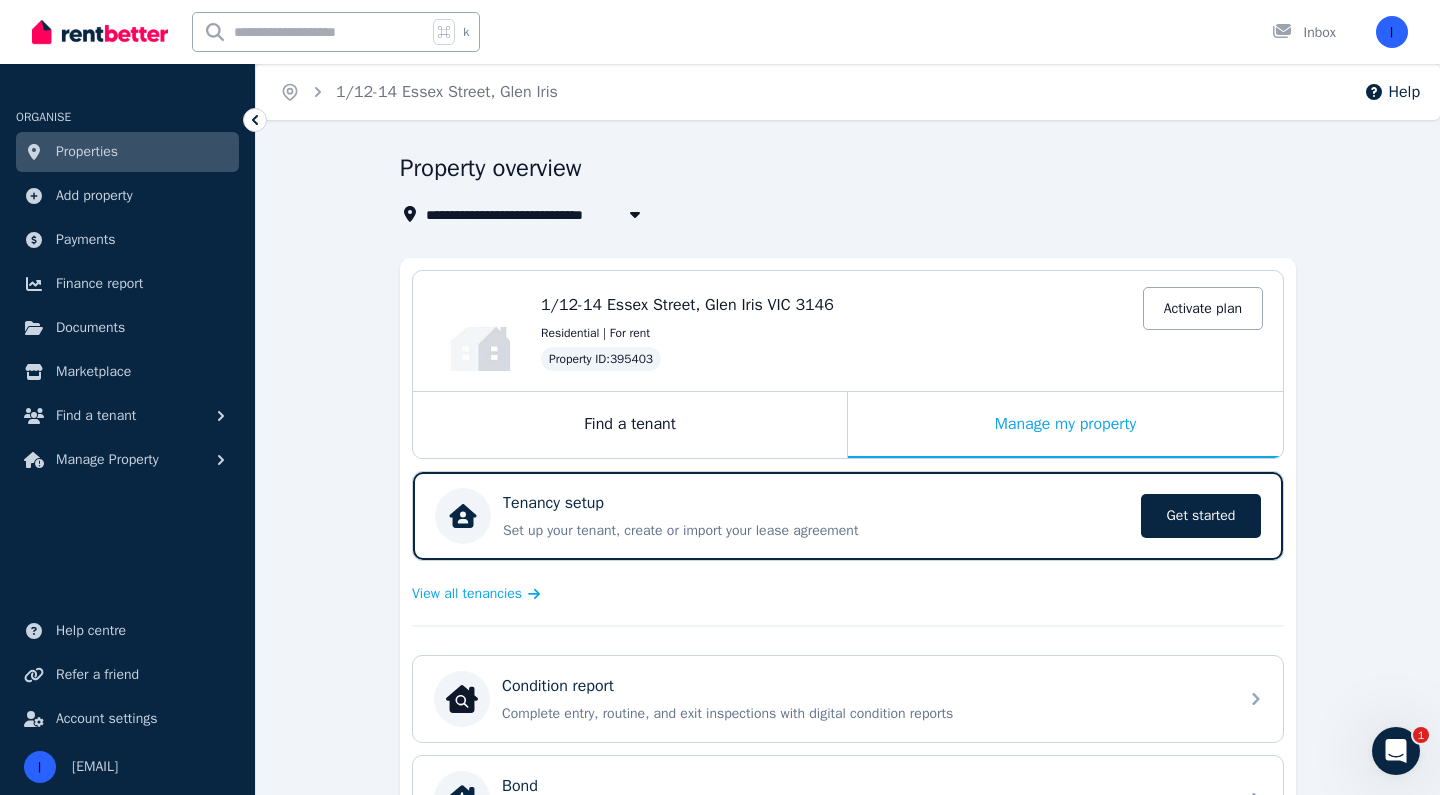 click on "**********" at bounding box center [848, 741] 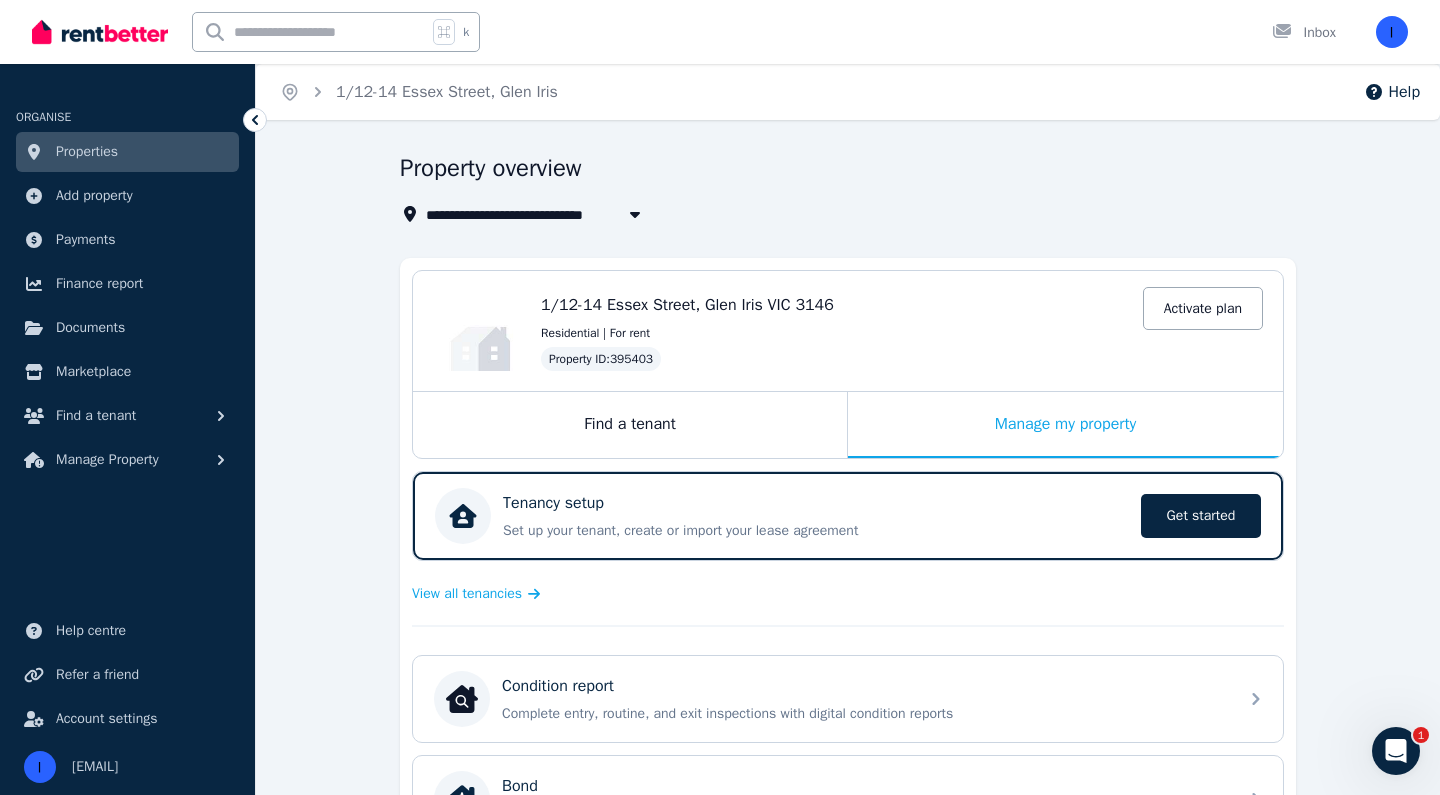 click on "Property ID :  395403 Activate plan" at bounding box center [902, 359] 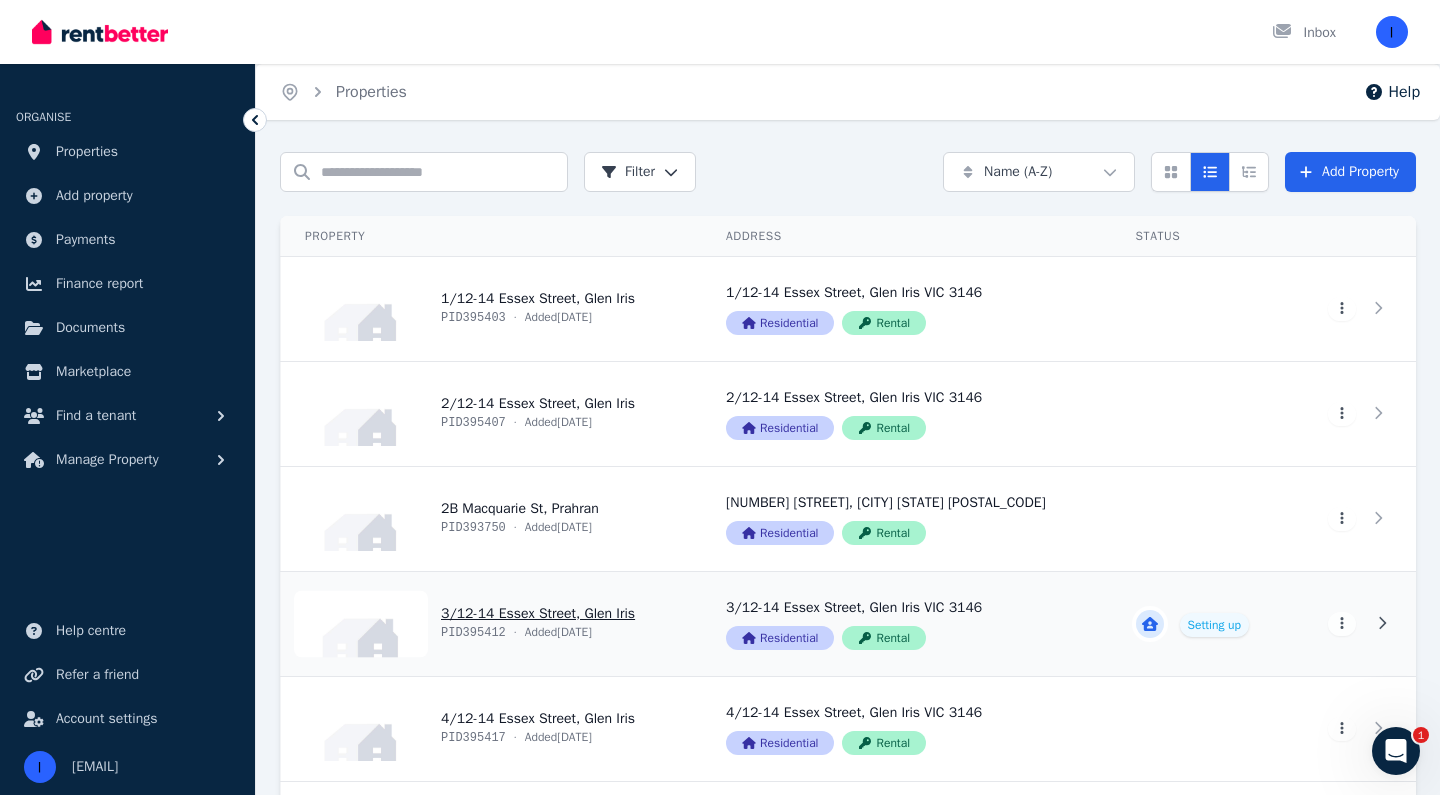 click on "View property details" at bounding box center (491, 624) 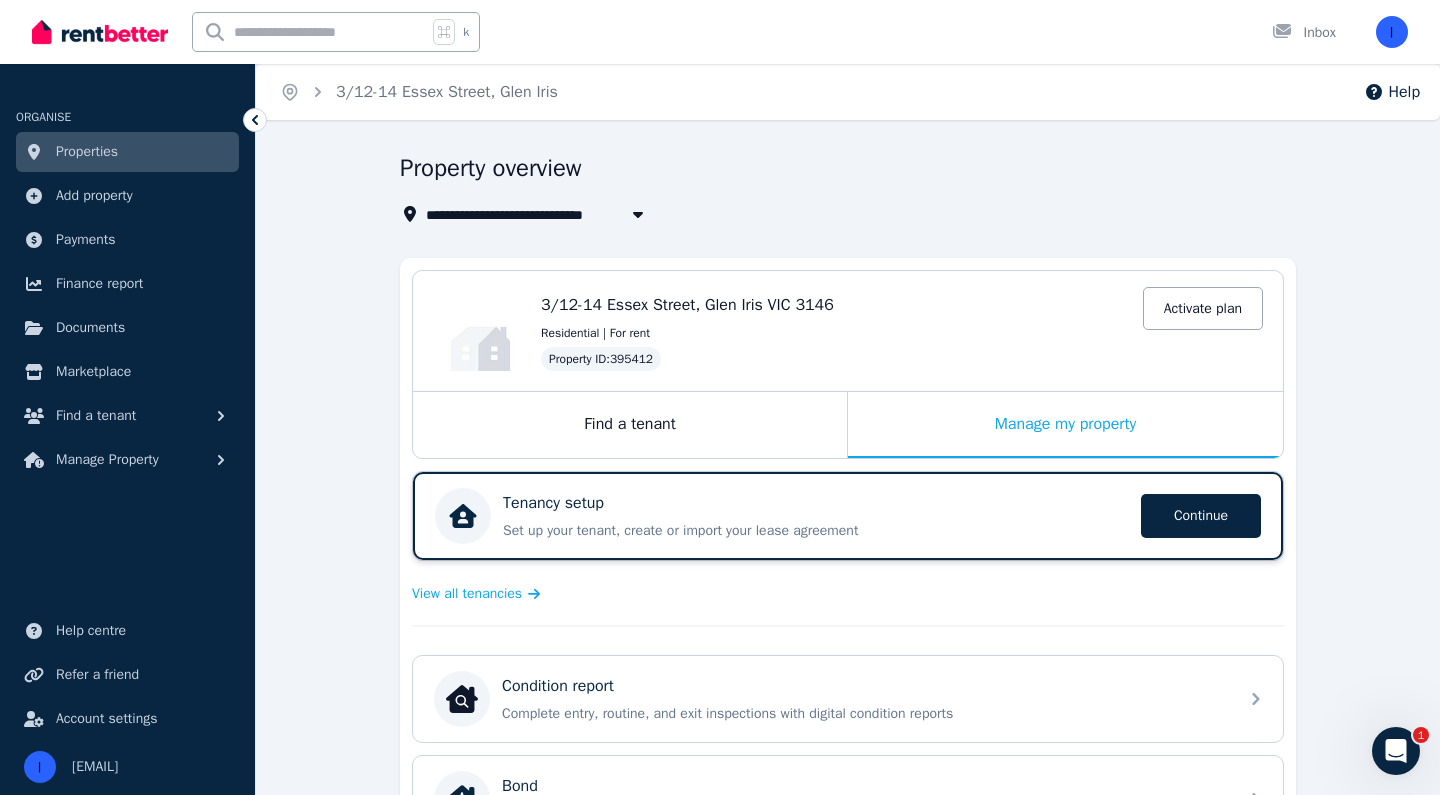 click on "Set up your tenant, create or import your lease agreement" at bounding box center [816, 531] 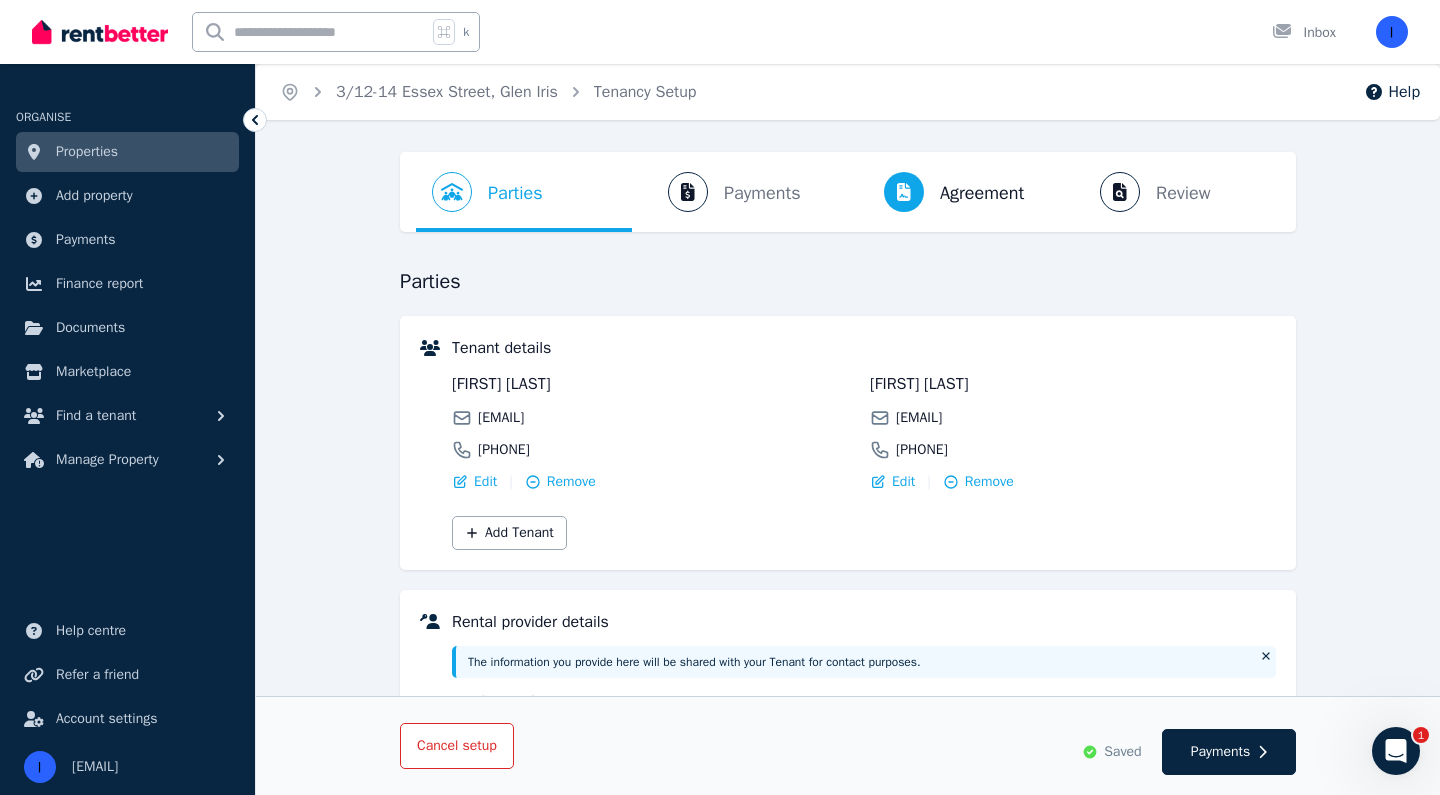 click on "Cancel setup" at bounding box center [457, 746] 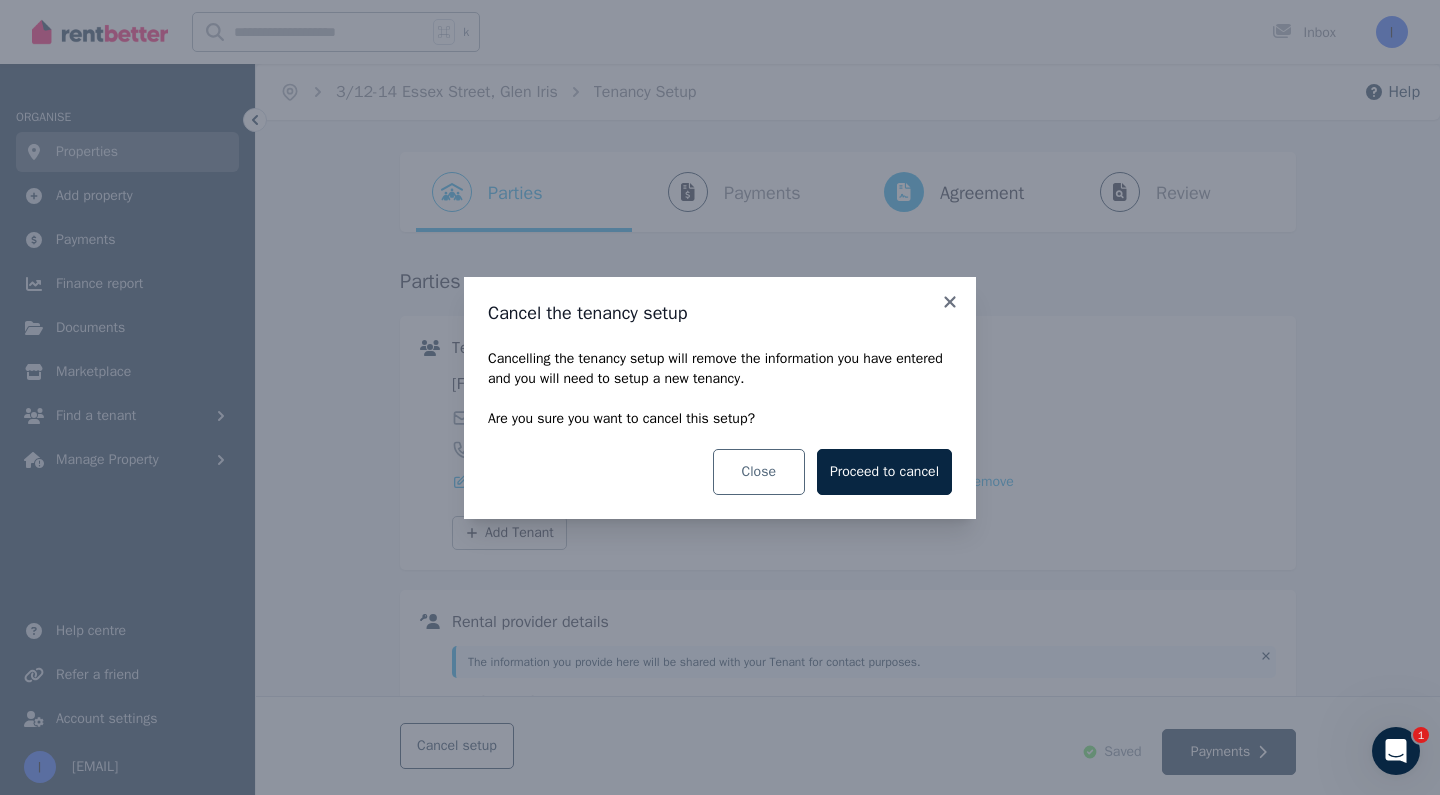 click on "Close" at bounding box center (759, 472) 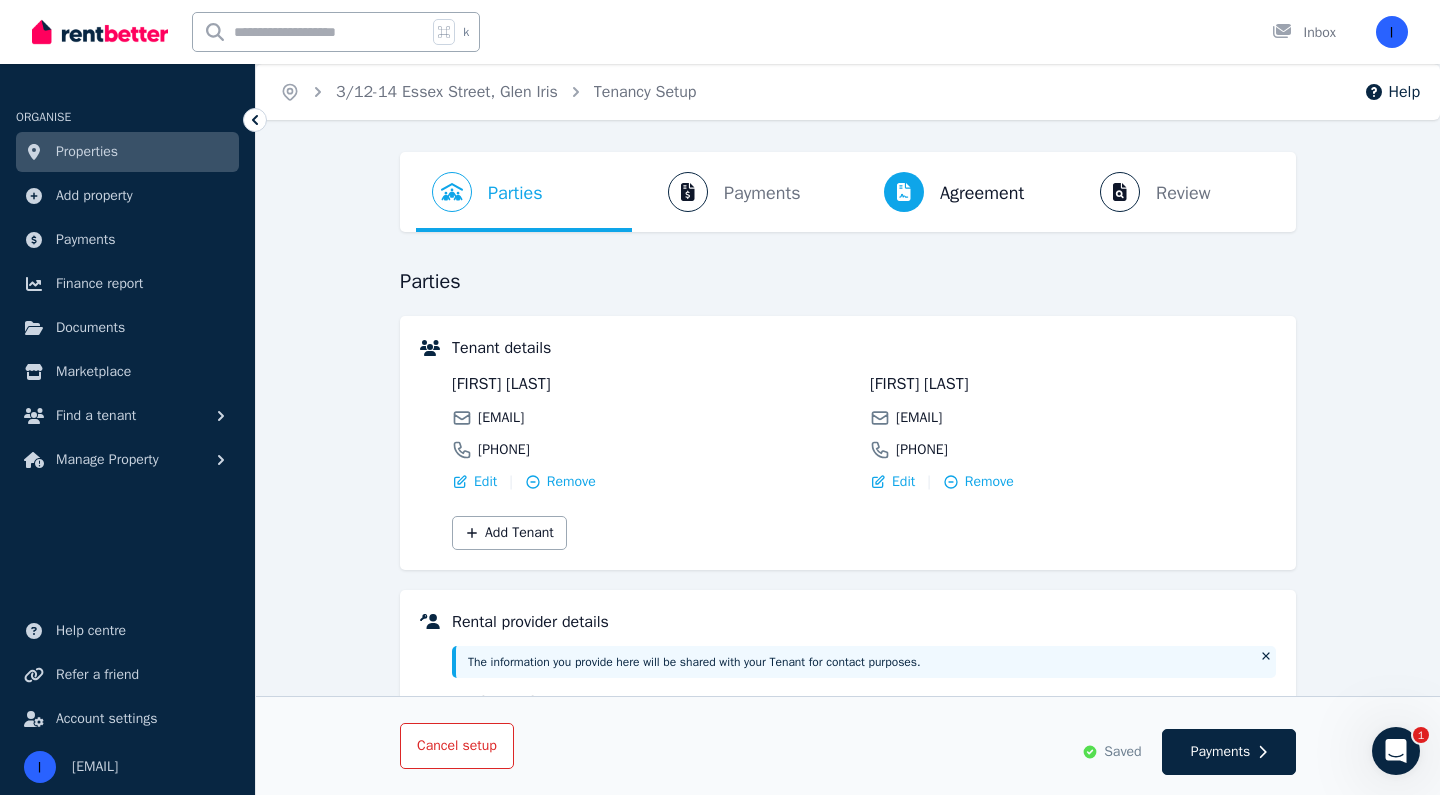 click on "Cancel setup" at bounding box center [457, 745] 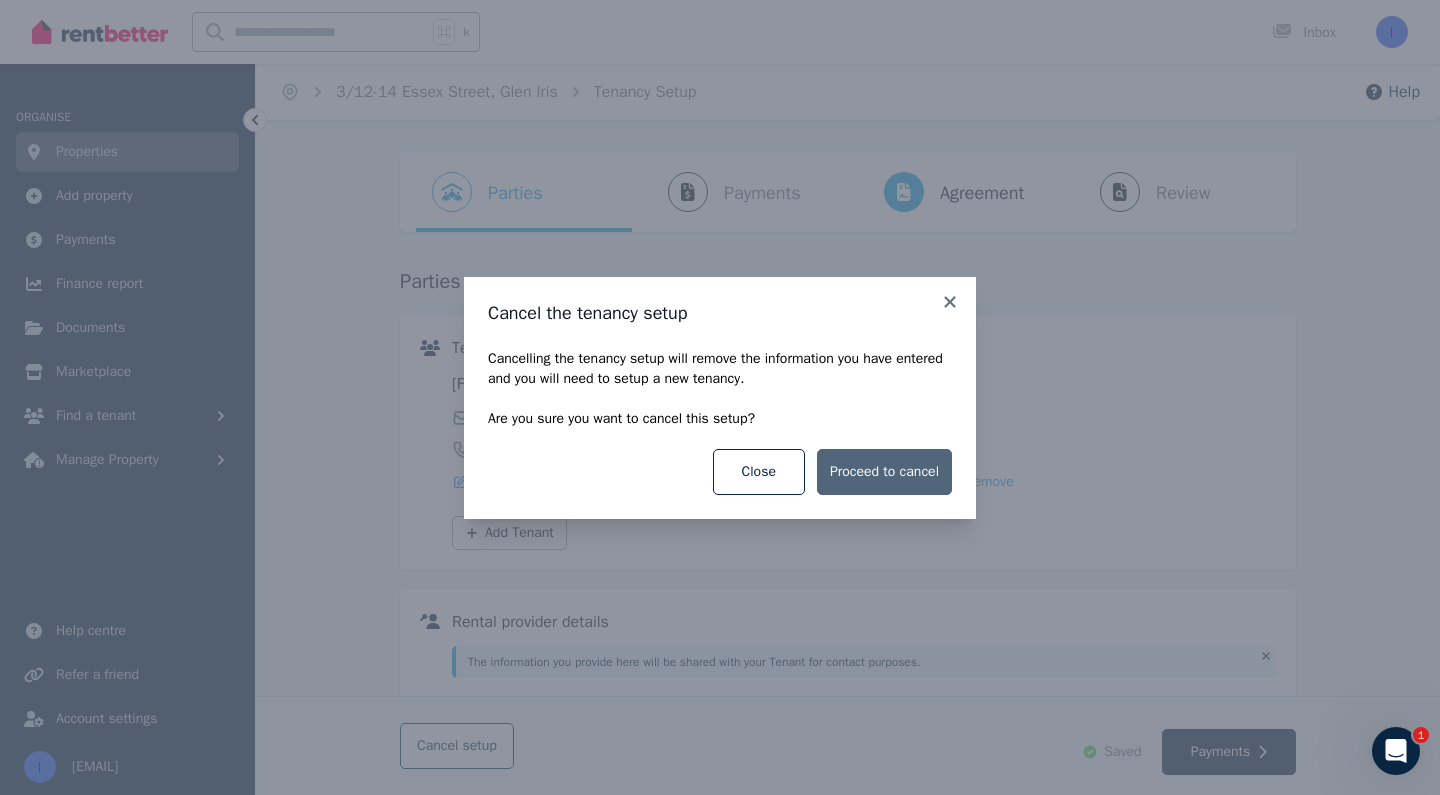 click on "Proceed to cancel" at bounding box center [884, 472] 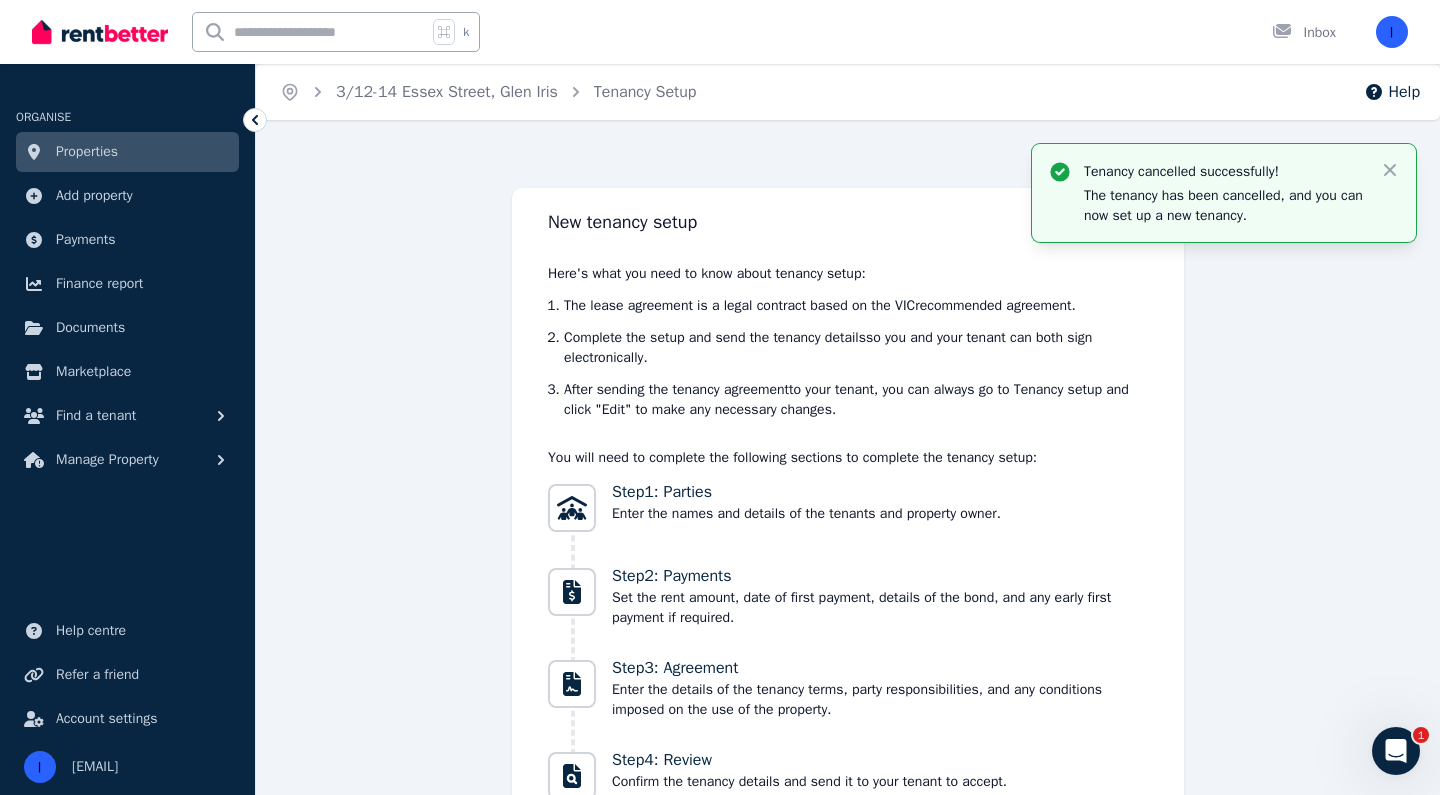click on "Properties" at bounding box center (127, 152) 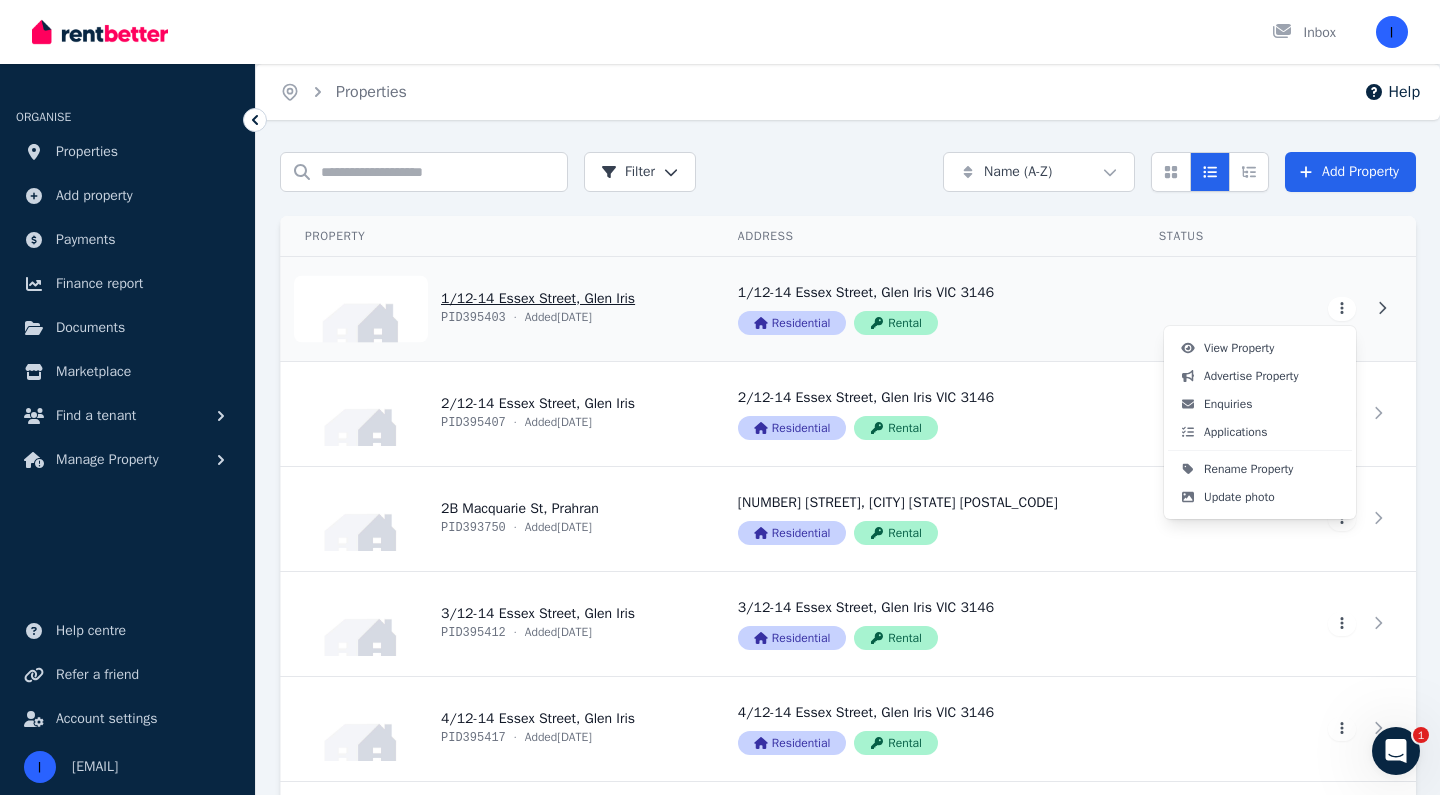 click on "Open main menu Inbox Open user menu ORGANISE Properties Add property Payments Finance report Documents Marketplace Find a tenant Manage Property Help centre Refer a friend Account settings Your profile ian@perkinsproperty.com.au Home Properties Help Search properties Filter Name (A-Z) Add Property Property Address Status Actions 1/12-14 Essex Street, Glen Iris PID  395403 · Added  12/7/2025 1/12-14 Essex Street, Glen Iris VIC 3146 Residential Rental View property details 1/12-14 Essex Street, Glen Iris VIC 3146 Residential Rental View property details View property details View property details 2/12-14 Essex Street, Glen Iris PID  395407 · Added  12/7/2025 2/12-14 Essex Street, Glen Iris VIC 3146 Residential Rental View property details 2/12-14 Essex Street, Glen Iris VIC 3146 Residential Rental View property details View property details View property details 2B Macquarie St, Prahran PID  393750 · Added  26/6/2025 2B Macquarie St, Prahran VIC 3181 Residential Rental View property details Residential PID" at bounding box center (720, 397) 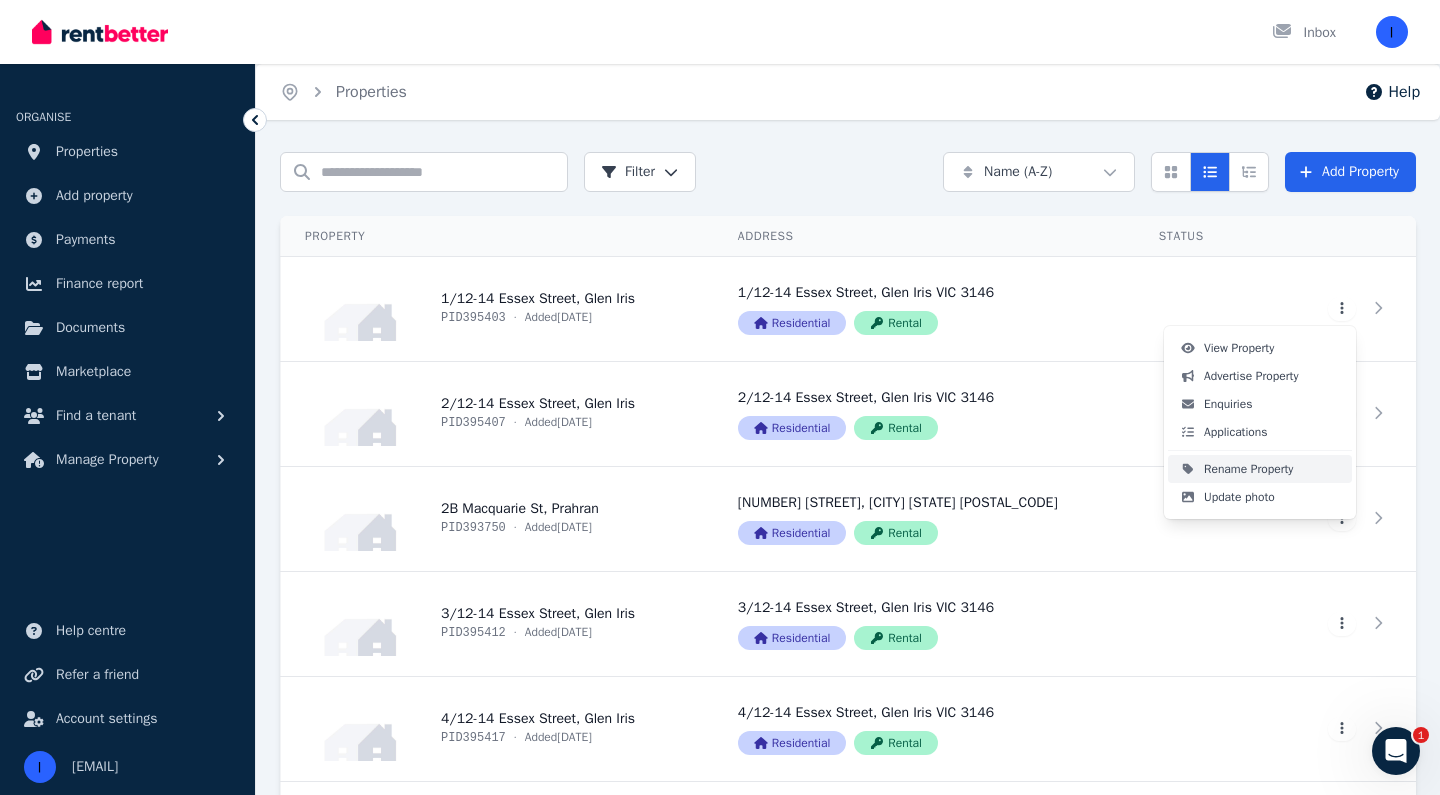 click on "Rename Property" at bounding box center [1260, 469] 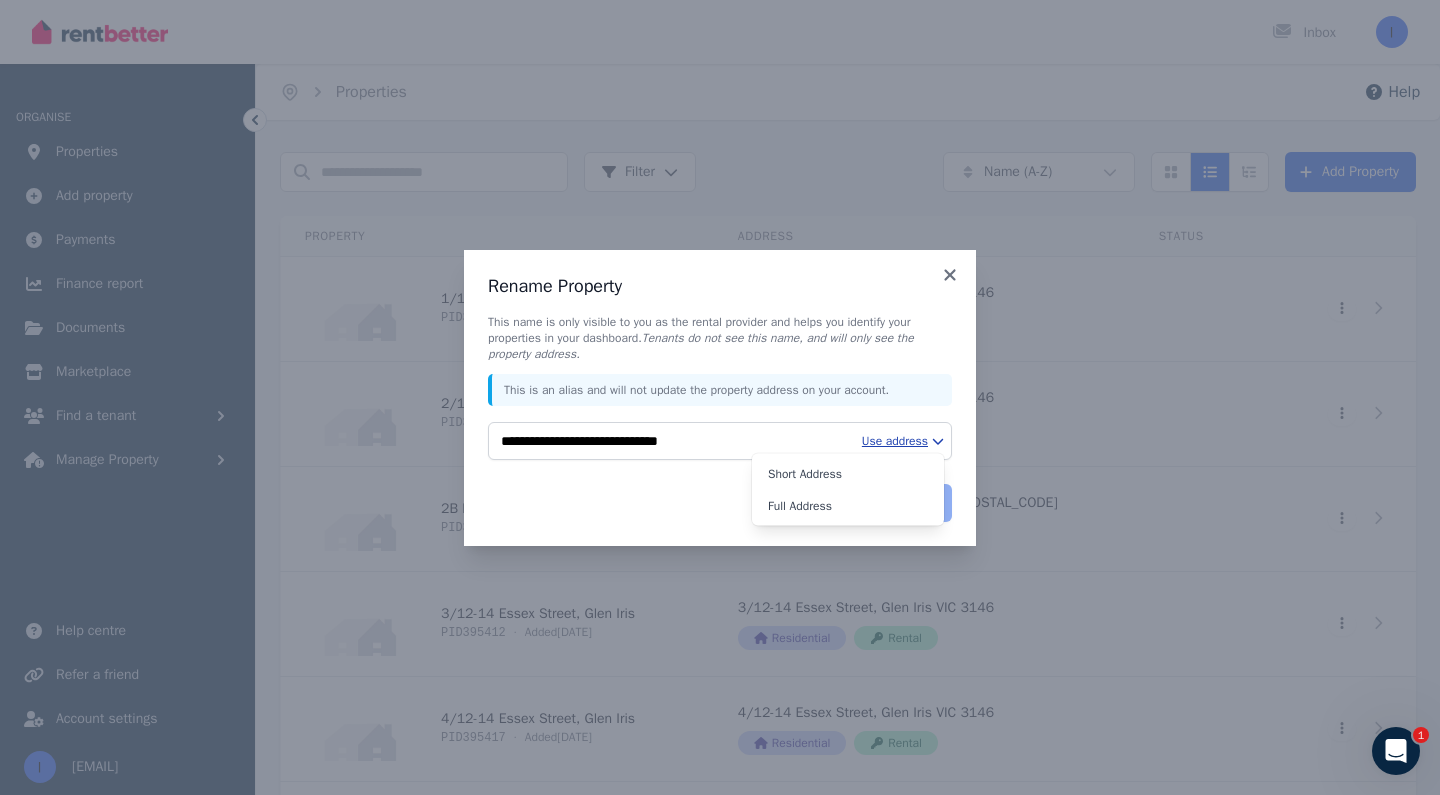 click on "Open main menu Inbox Open user menu ORGANISE Properties Add property Payments Finance report Documents Marketplace Find a tenant Manage Property Help centre Refer a friend Account settings Your profile ian@perkinsproperty.com.au Home Properties Help Search properties Filter Name (A-Z) Add Property Property Address Status Actions 1/12-14 Essex Street, Glen Iris PID  395403 · Added  12/7/2025 1/12-14 Essex Street, Glen Iris VIC 3146 Residential Rental View property details 1/12-14 Essex Street, Glen Iris VIC 3146 Residential Rental View property details View property details View property details 2/12-14 Essex Street, Glen Iris PID  395407 · Added  12/7/2025 2/12-14 Essex Street, Glen Iris VIC 3146 Residential Rental View property details 2/12-14 Essex Street, Glen Iris VIC 3146 Residential Rental View property details View property details View property details 2B Macquarie St, Prahran PID  393750 · Added  26/6/2025 2B Macquarie St, Prahran VIC 3181 Residential Rental View property details Residential PID" at bounding box center (720, 397) 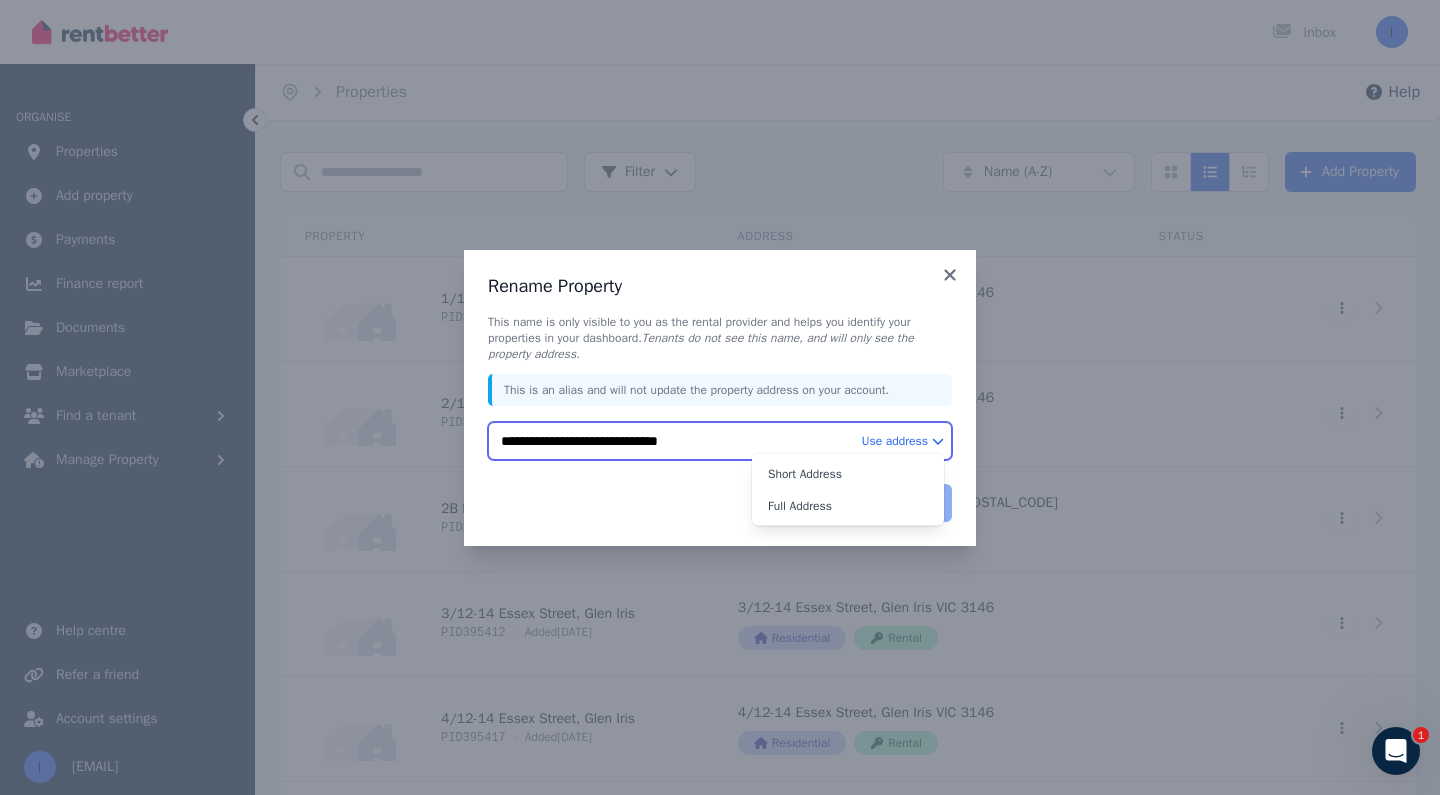 click on "Open main menu Inbox Open user menu ORGANISE Properties Add property Payments Finance report Documents Marketplace Find a tenant Manage Property Help centre Refer a friend Account settings Your profile ian@perkinsproperty.com.au Home Properties Help Search properties Filter Name (A-Z) Add Property Property Address Status Actions 1/12-14 Essex Street, Glen Iris PID  395403 · Added  12/7/2025 1/12-14 Essex Street, Glen Iris VIC 3146 Residential Rental View property details 1/12-14 Essex Street, Glen Iris VIC 3146 Residential Rental View property details View property details View property details 2/12-14 Essex Street, Glen Iris PID  395407 · Added  12/7/2025 2/12-14 Essex Street, Glen Iris VIC 3146 Residential Rental View property details 2/12-14 Essex Street, Glen Iris VIC 3146 Residential Rental View property details View property details View property details 2B Macquarie St, Prahran PID  393750 · Added  26/6/2025 2B Macquarie St, Prahran VIC 3181 Residential Rental View property details Residential PID" at bounding box center (720, 397) 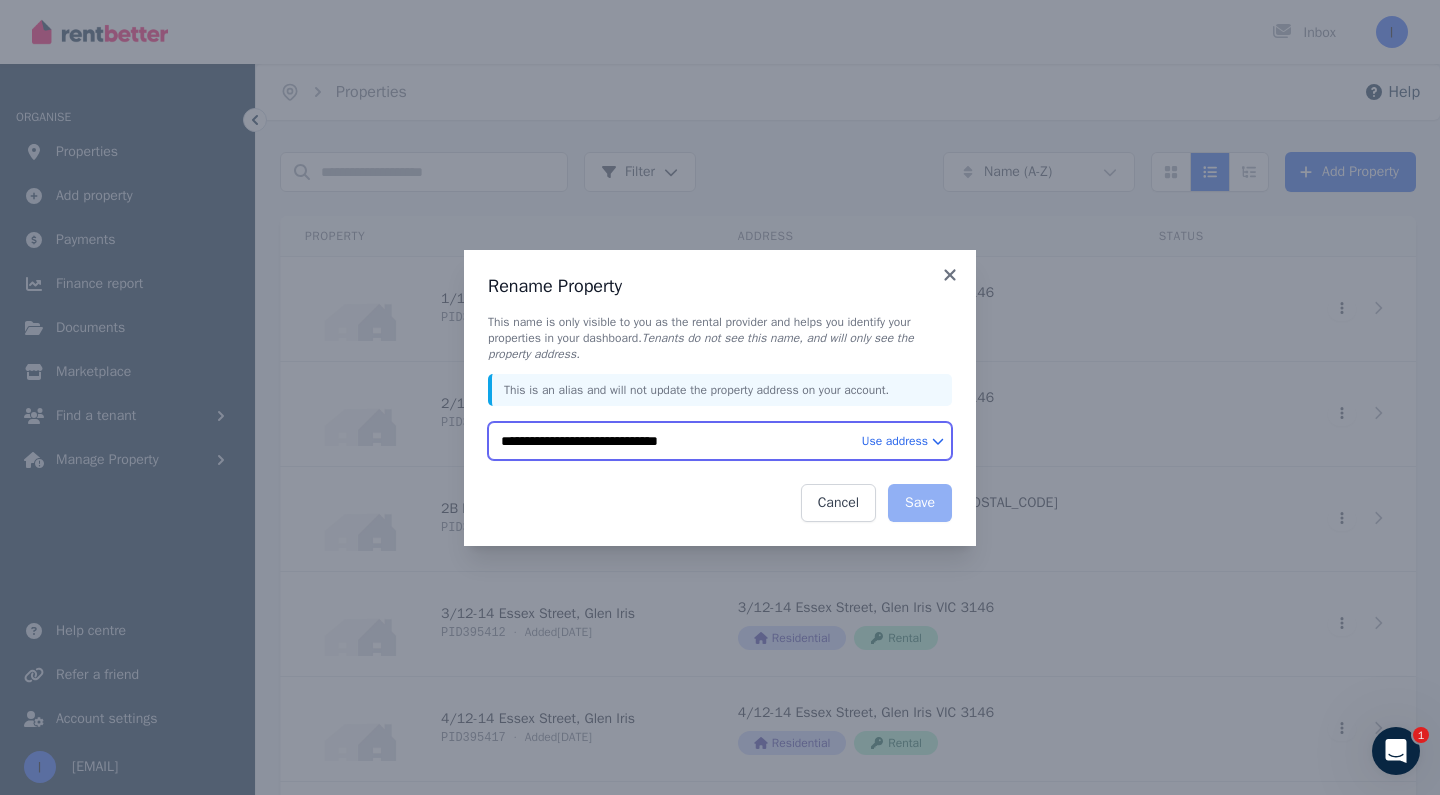 click on "**********" at bounding box center [720, 441] 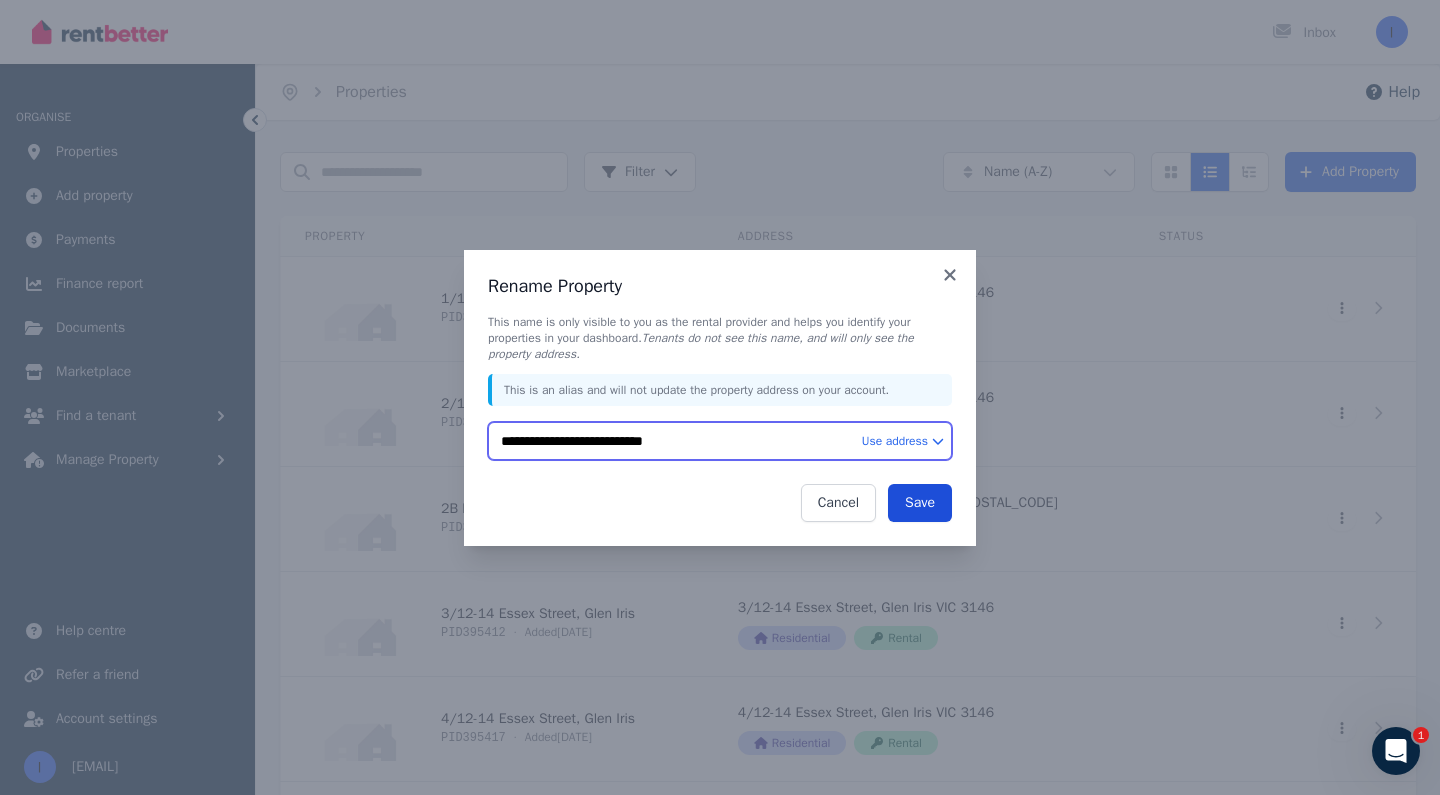 type on "**********" 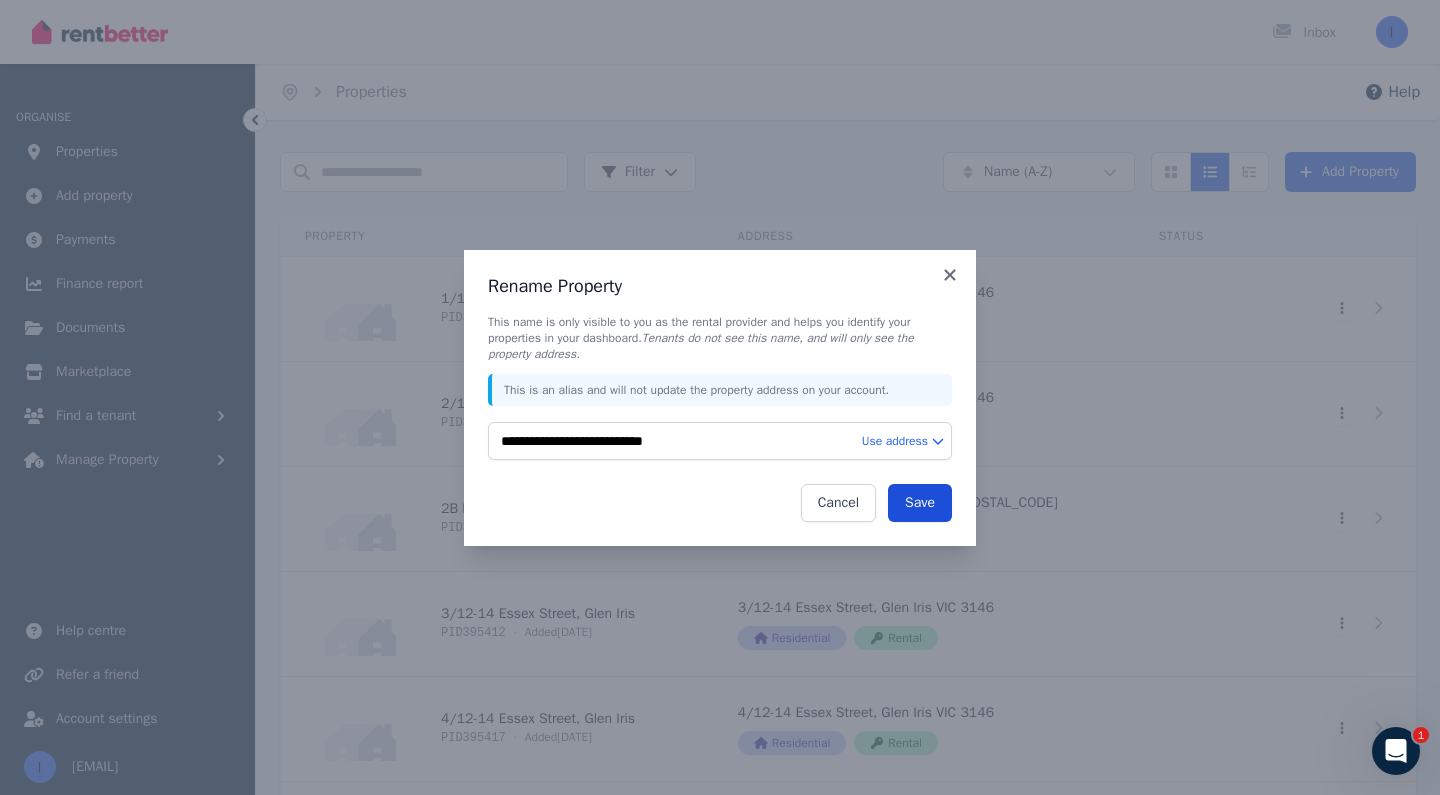click on "Save" at bounding box center (920, 503) 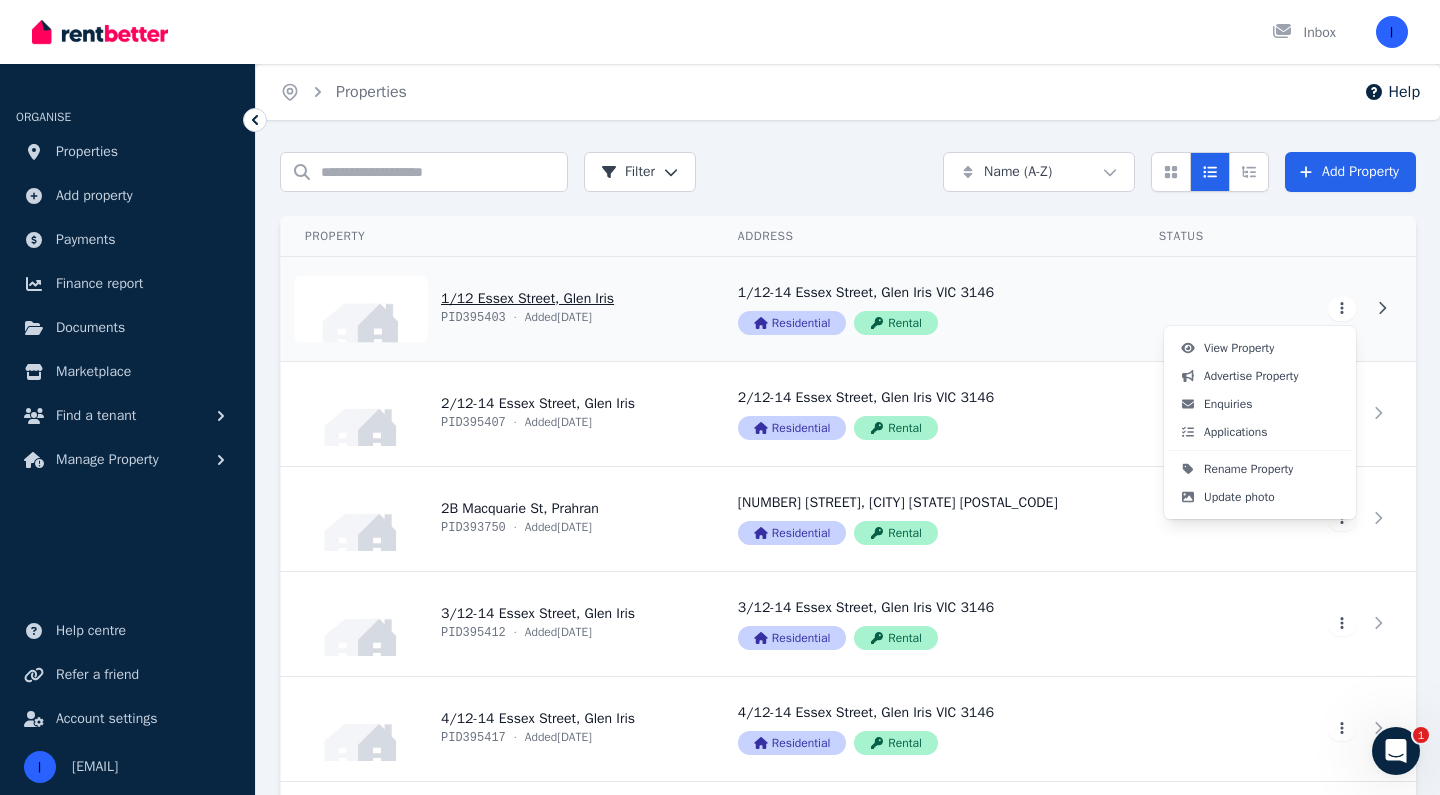 click on "Open main menu Inbox Open user menu ORGANISE Properties Add property Payments Finance report Documents Marketplace Find a tenant Manage Property Help centre Refer a friend Account settings Your profile ian@perkinsproperty.com.au Home Properties Help Search properties Filter Name (A-Z) Add Property Property Address Status Actions 1/12 Essex Street, Glen Iris PID  395403 · Added  12/7/2025 1/12-14 Essex Street, Glen Iris VIC 3146 Residential Rental View property details 1/12-14 Essex Street, Glen Iris VIC 3146 Residential Rental View property details View property details View property details 2/12-14 Essex Street, Glen Iris PID  395407 · Added  12/7/2025 2/12-14 Essex Street, Glen Iris VIC 3146 Residential Rental View property details 2/12-14 Essex Street, Glen Iris VIC 3146 Residential Rental View property details View property details View property details 2B Macquarie St, Prahran PID  393750 · Added  26/6/2025 2B Macquarie St, Prahran VIC 3181 Residential Rental View property details Residential Rental" at bounding box center [720, 397] 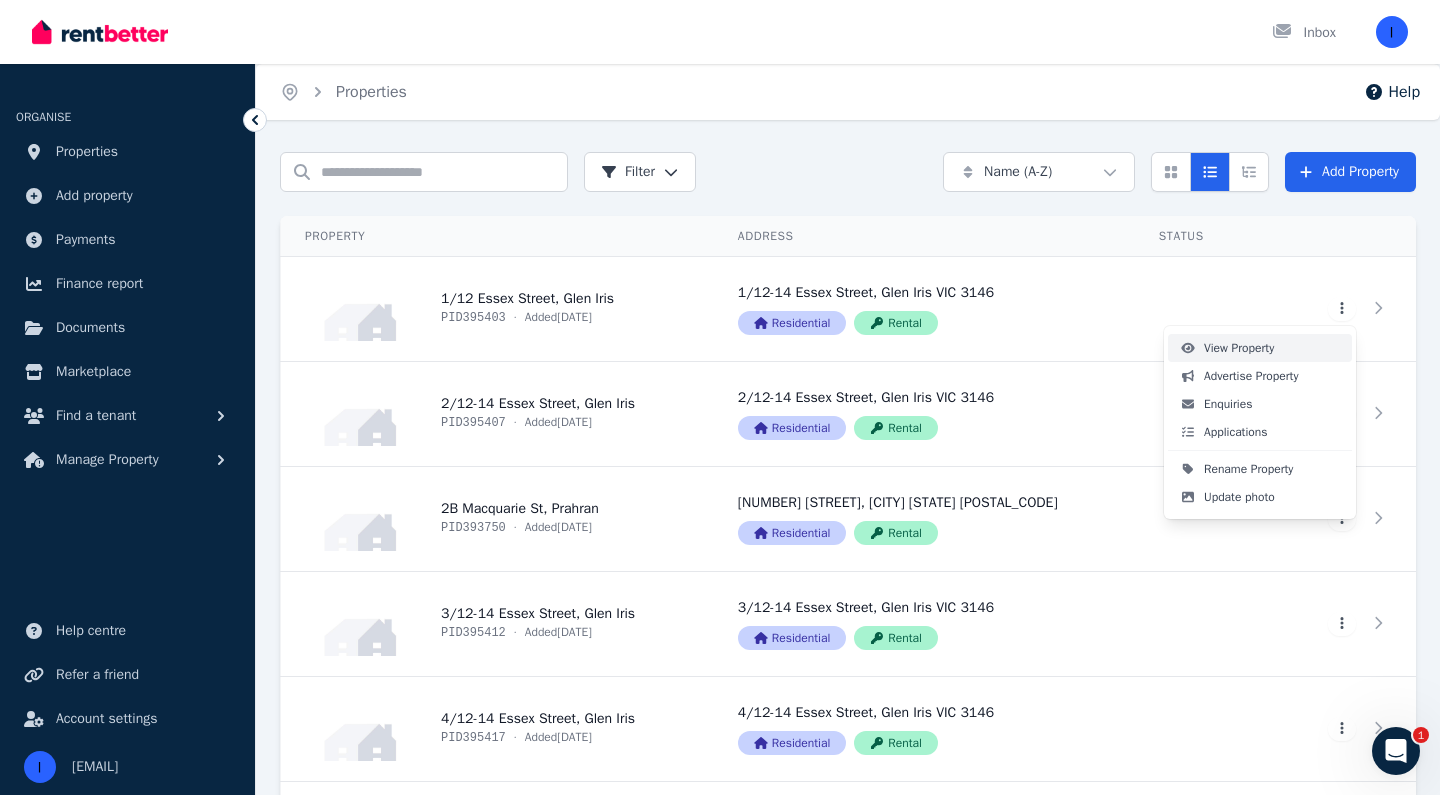 click on "View Property" at bounding box center [1260, 348] 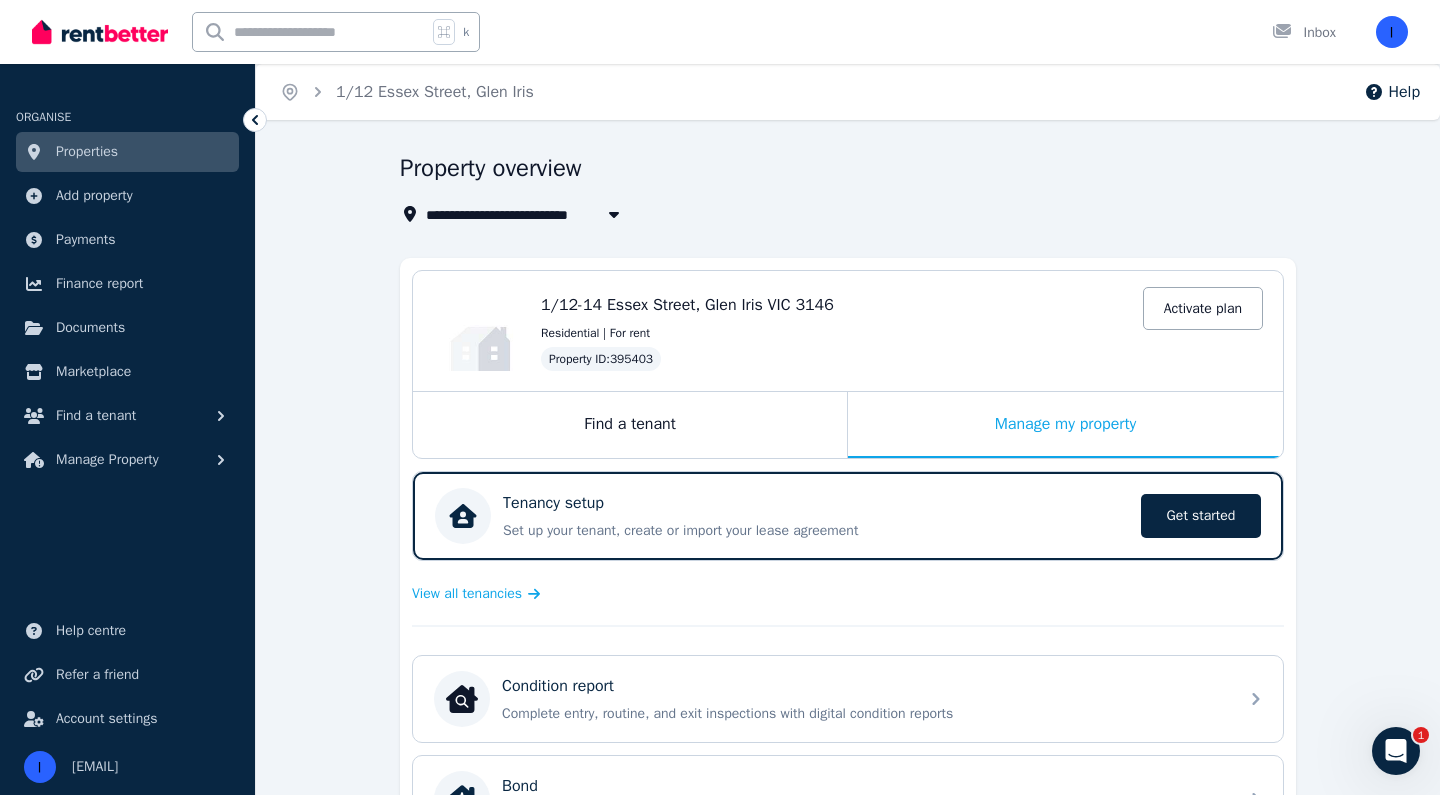 click on "Residential    | For rent" at bounding box center [902, 333] 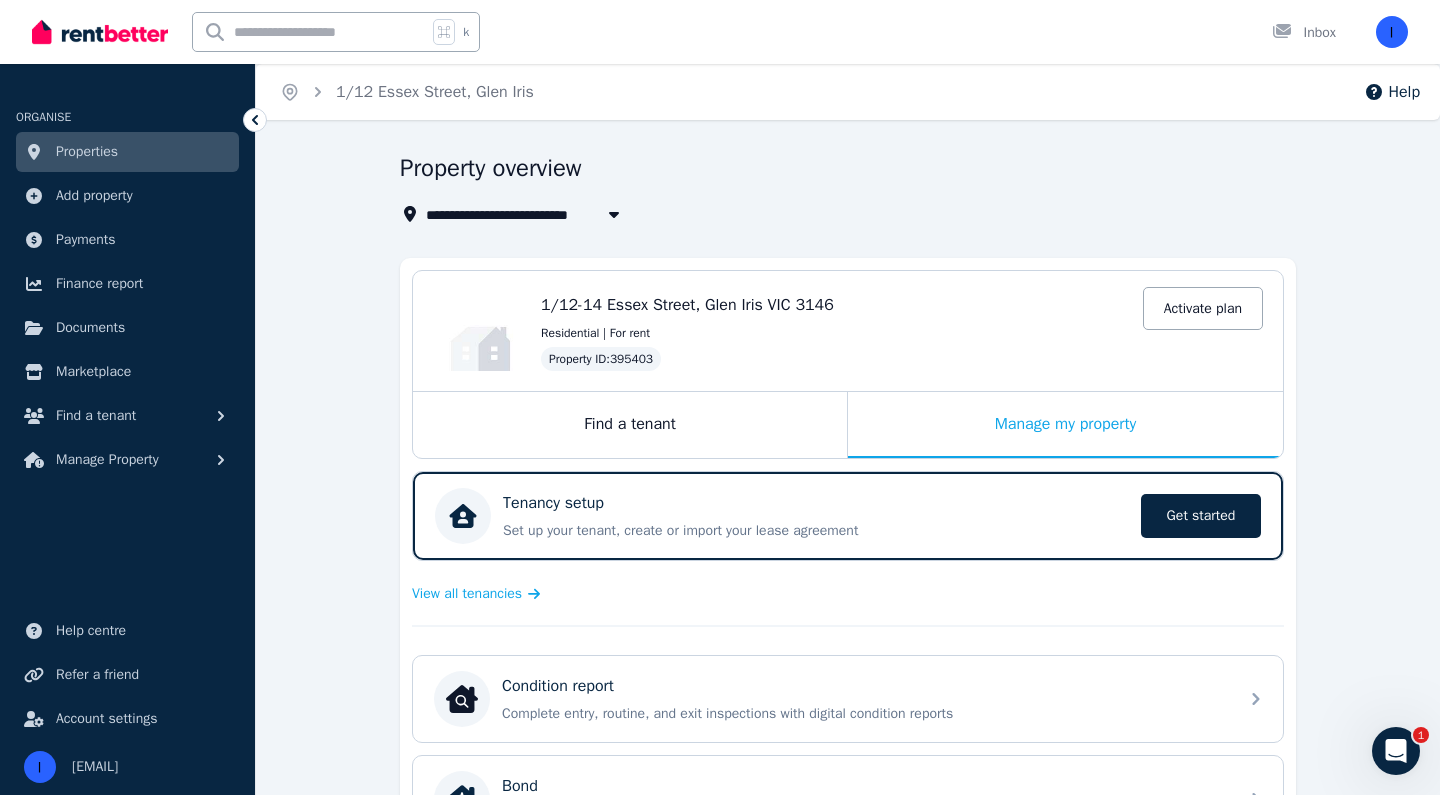 click on "[NUMBER]/[NUMBER]-[NUMBER] [STREET], [CITY] [STATE] [POSTAL_CODE]" at bounding box center [836, 305] 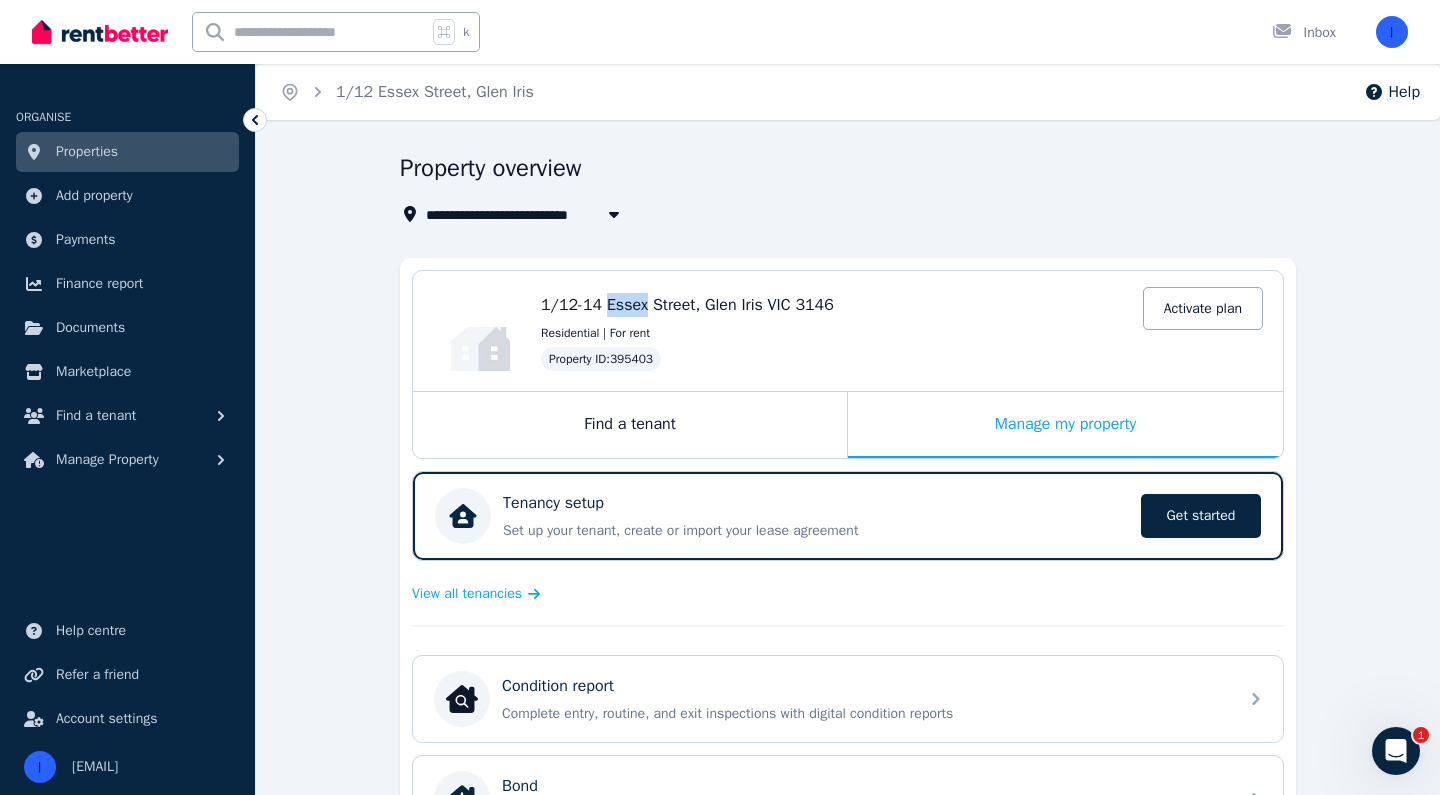 click on "[NUMBER]/[NUMBER]-[NUMBER] [STREET], [CITY] [STATE] [POSTAL_CODE]" at bounding box center [687, 305] 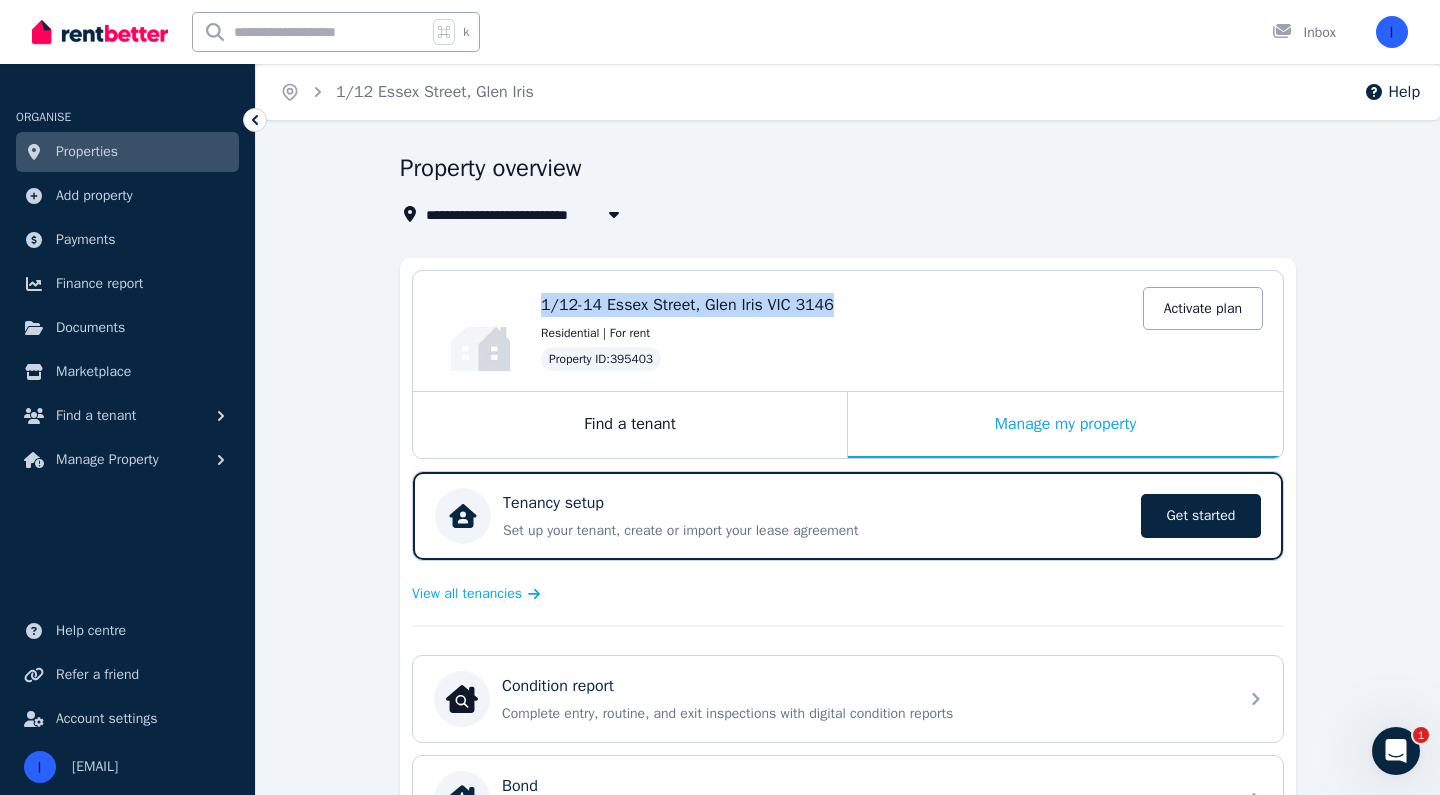 click on "[NUMBER]/[NUMBER]-[NUMBER] [STREET], [CITY] [STATE] [POSTAL_CODE]" at bounding box center (687, 305) 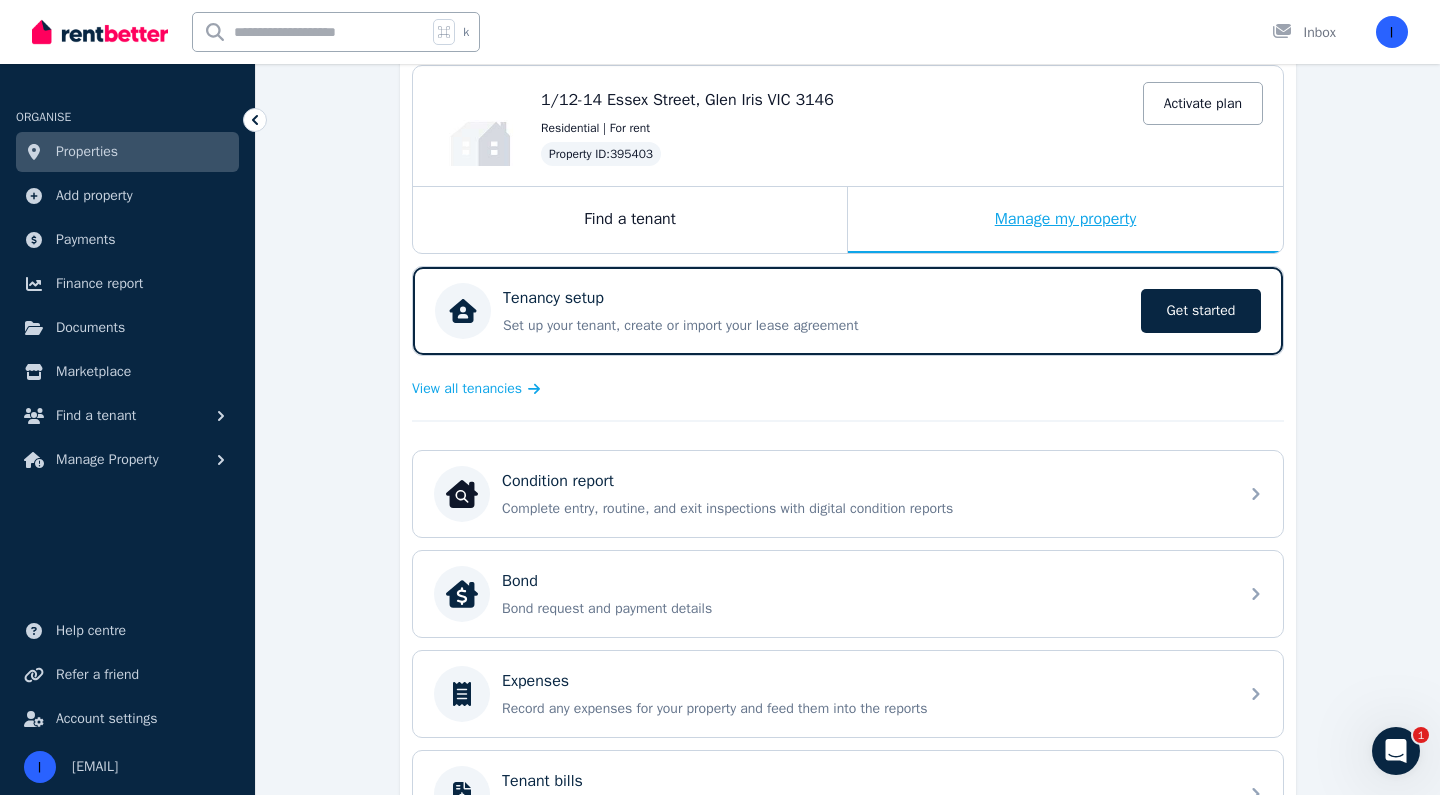 scroll, scrollTop: 200, scrollLeft: 0, axis: vertical 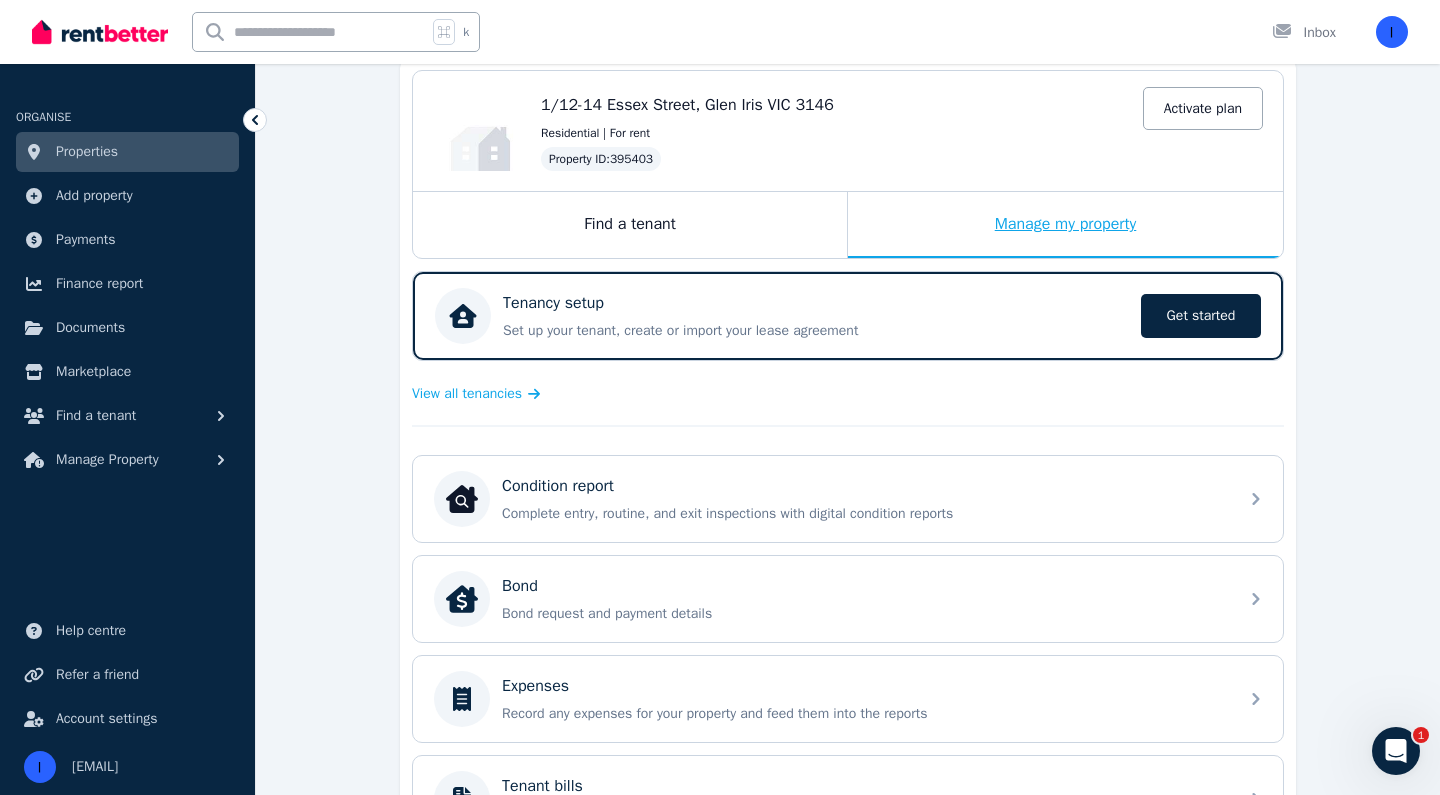 click on "Manage my property" at bounding box center [1065, 225] 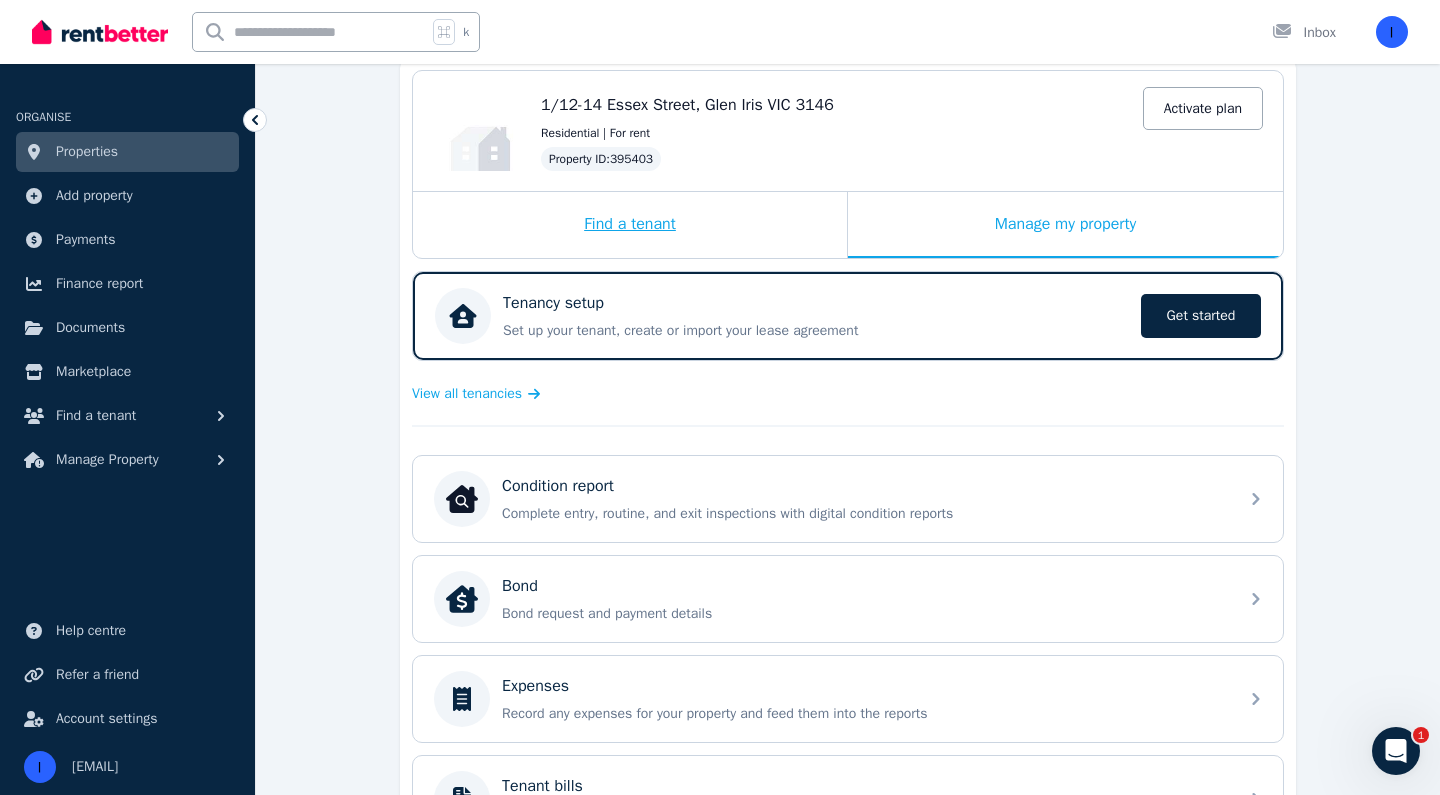 click on "Find a tenant" at bounding box center [630, 225] 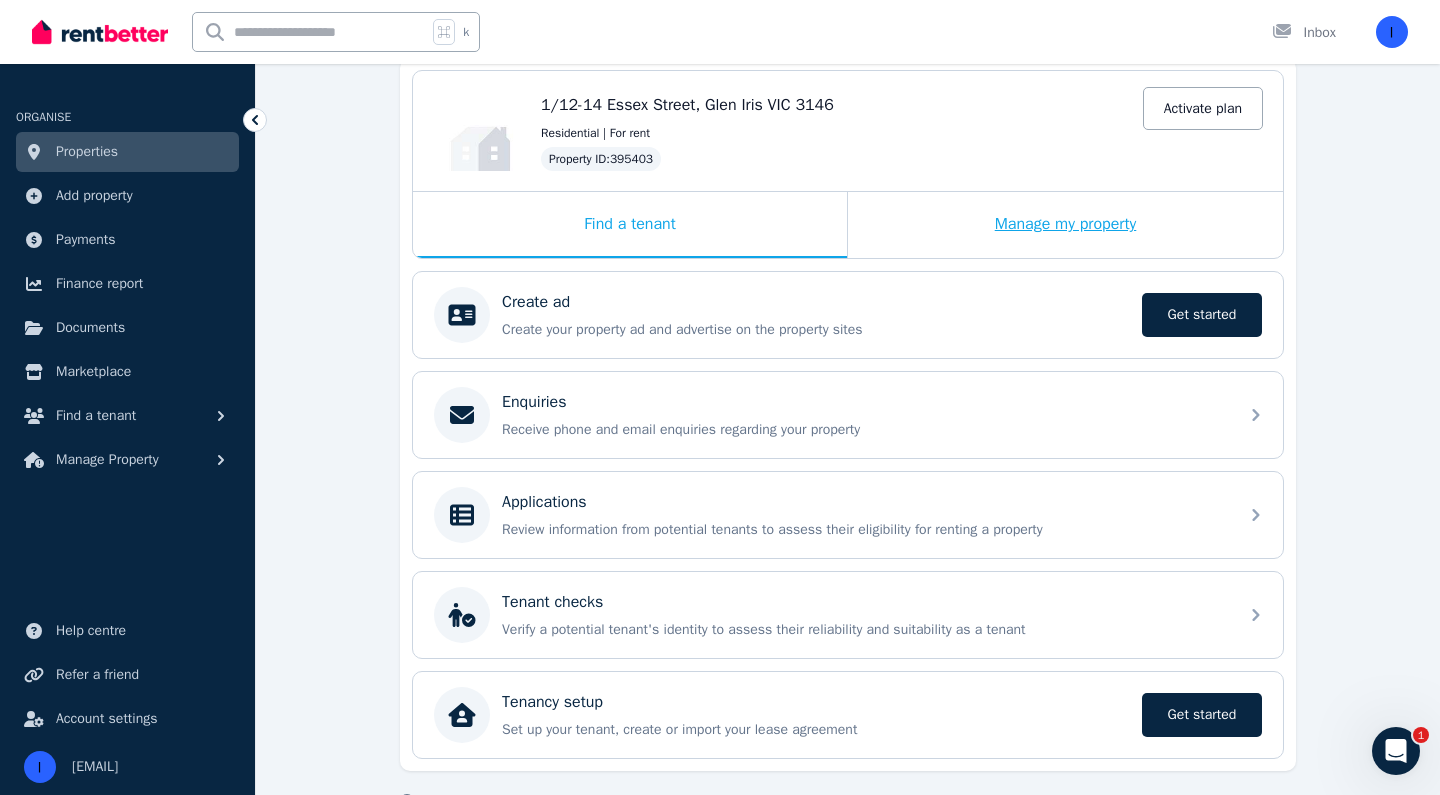 click on "Manage my property" at bounding box center (1065, 225) 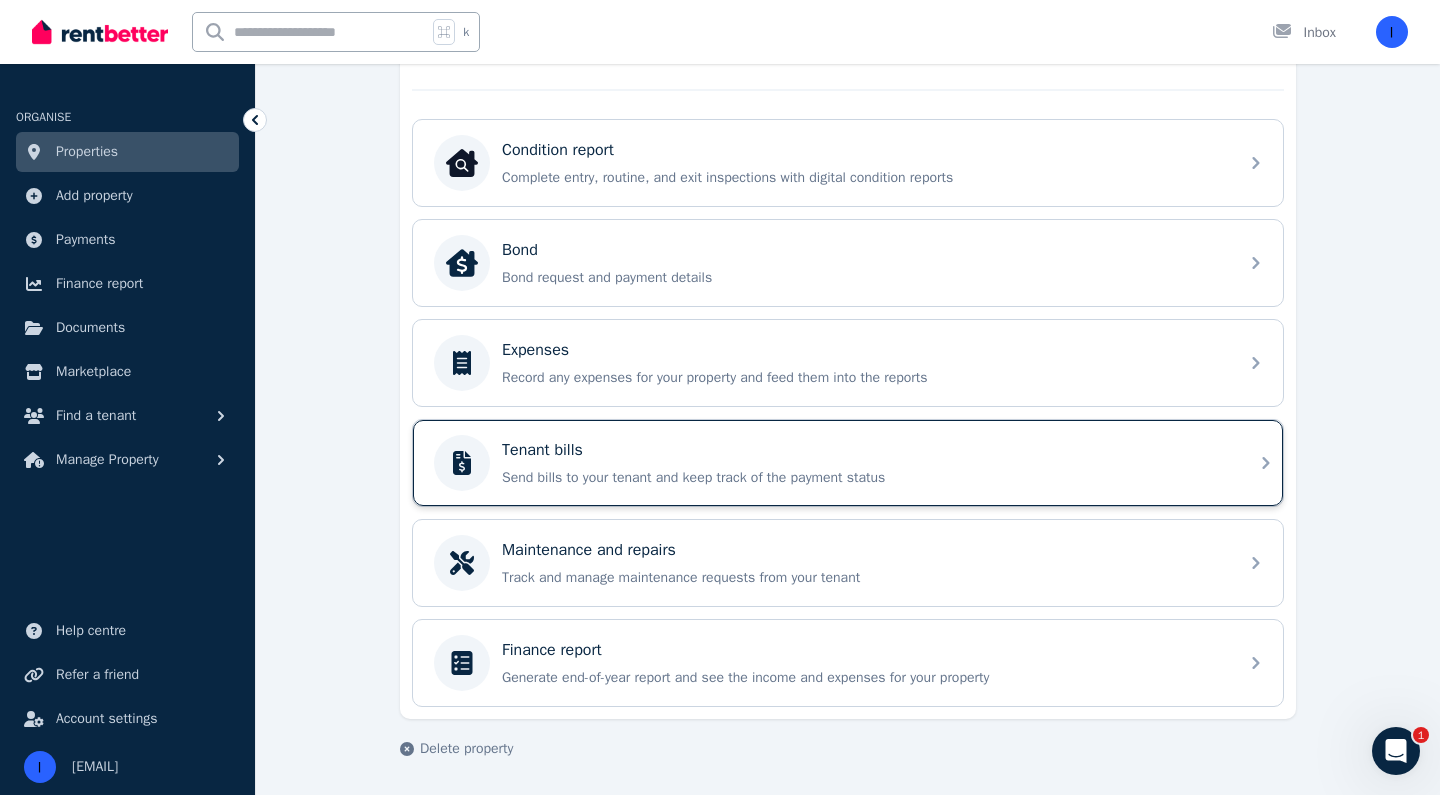 scroll, scrollTop: 536, scrollLeft: 0, axis: vertical 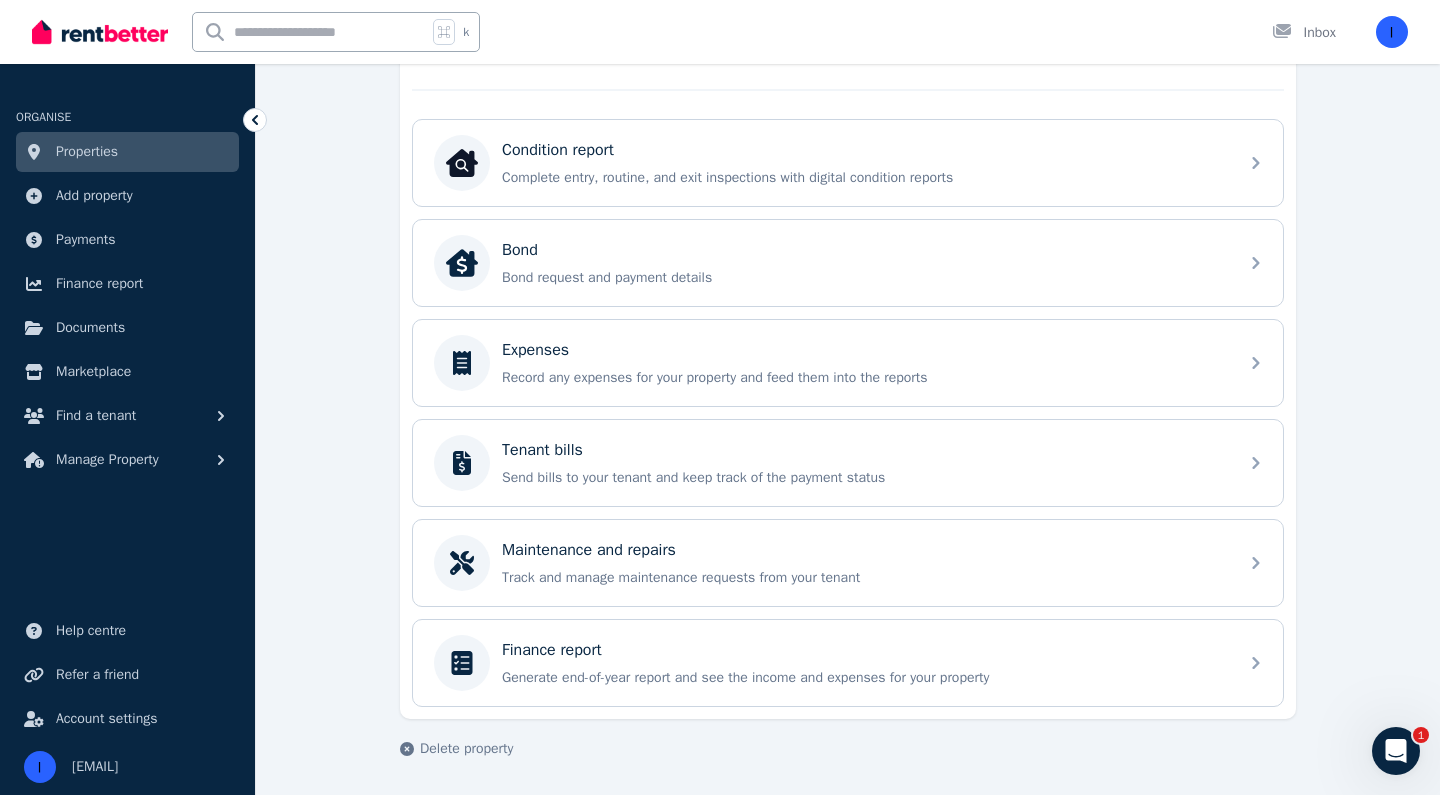 click on "Delete property" at bounding box center (848, 749) 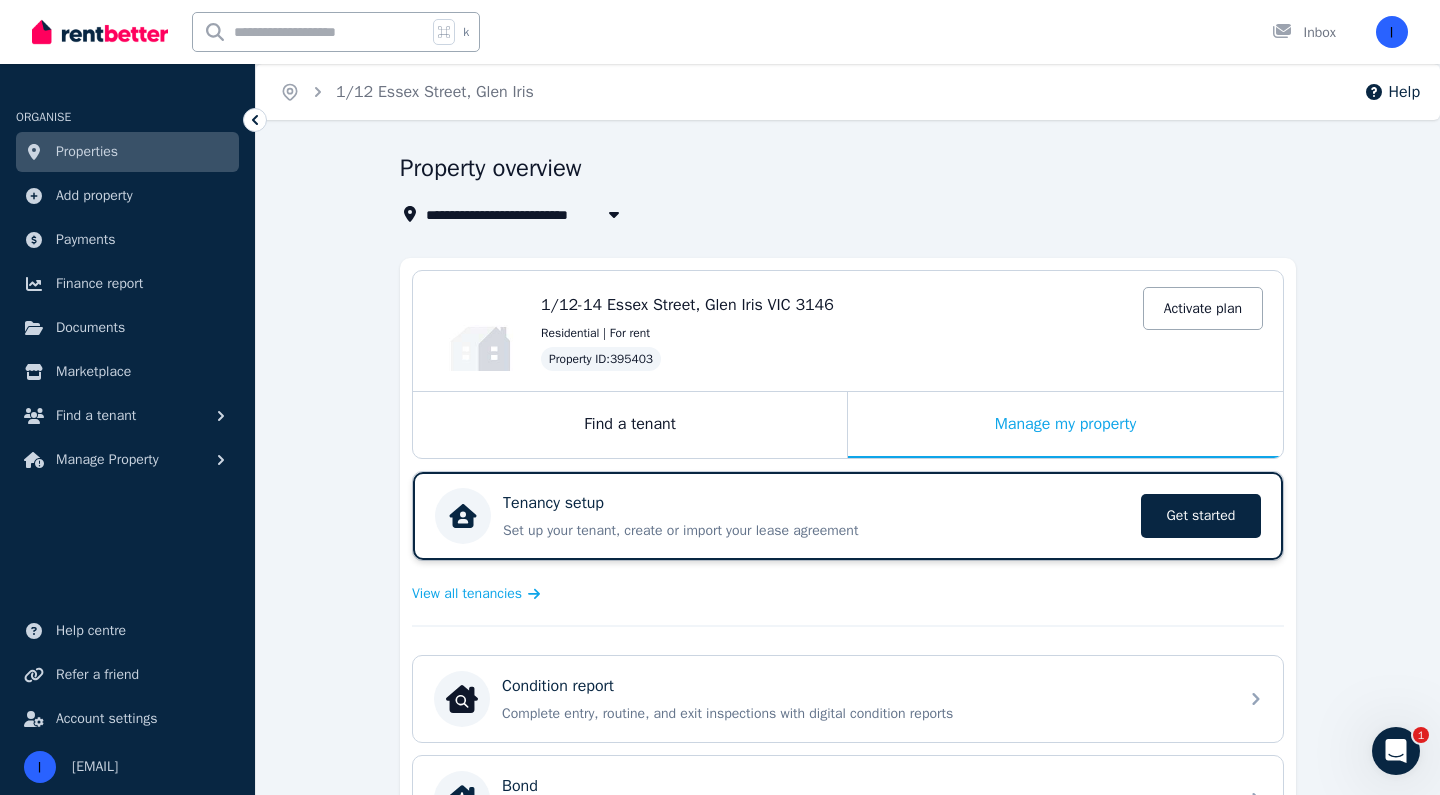 scroll, scrollTop: 0, scrollLeft: 0, axis: both 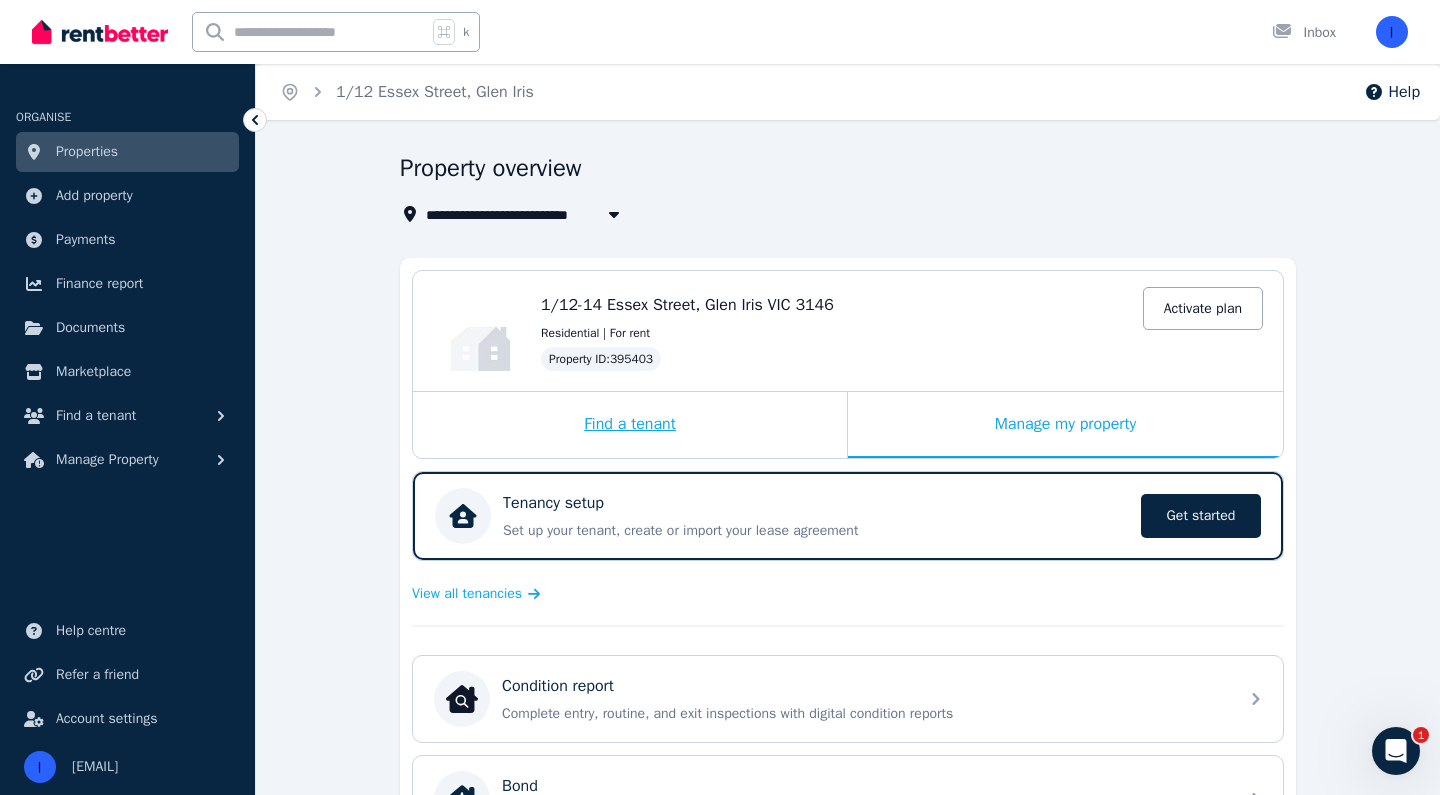 click on "Find a tenant" at bounding box center (630, 425) 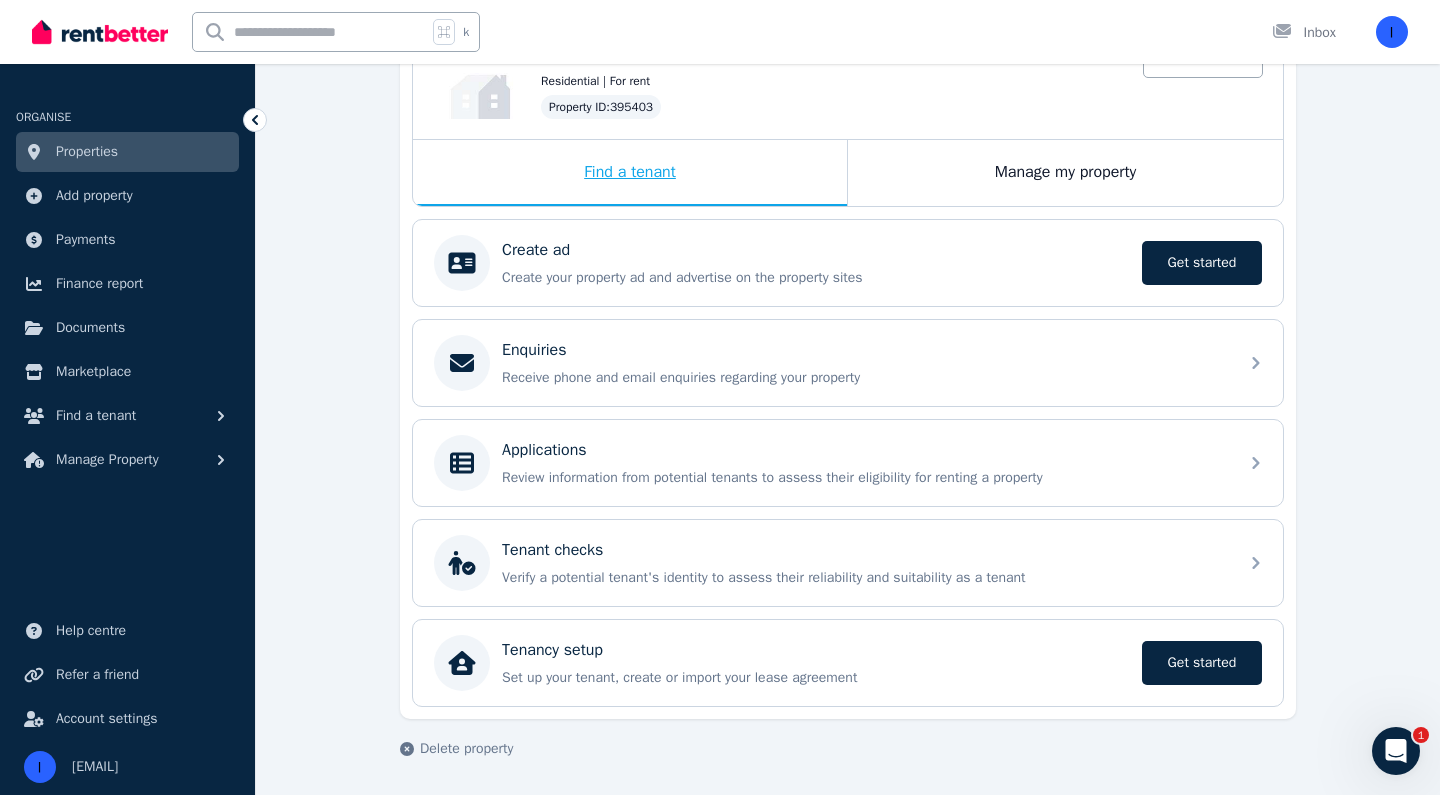 scroll, scrollTop: 252, scrollLeft: 0, axis: vertical 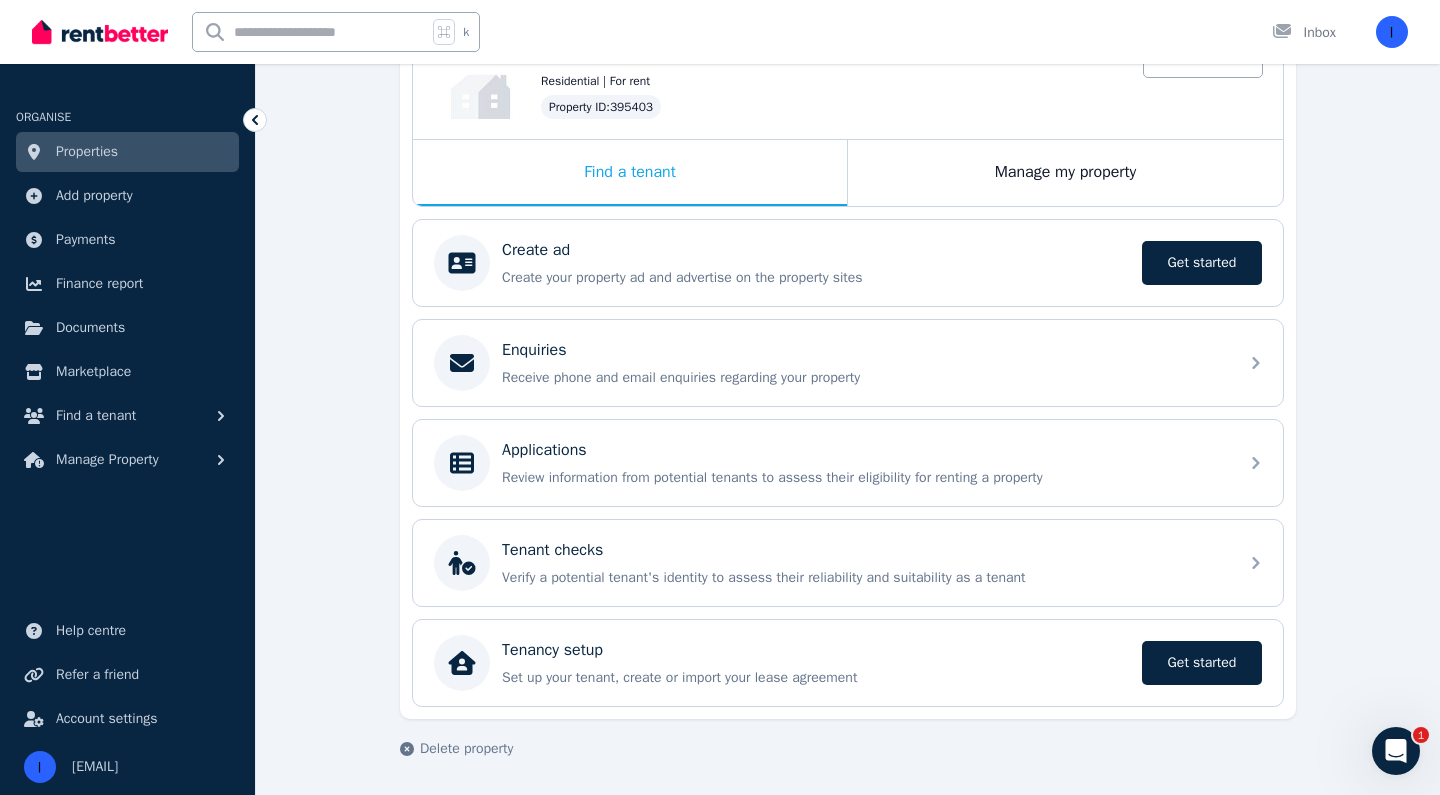 click on "Properties" at bounding box center [127, 152] 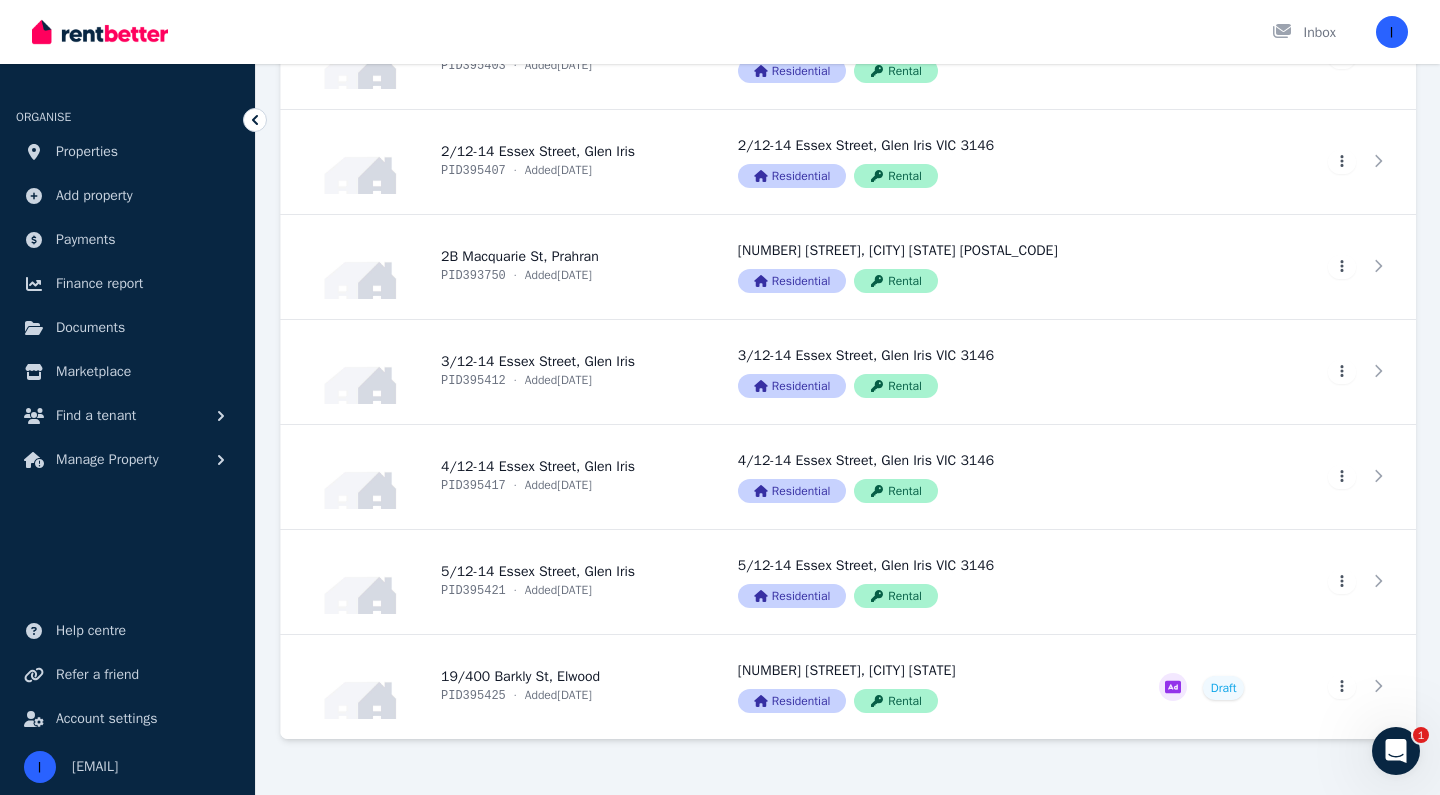 scroll, scrollTop: 0, scrollLeft: 0, axis: both 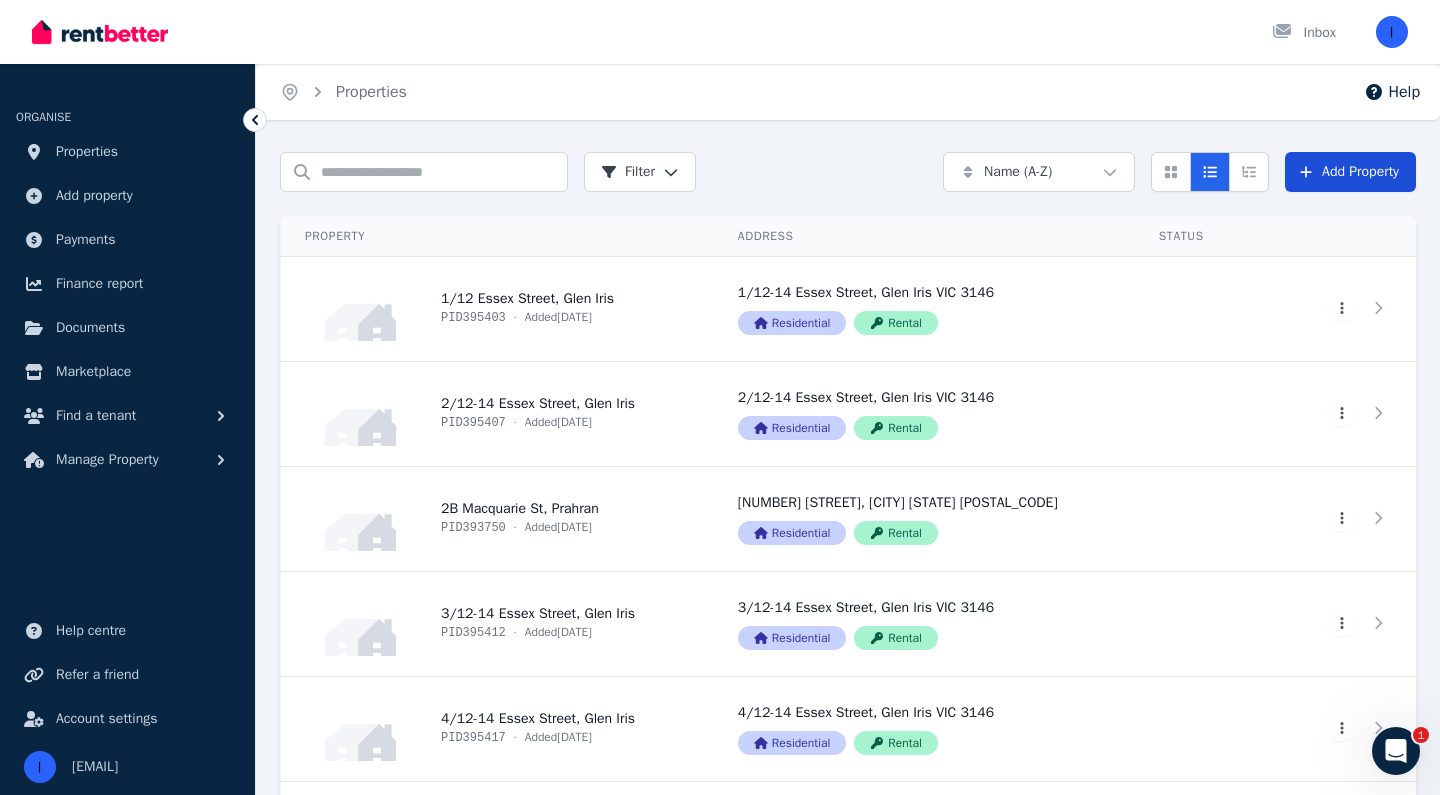 click on "Add Property" at bounding box center (1350, 172) 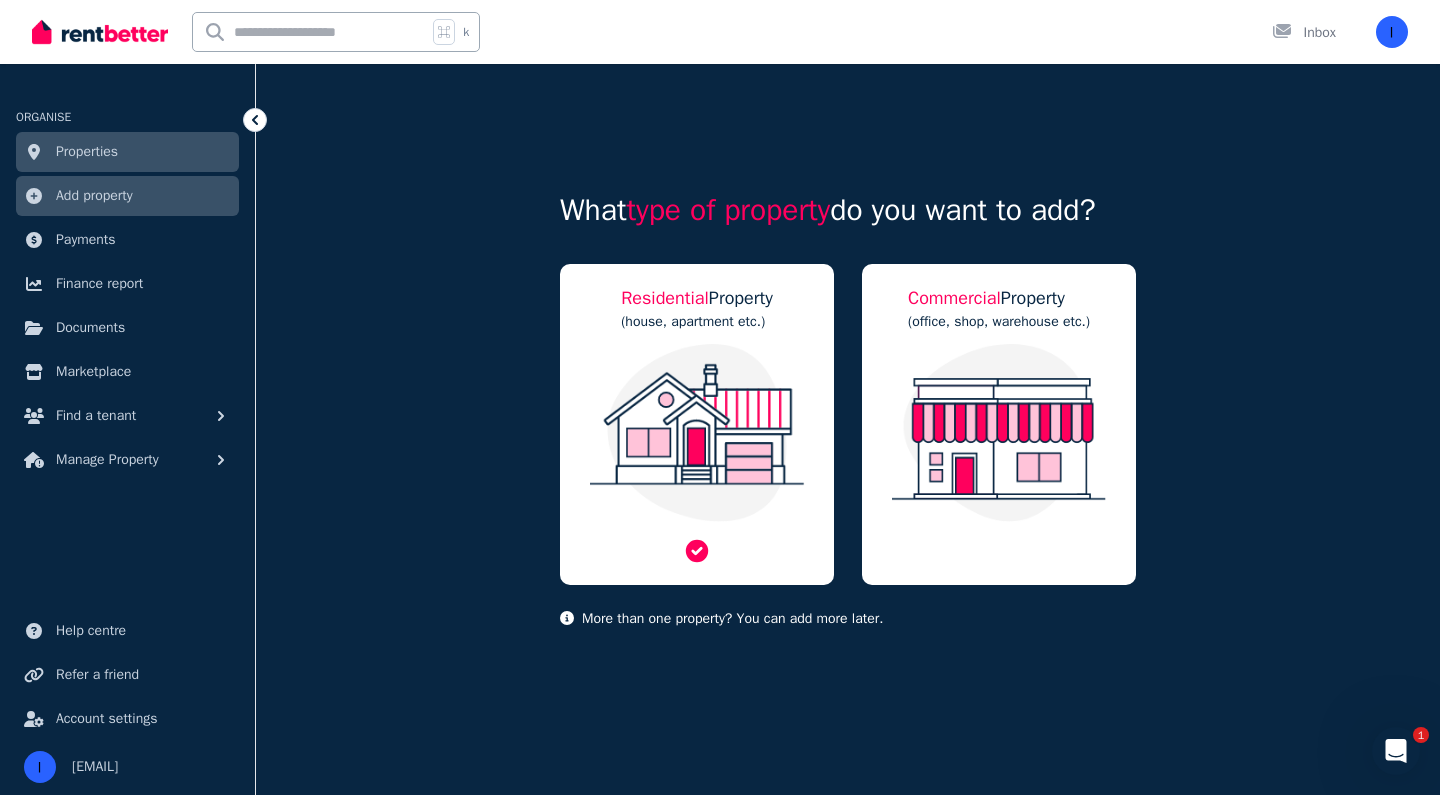 click on "(house, apartment etc.)" at bounding box center (697, 322) 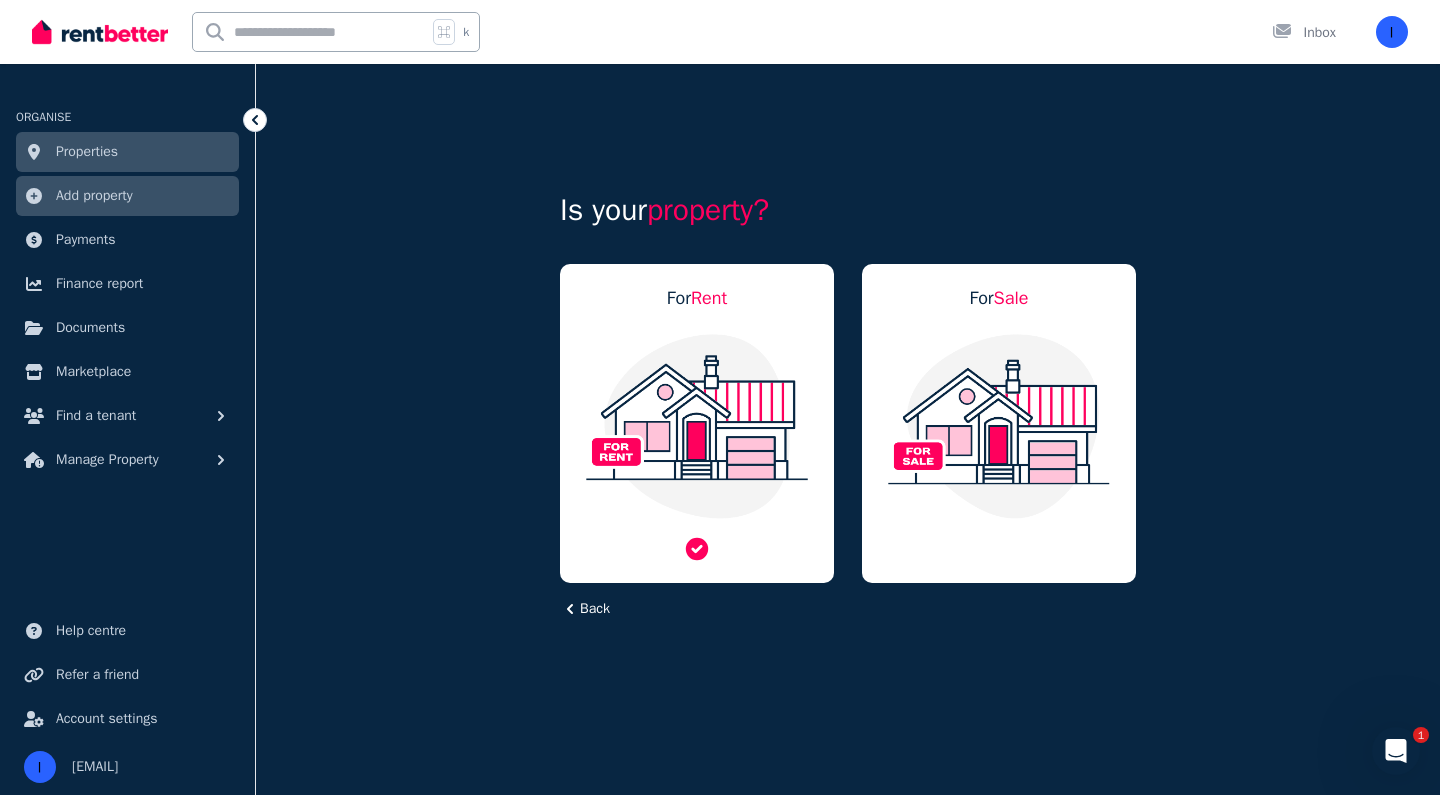 click at bounding box center [697, 426] 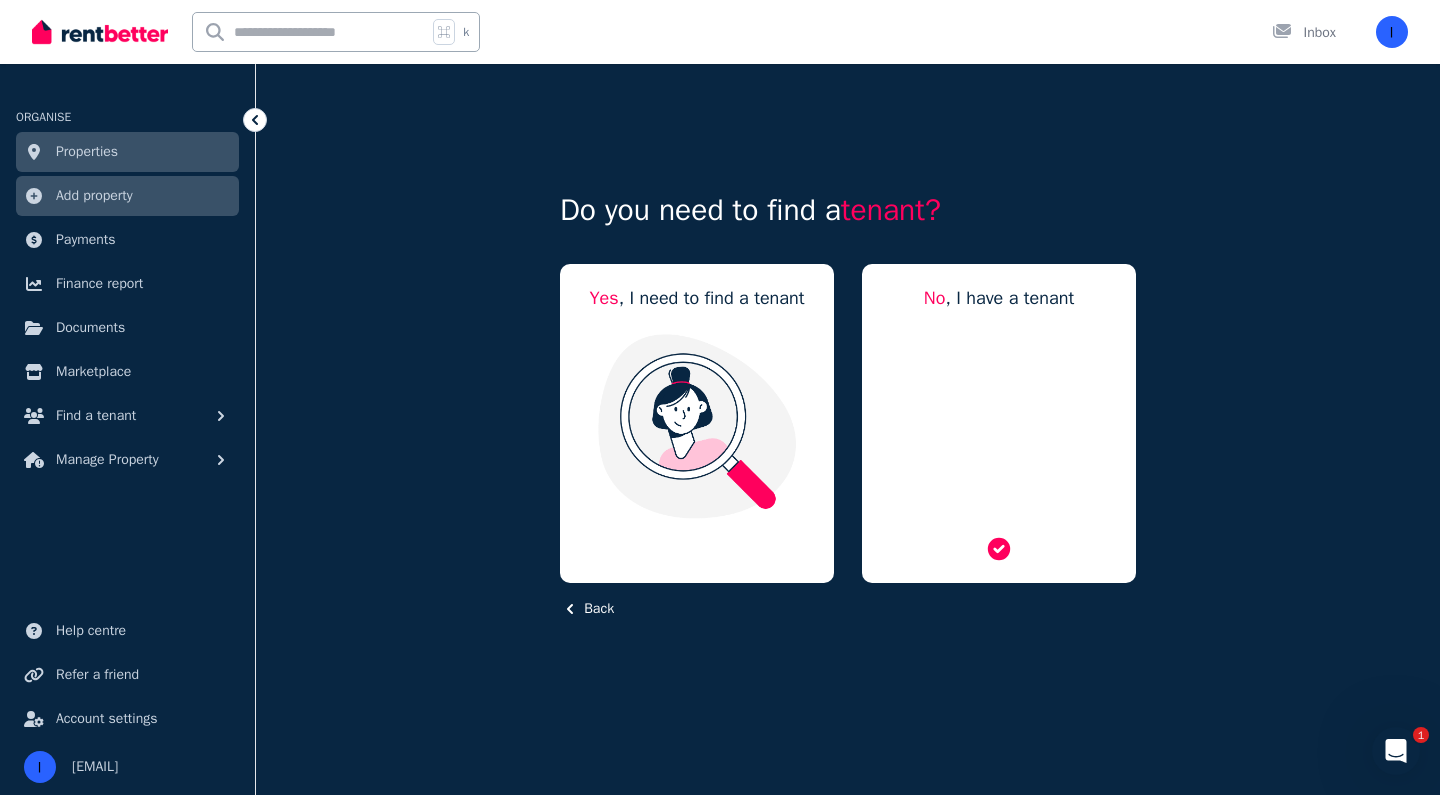 click at bounding box center [999, 426] 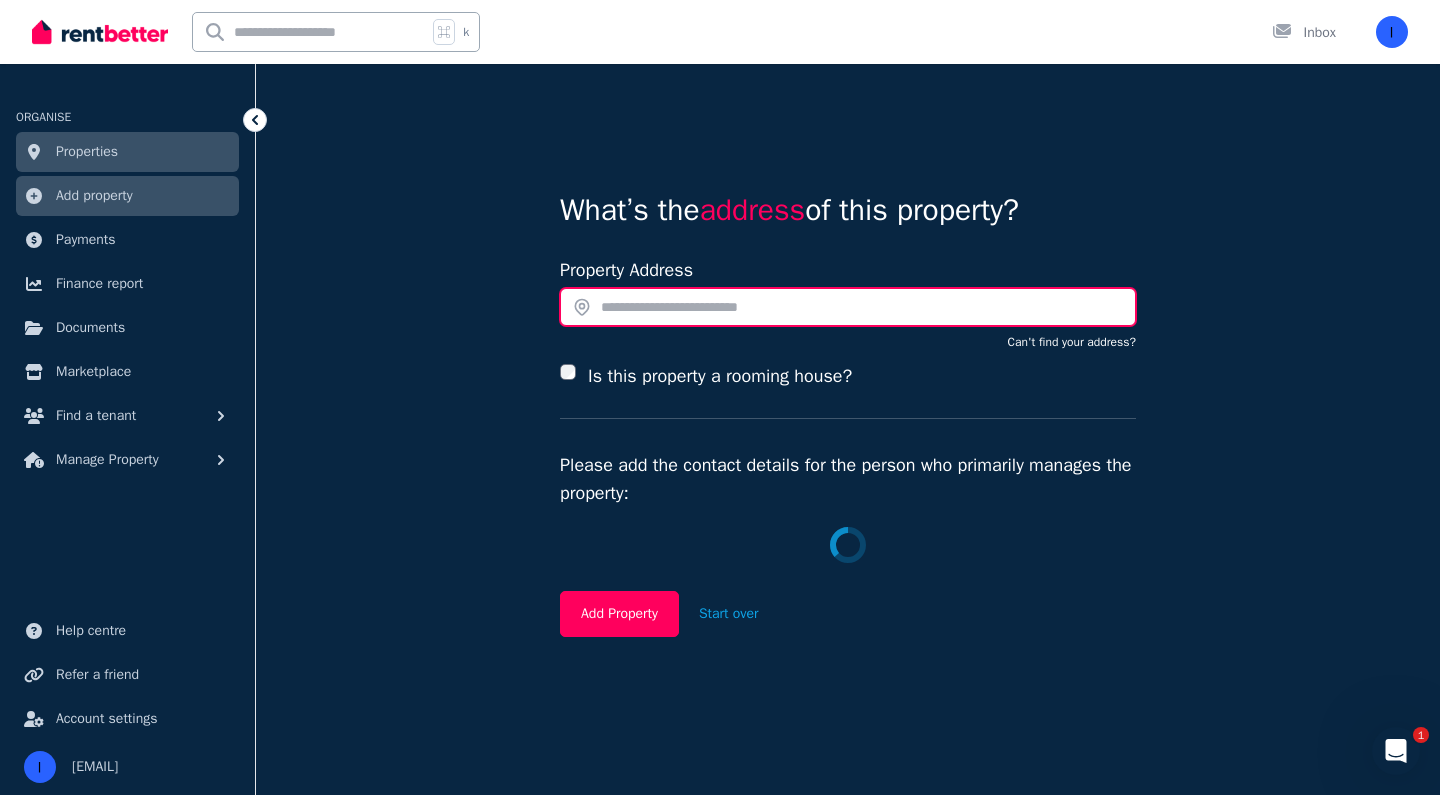 click at bounding box center (848, 307) 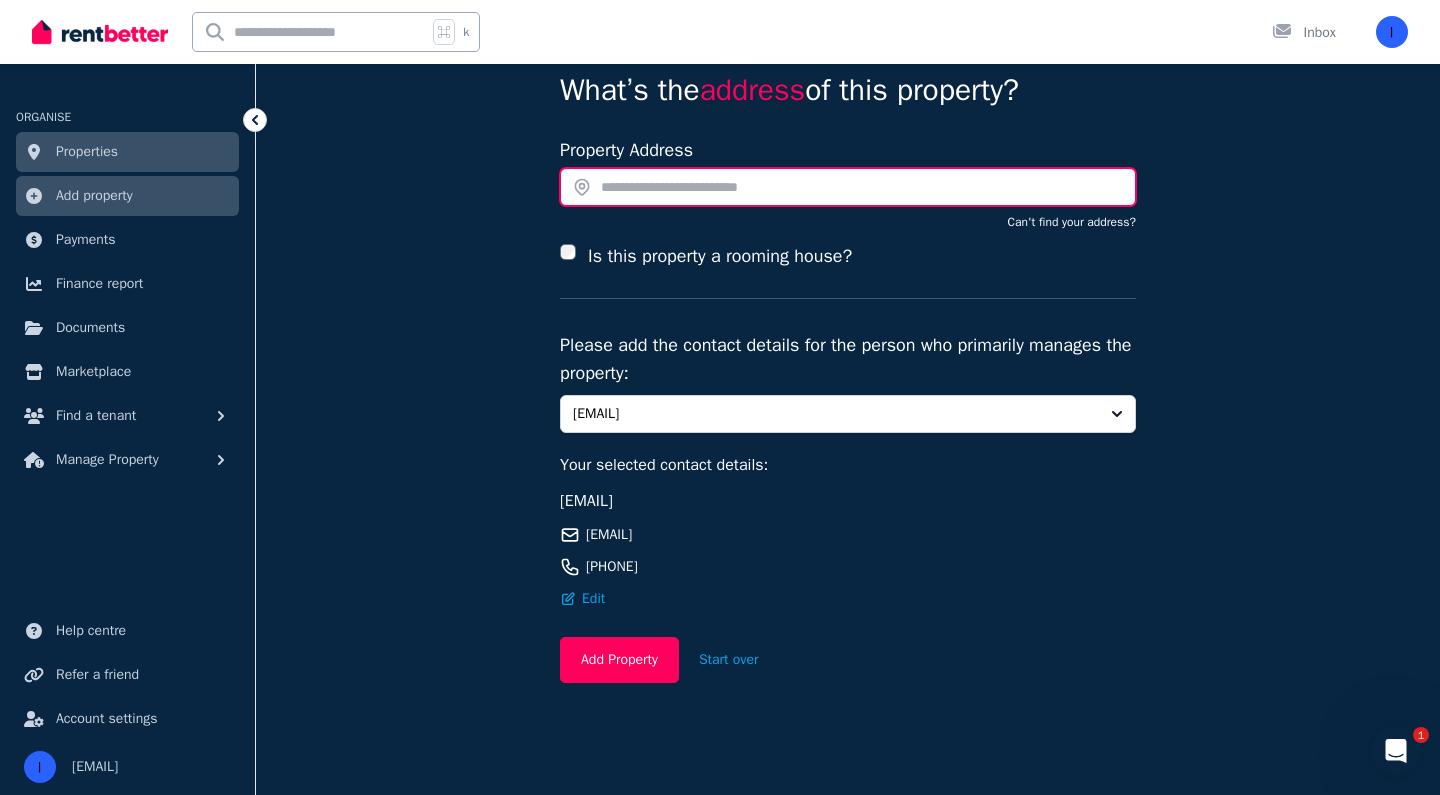 scroll, scrollTop: 120, scrollLeft: 0, axis: vertical 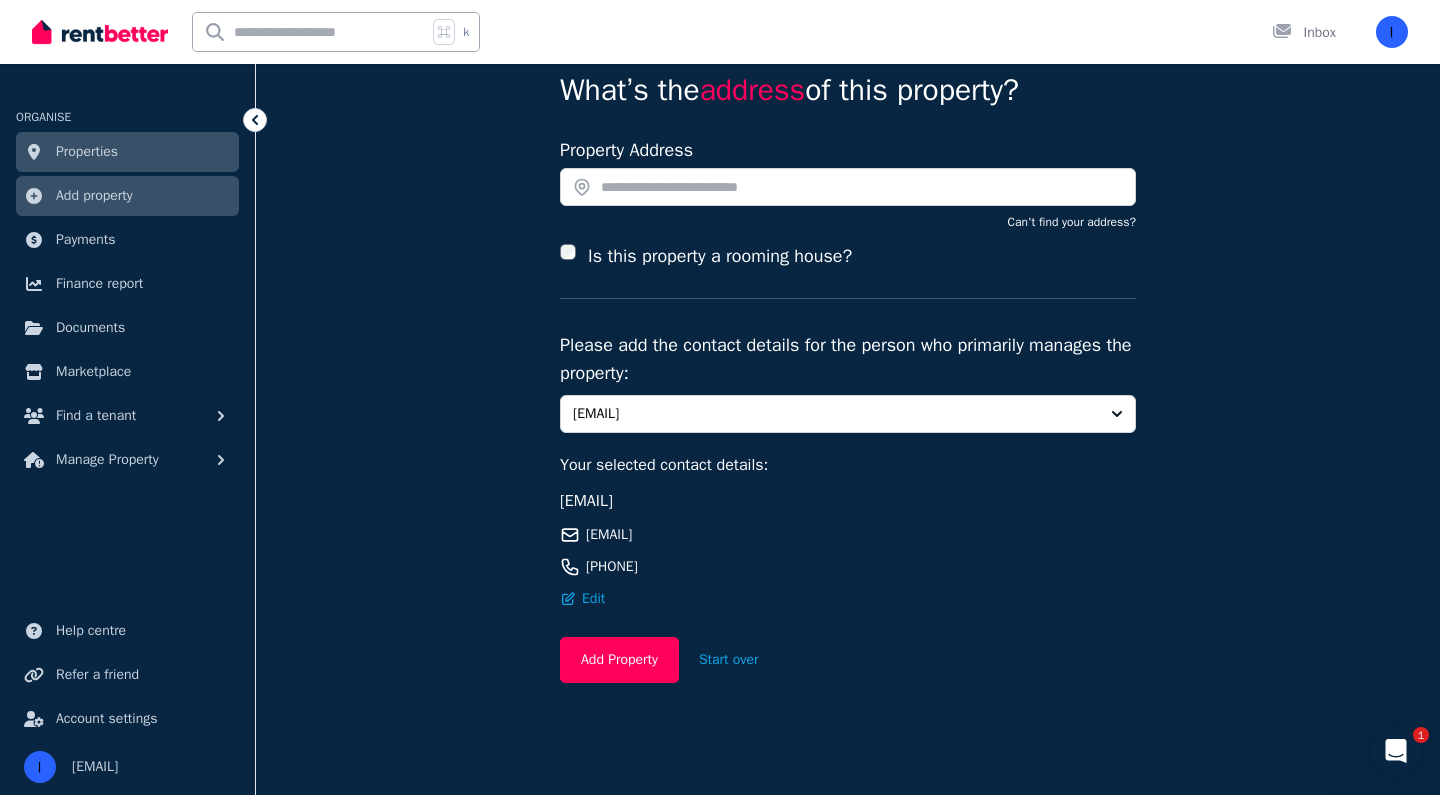 click on "Properties" at bounding box center (127, 152) 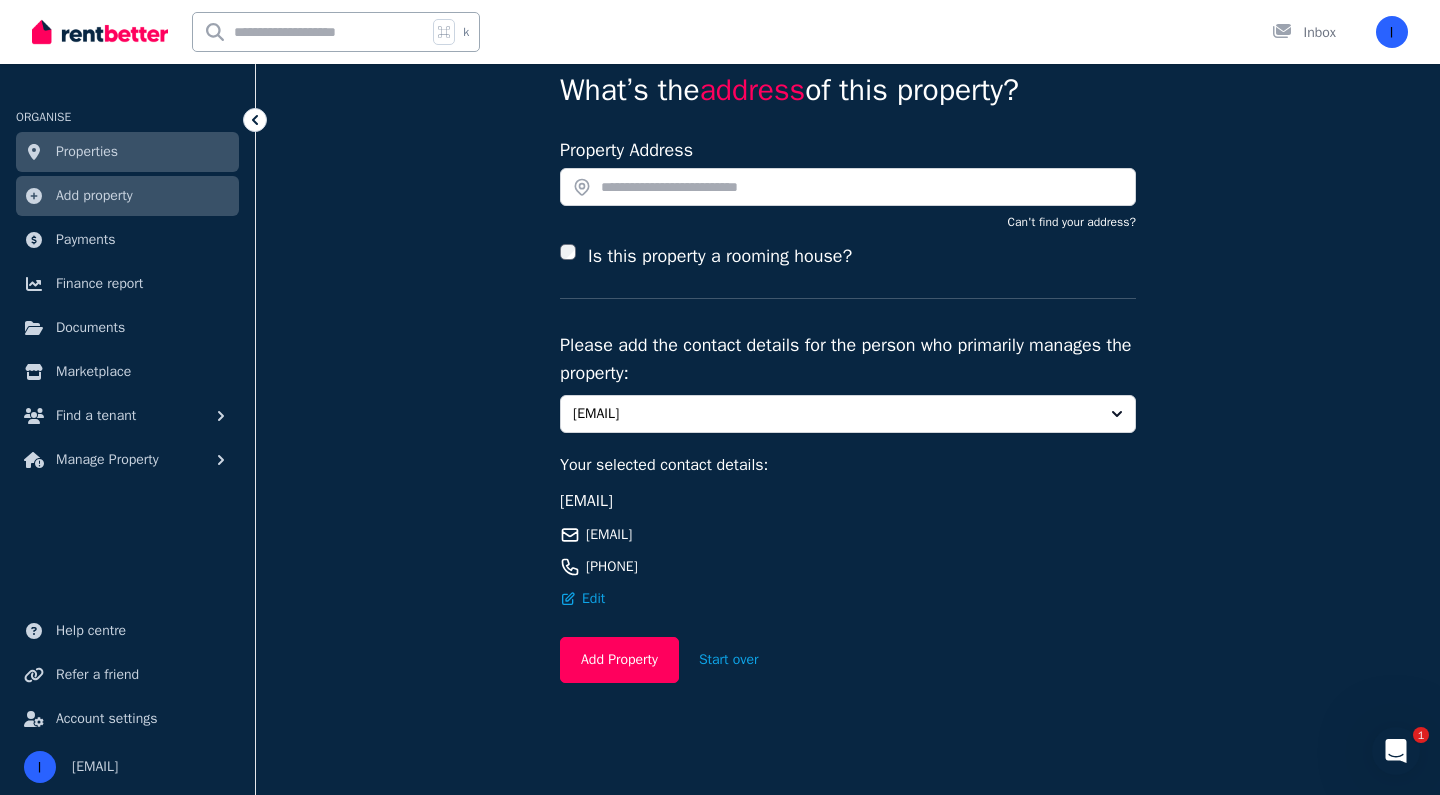 scroll, scrollTop: 0, scrollLeft: 0, axis: both 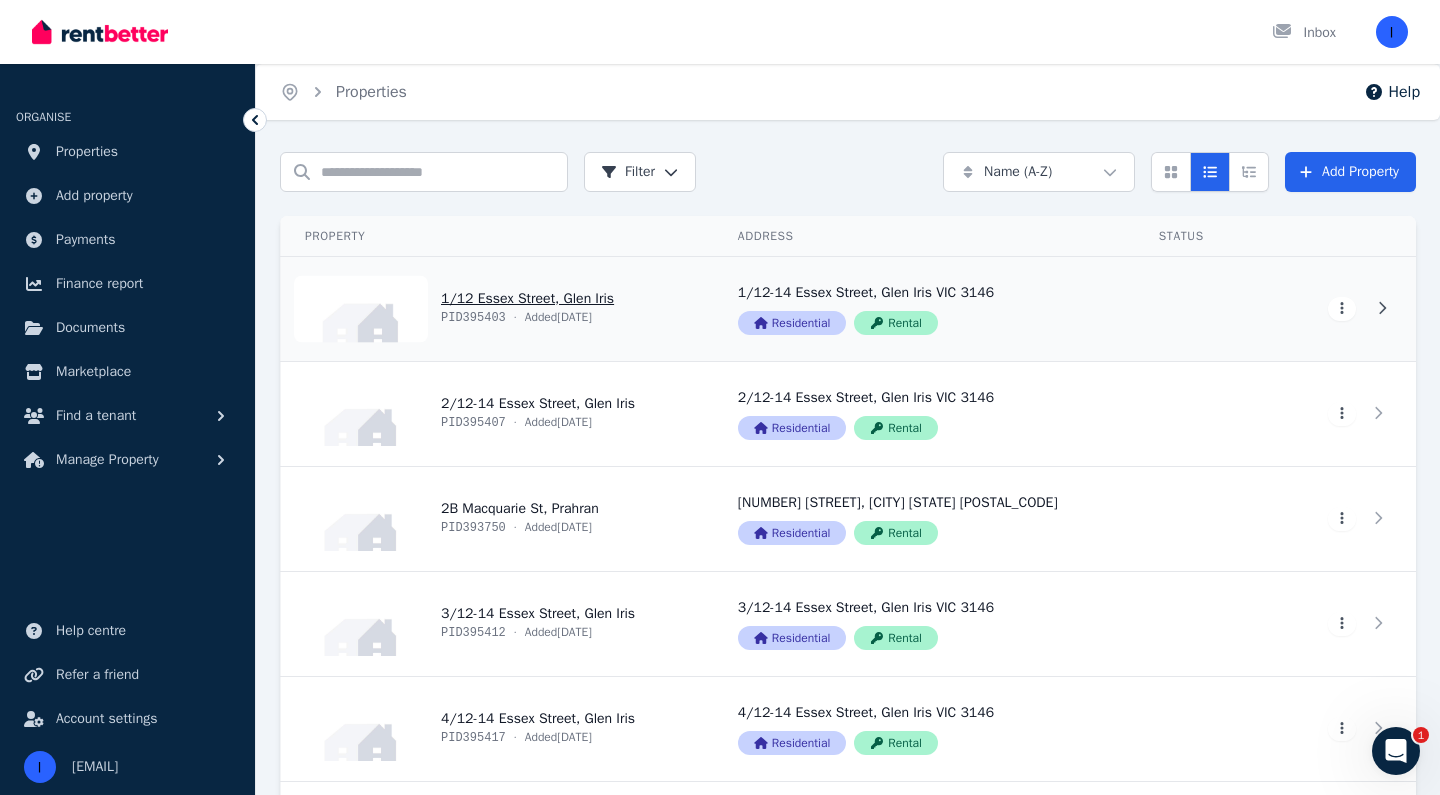 click on "Open main menu Inbox Open user menu ORGANISE Properties Add property Payments Finance report Documents Marketplace Find a tenant Manage Property Help centre Refer a friend Account settings Your profile ian@perkinsproperty.com.au Home Properties Help Search properties Filter Name (A-Z) Add Property Property Address Status Actions 1/12 Essex Street, Glen Iris PID  395403 · Added  12/7/2025 1/12-14 Essex Street, Glen Iris VIC 3146 Residential Rental View property details 1/12-14 Essex Street, Glen Iris VIC 3146 Residential Rental View property details View property details View property details 2/12-14 Essex Street, Glen Iris PID  395407 · Added  12/7/2025 2/12-14 Essex Street, Glen Iris VIC 3146 Residential Rental View property details 2/12-14 Essex Street, Glen Iris VIC 3146 Residential Rental View property details View property details View property details 2B Macquarie St, Prahran PID  393750 · Added  26/6/2025 2B Macquarie St, Prahran VIC 3181 Residential Rental View property details Residential Rental" at bounding box center (720, 397) 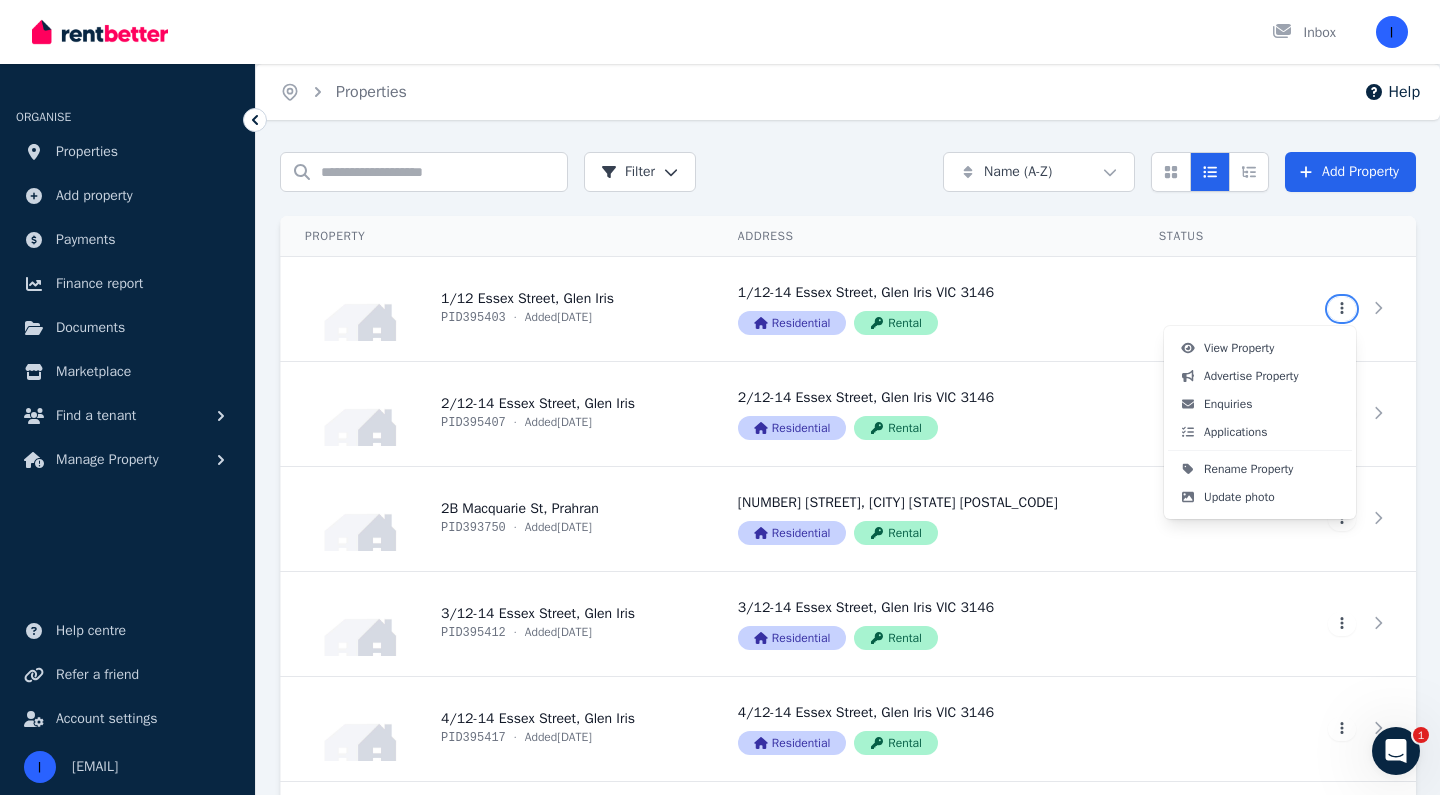 click on "Open main menu Inbox Open user menu ORGANISE Properties Add property Payments Finance report Documents Marketplace Find a tenant Manage Property Help centre Refer a friend Account settings Your profile ian@perkinsproperty.com.au Home Properties Help Search properties Filter Name (A-Z) Add Property Property Address Status Actions 1/12 Essex Street, Glen Iris PID  395403 · Added  12/7/2025 1/12-14 Essex Street, Glen Iris VIC 3146 Residential Rental View property details 1/12-14 Essex Street, Glen Iris VIC 3146 Residential Rental View property details View property details View property details 2/12-14 Essex Street, Glen Iris PID  395407 · Added  12/7/2025 2/12-14 Essex Street, Glen Iris VIC 3146 Residential Rental View property details 2/12-14 Essex Street, Glen Iris VIC 3146 Residential Rental View property details View property details View property details 2B Macquarie St, Prahran PID  393750 · Added  26/6/2025 2B Macquarie St, Prahran VIC 3181 Residential Rental View property details Residential Rental" at bounding box center [720, 397] 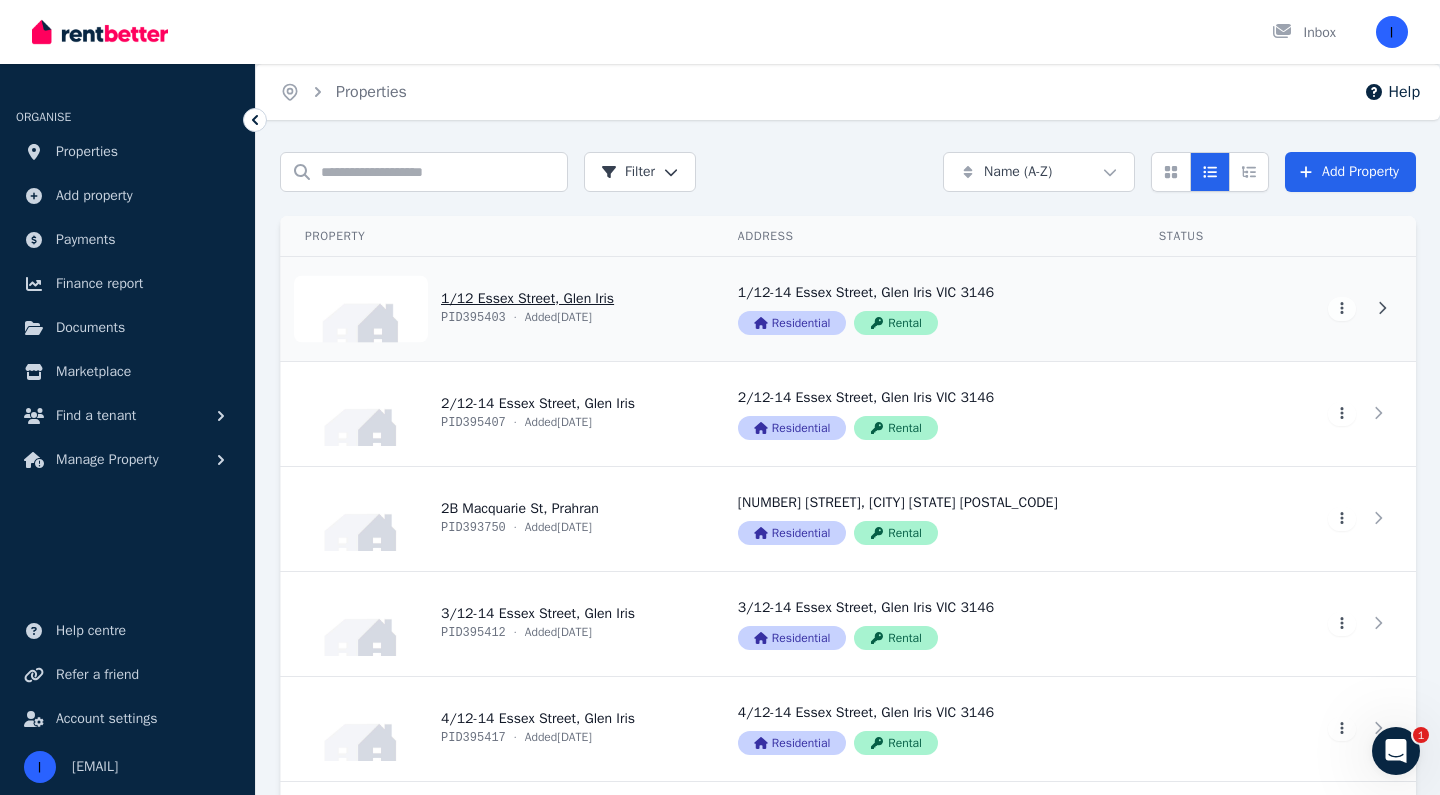 click on "View property details" at bounding box center (1211, 309) 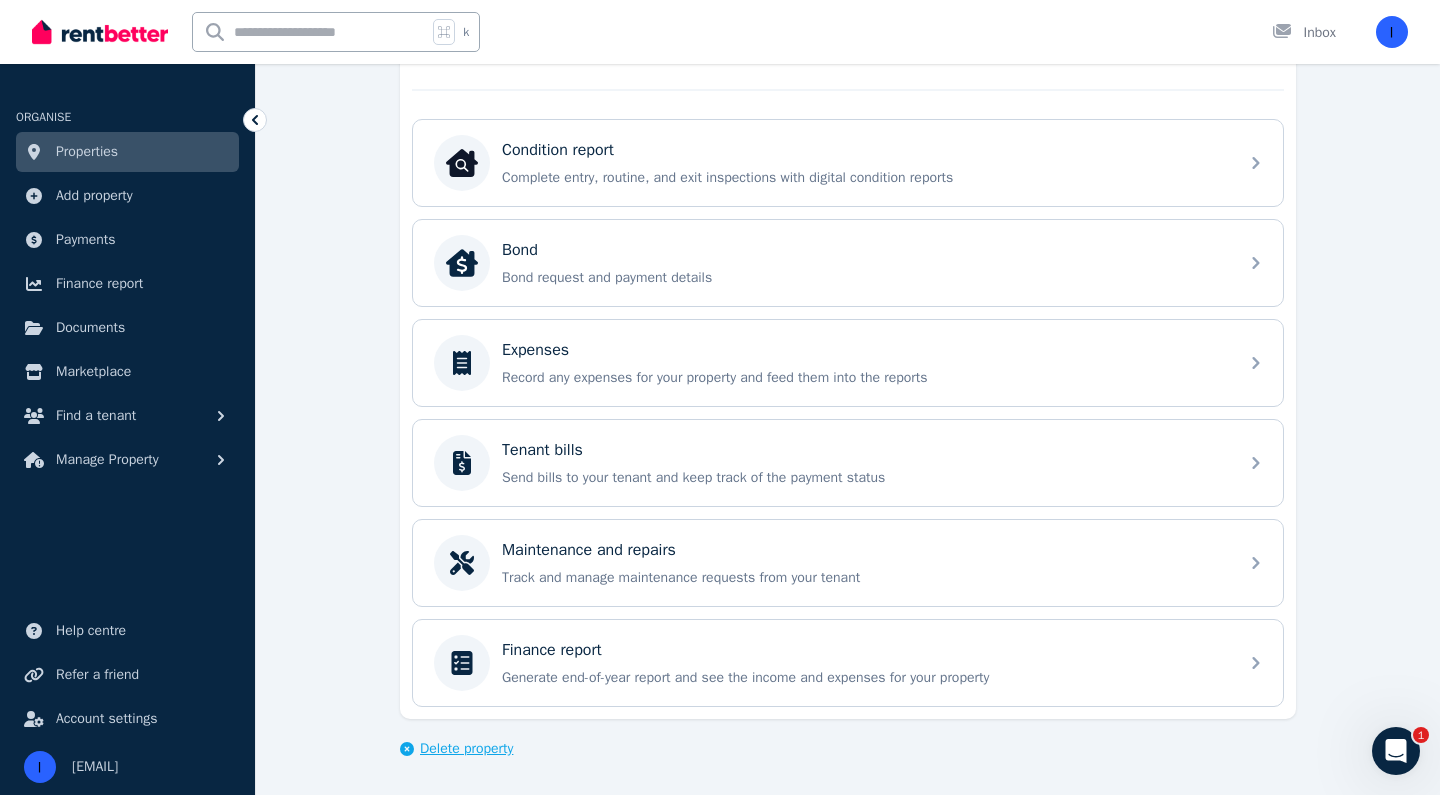 scroll, scrollTop: 536, scrollLeft: 0, axis: vertical 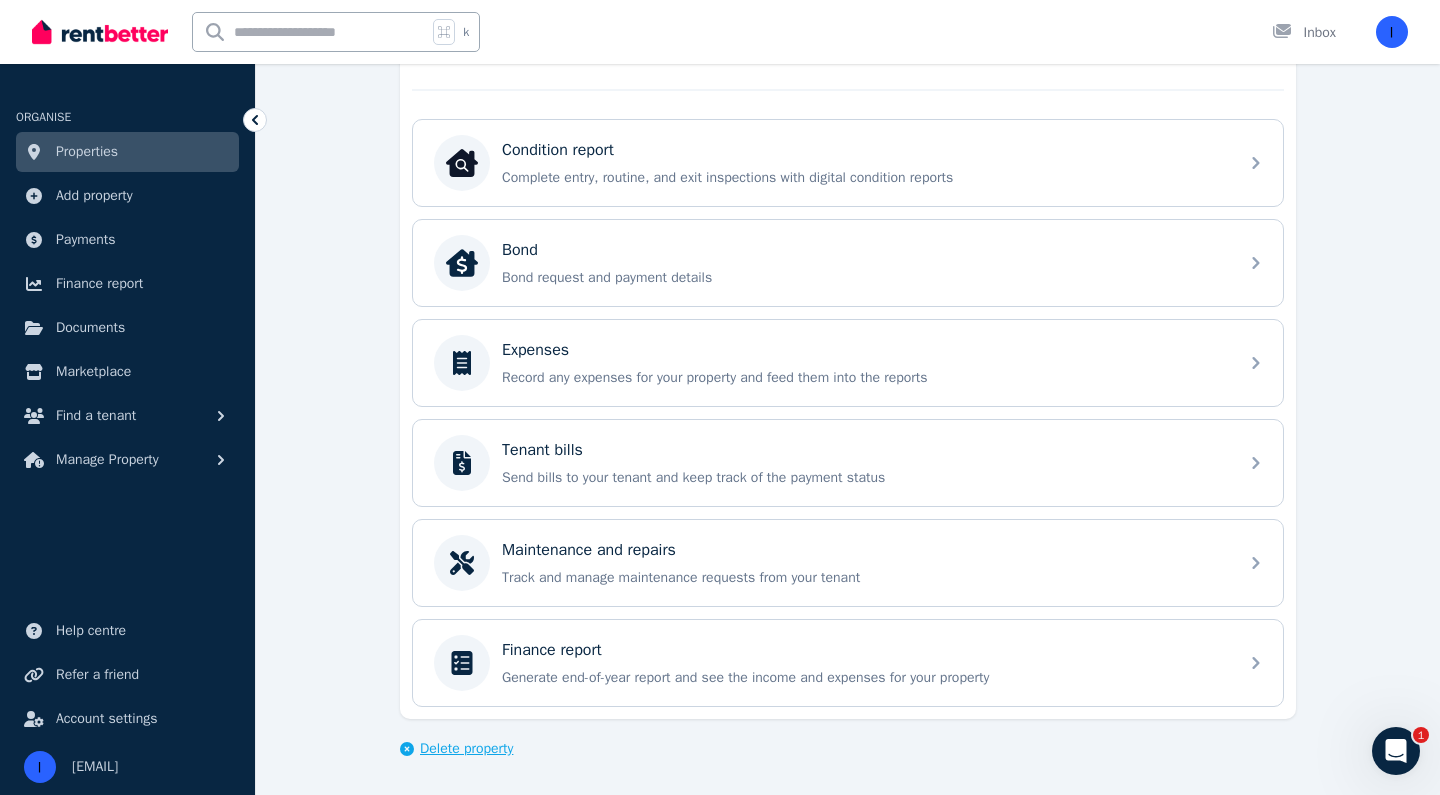 click on "Delete property" at bounding box center [466, 749] 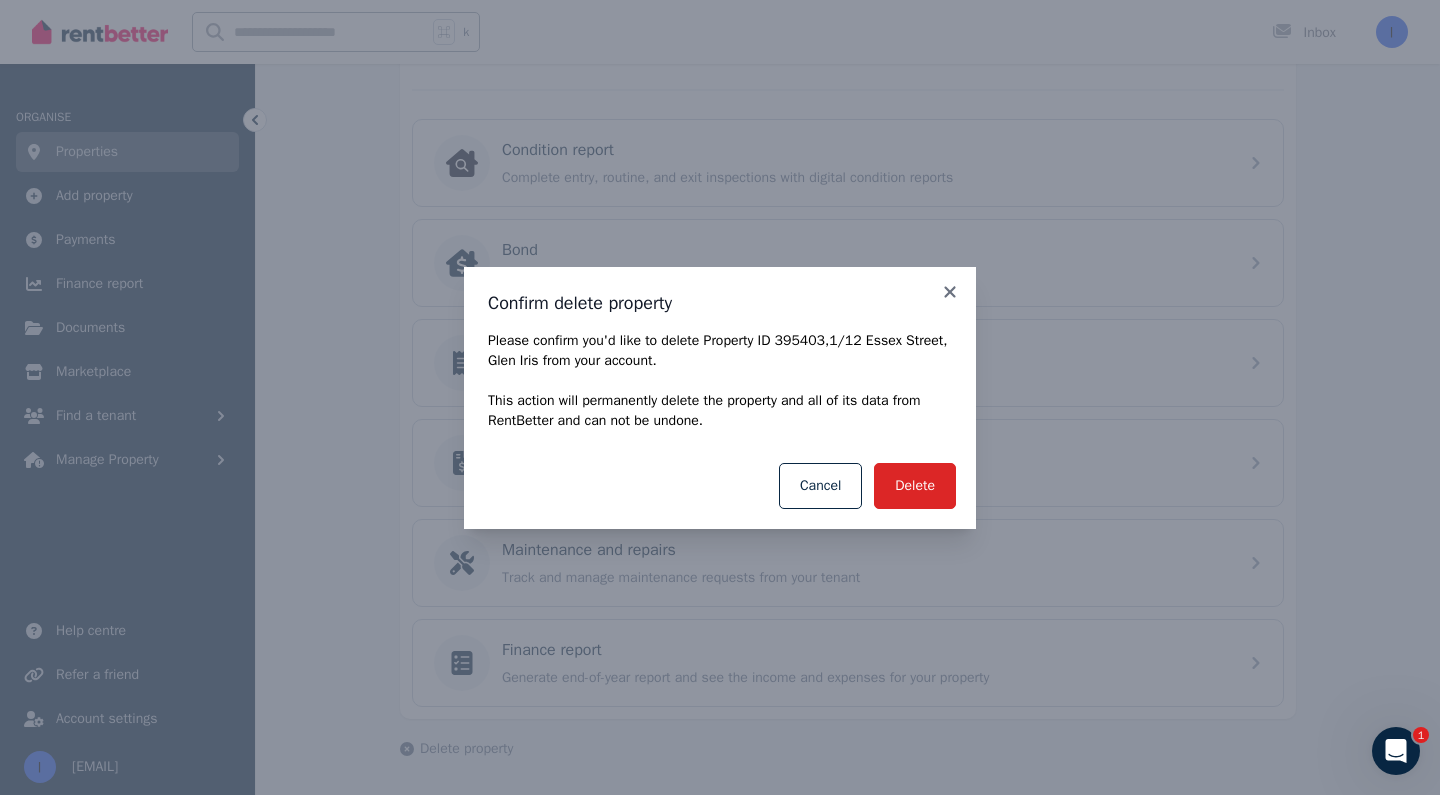click on "Delete Cancel" at bounding box center (720, 486) 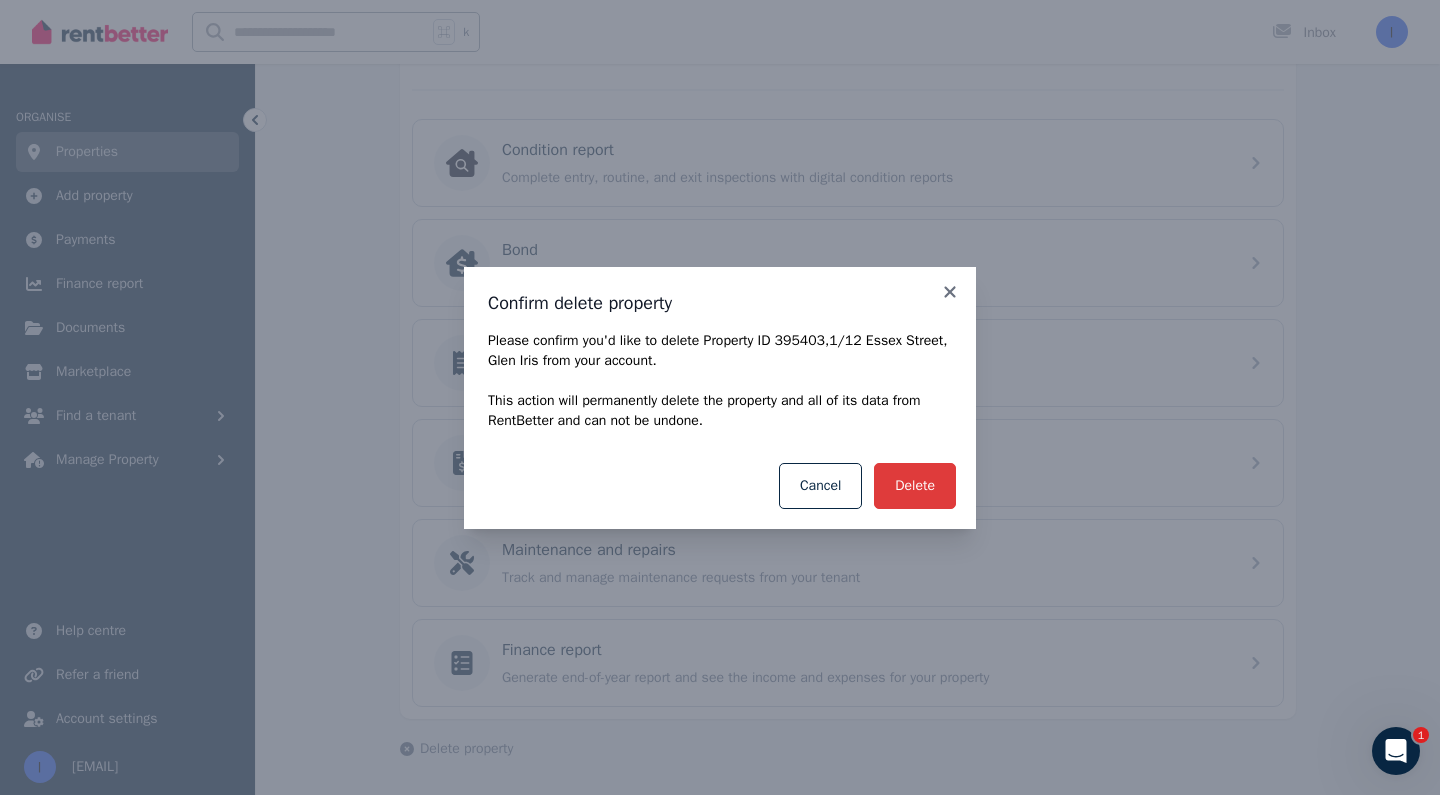click on "Delete" at bounding box center (915, 486) 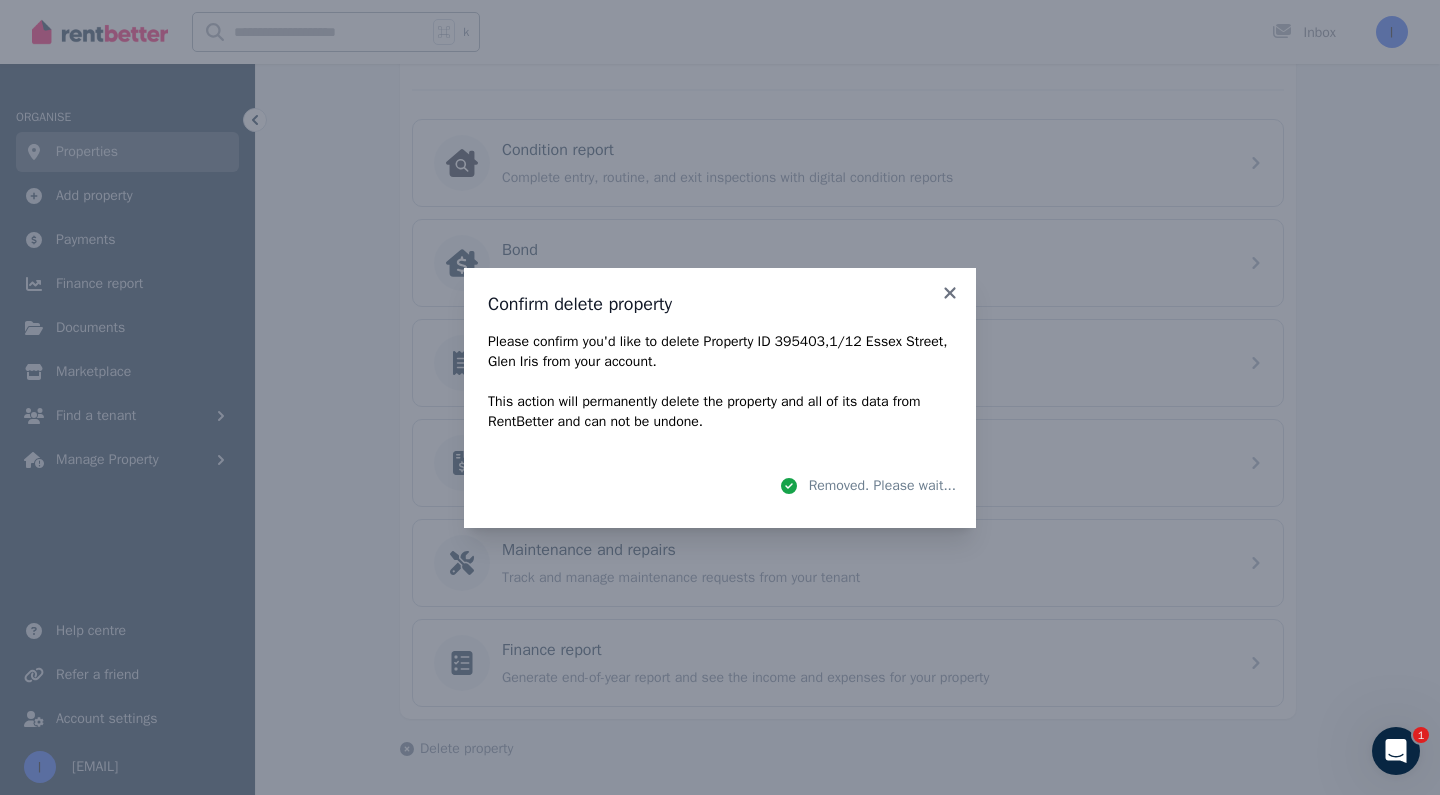 scroll, scrollTop: 0, scrollLeft: 0, axis: both 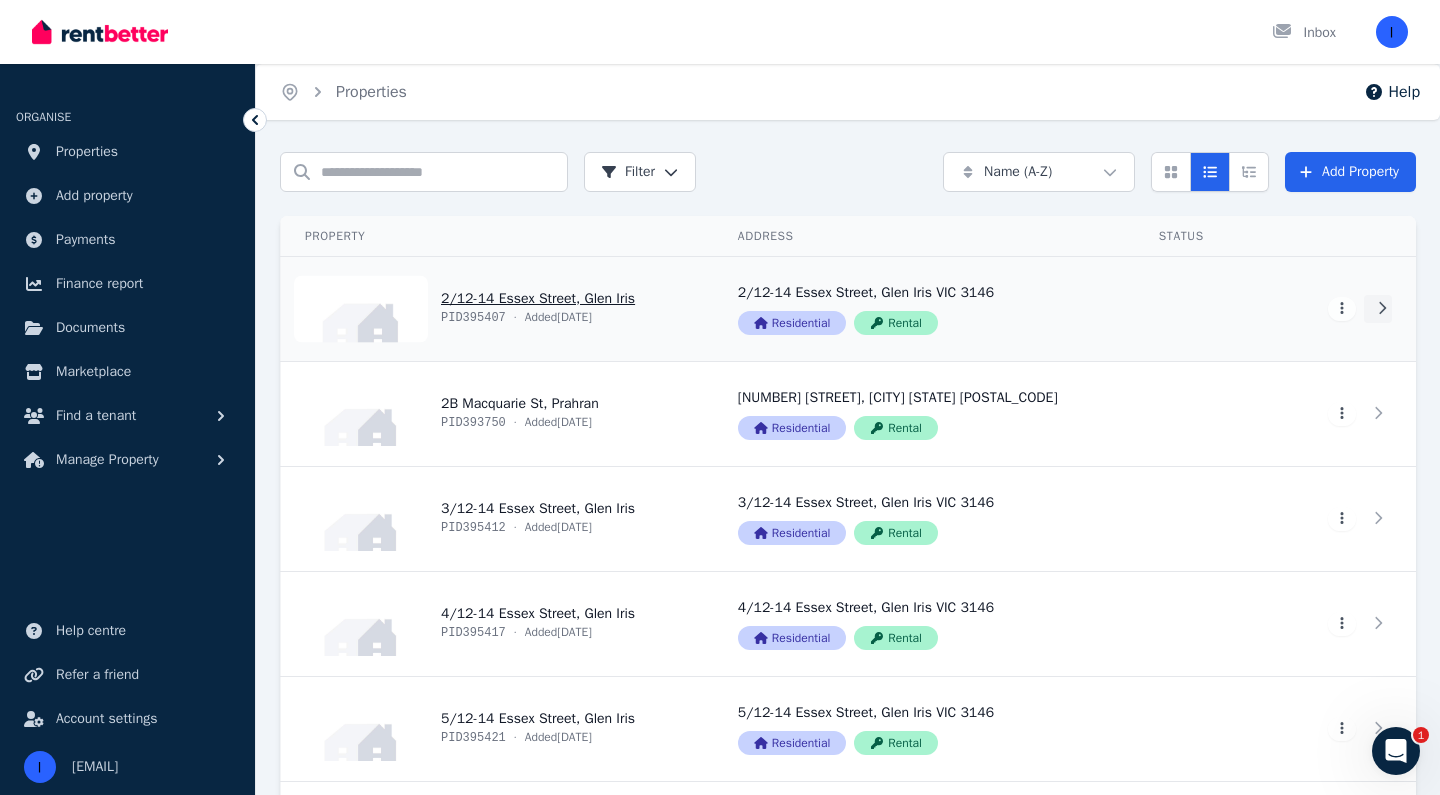 click 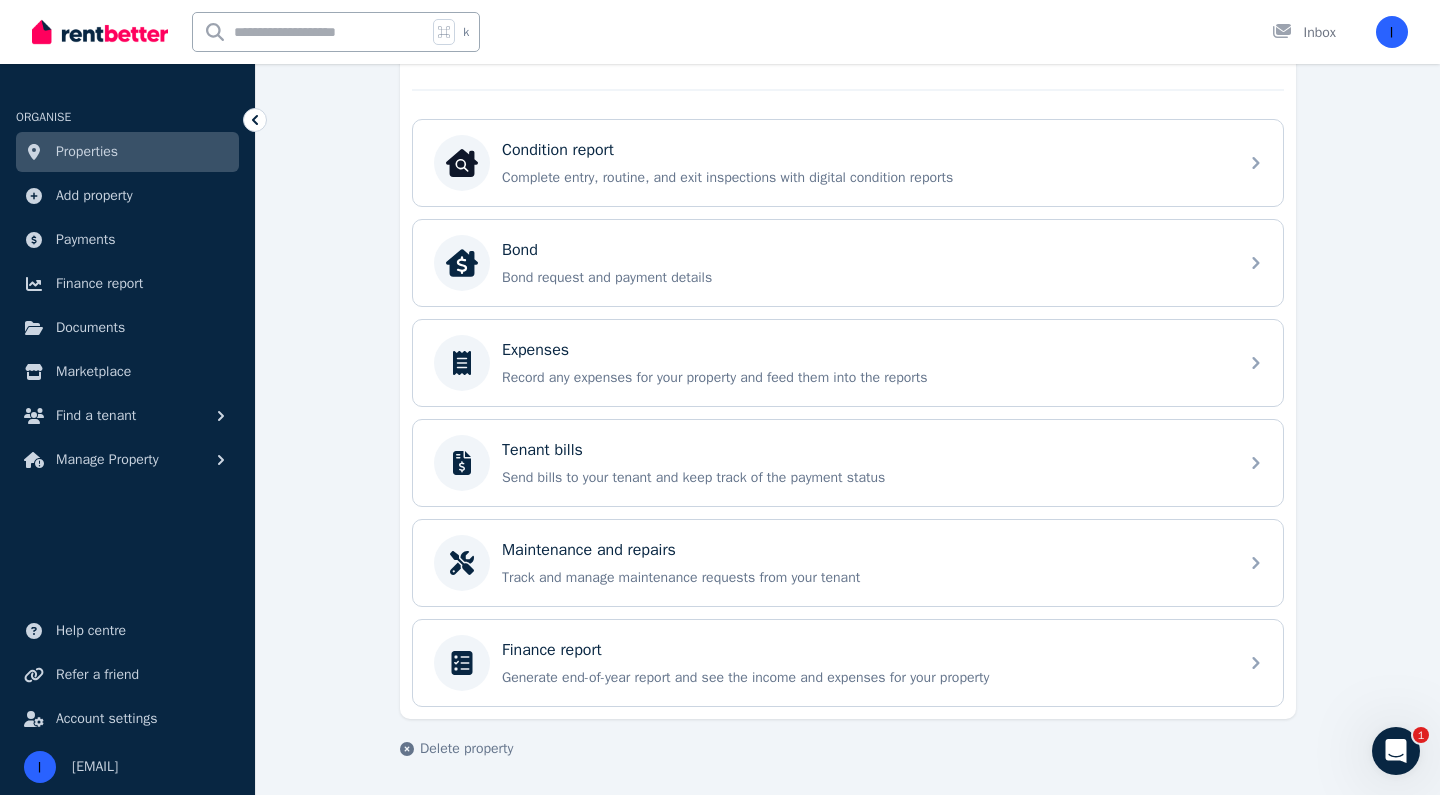 scroll, scrollTop: 536, scrollLeft: 0, axis: vertical 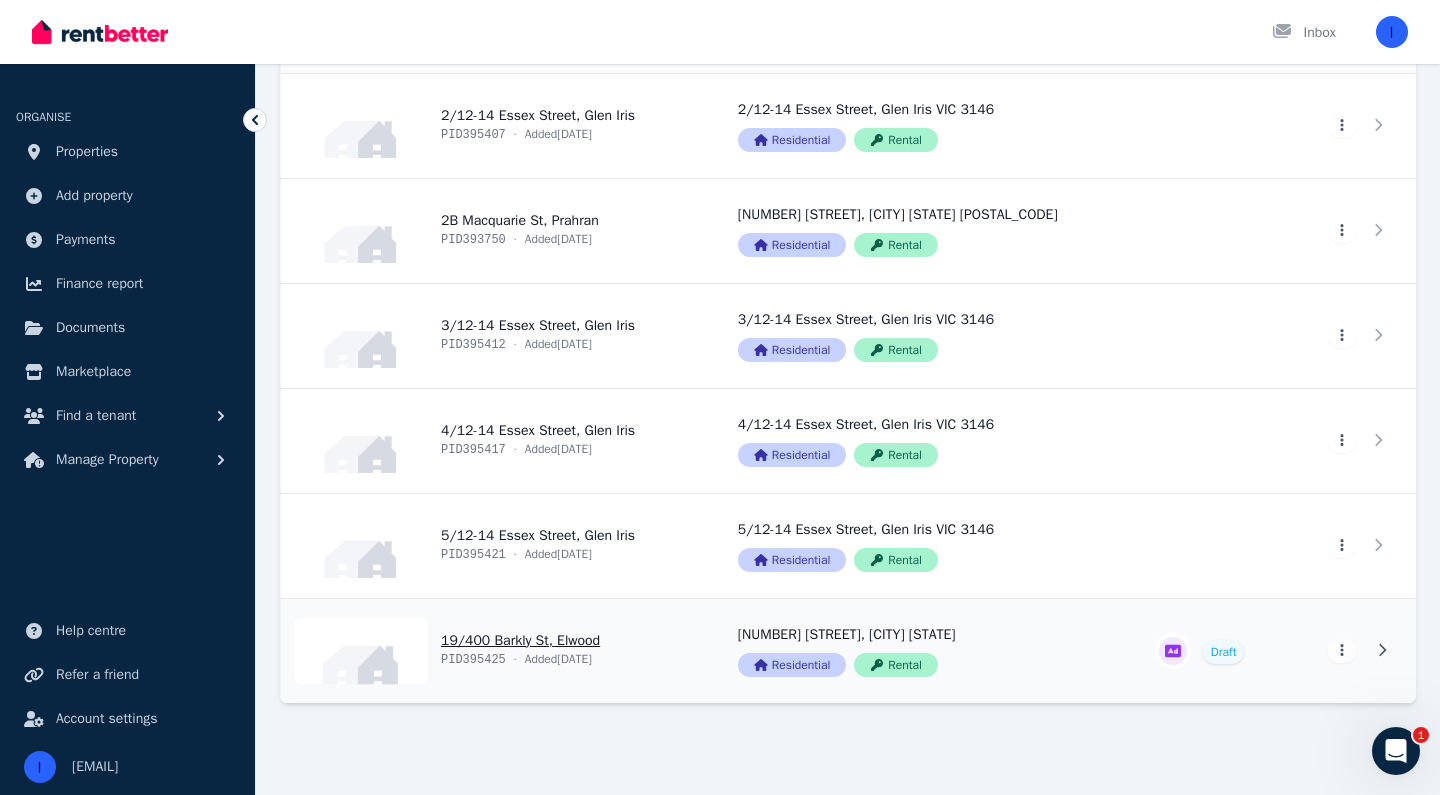 click on "View property details" at bounding box center (497, 651) 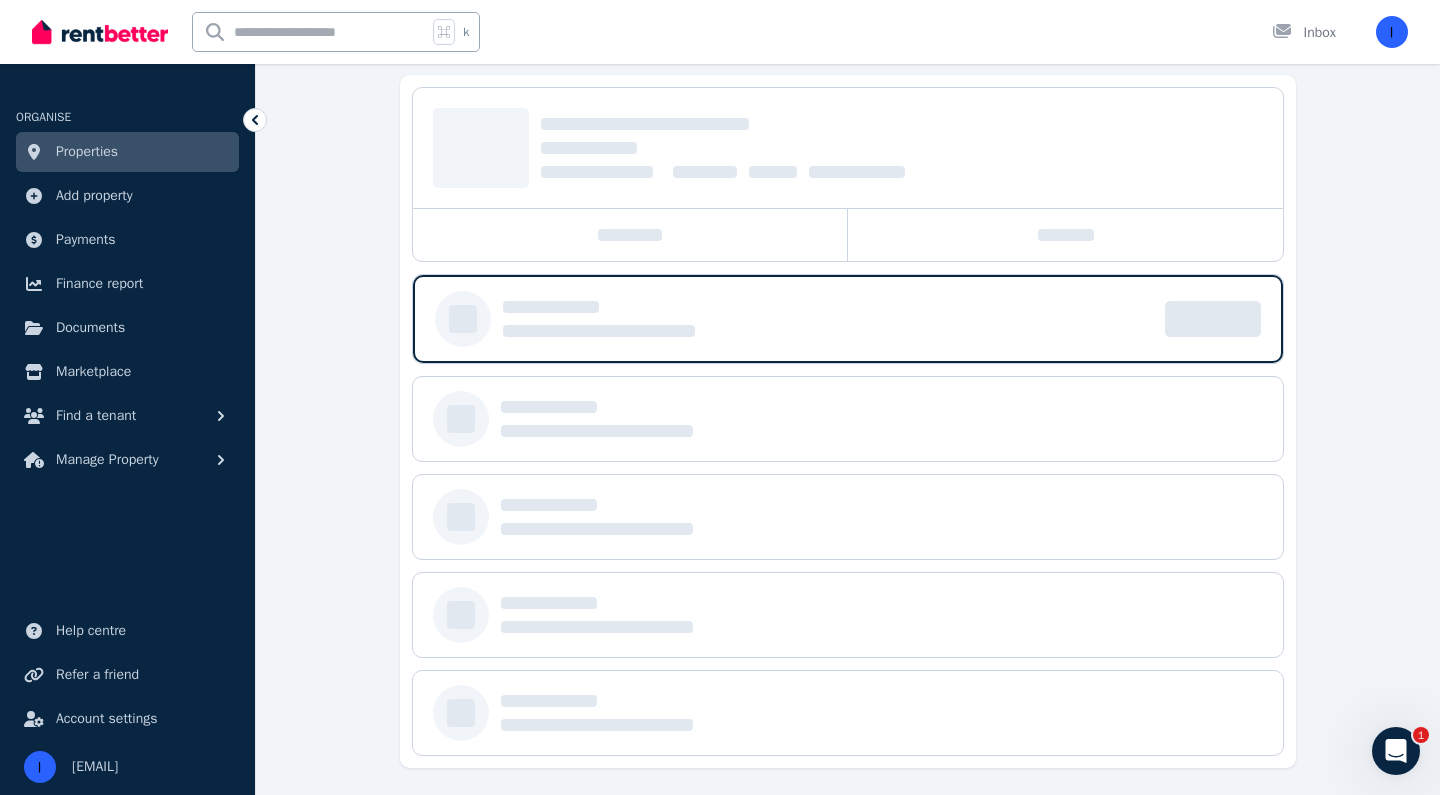 scroll, scrollTop: 0, scrollLeft: 0, axis: both 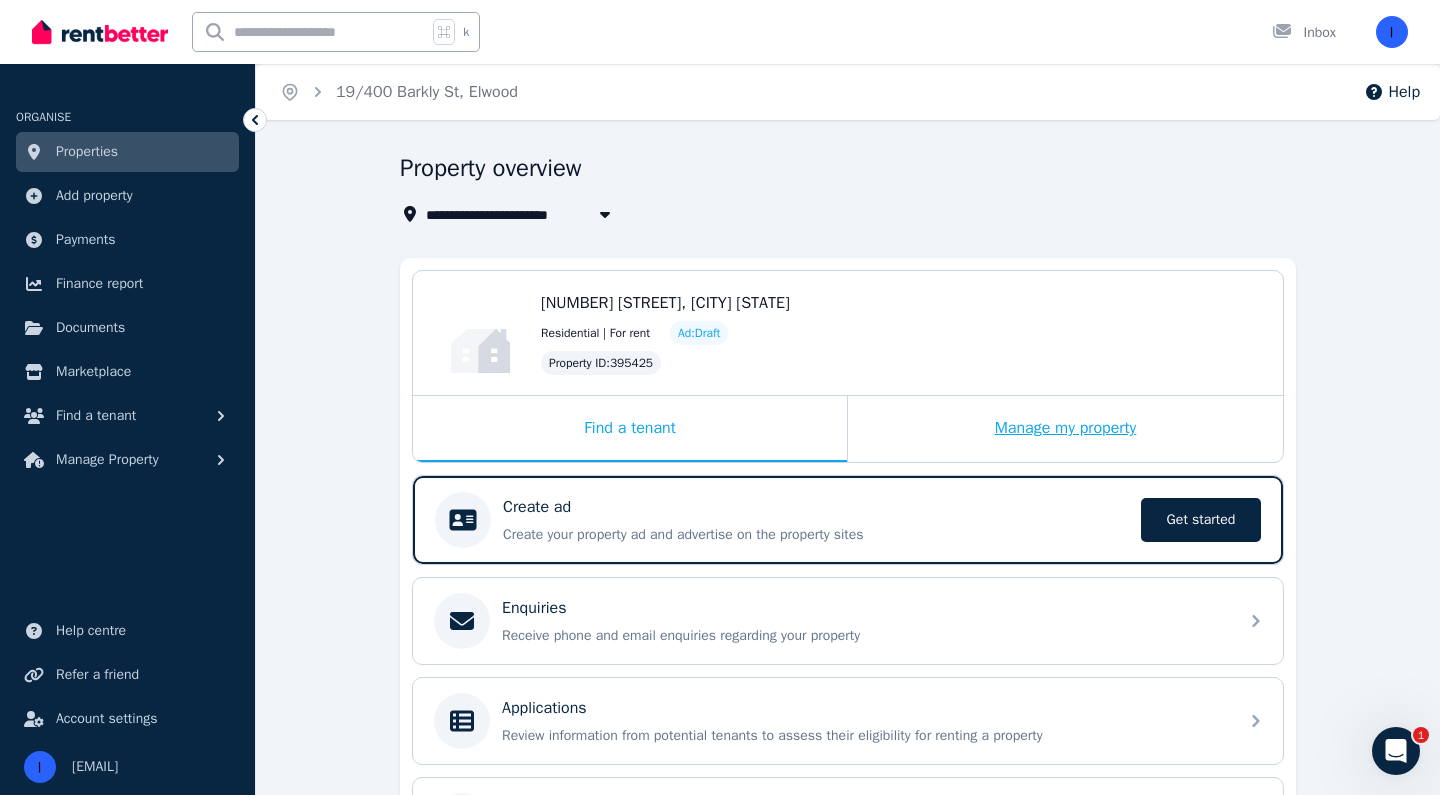 click on "Manage my property" at bounding box center (1065, 429) 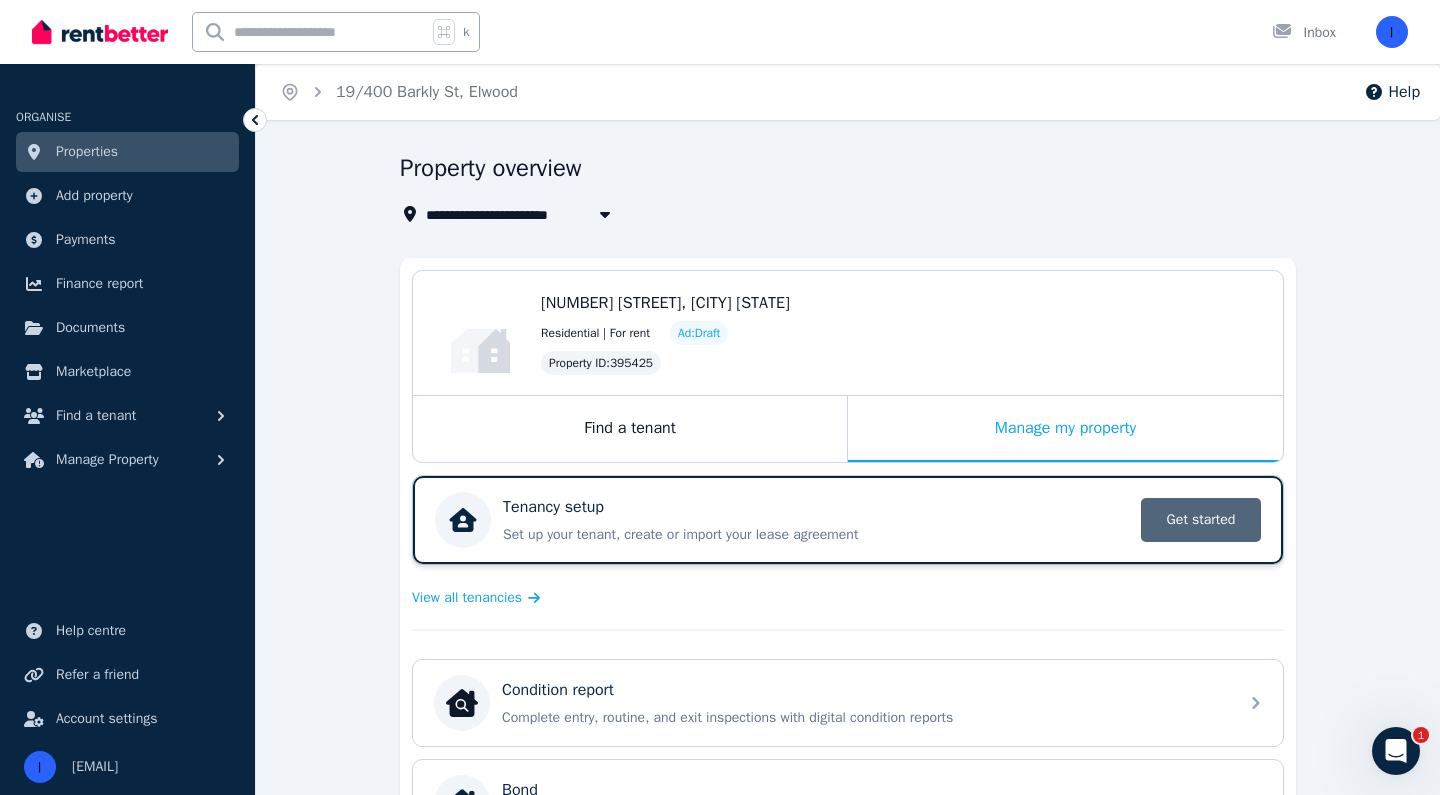 click on "Get started" at bounding box center (1201, 520) 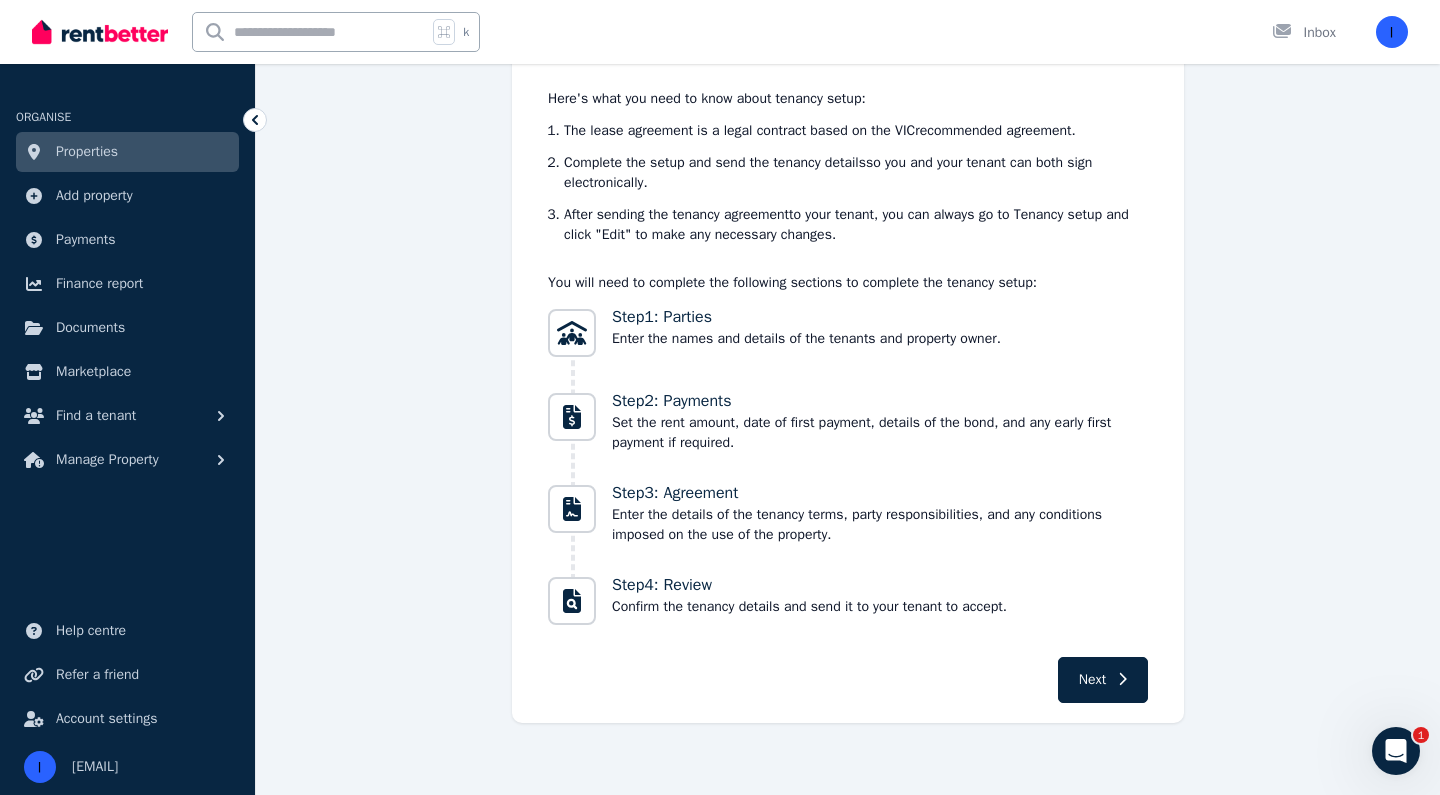 click on "New tenancy setup Here's what you need to know about tenancy setup: The lease agreement is a legal contract based on the   VIC  recommended agreement. Complete the setup and send the tenancy details  so you and your tenant can both sign electronically . After sending the   tenancy agreement  to your tenant, you can always go to Tenancy setup and click "Edit" to make any necessary changes. You will need to complete the following sections to complete the tenancy setup: Step  1 :   Parties Enter the names and details of the tenants and property owner. Step  2 :   Payments Set the rent amount, date of first payment, details of the bond, and any early first payment if required. Step  3 :   Agreement Enter the details of the tenancy terms, party responsibilities, and any conditions imposed on the use of the property. Step  4 :   Review Confirm the tenancy details and send it to your tenant to accept. Next" at bounding box center [848, 368] 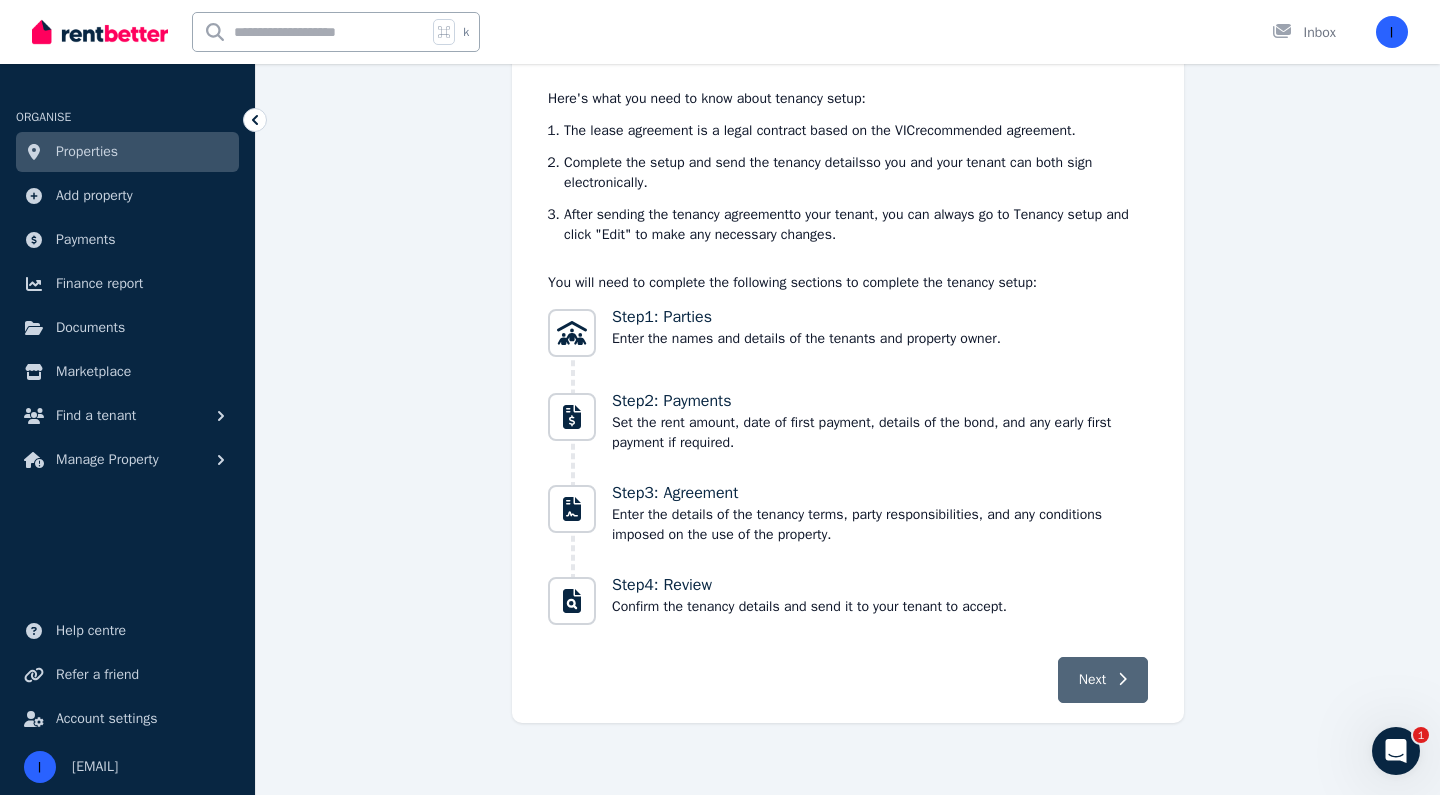 click on "Next" at bounding box center (1103, 680) 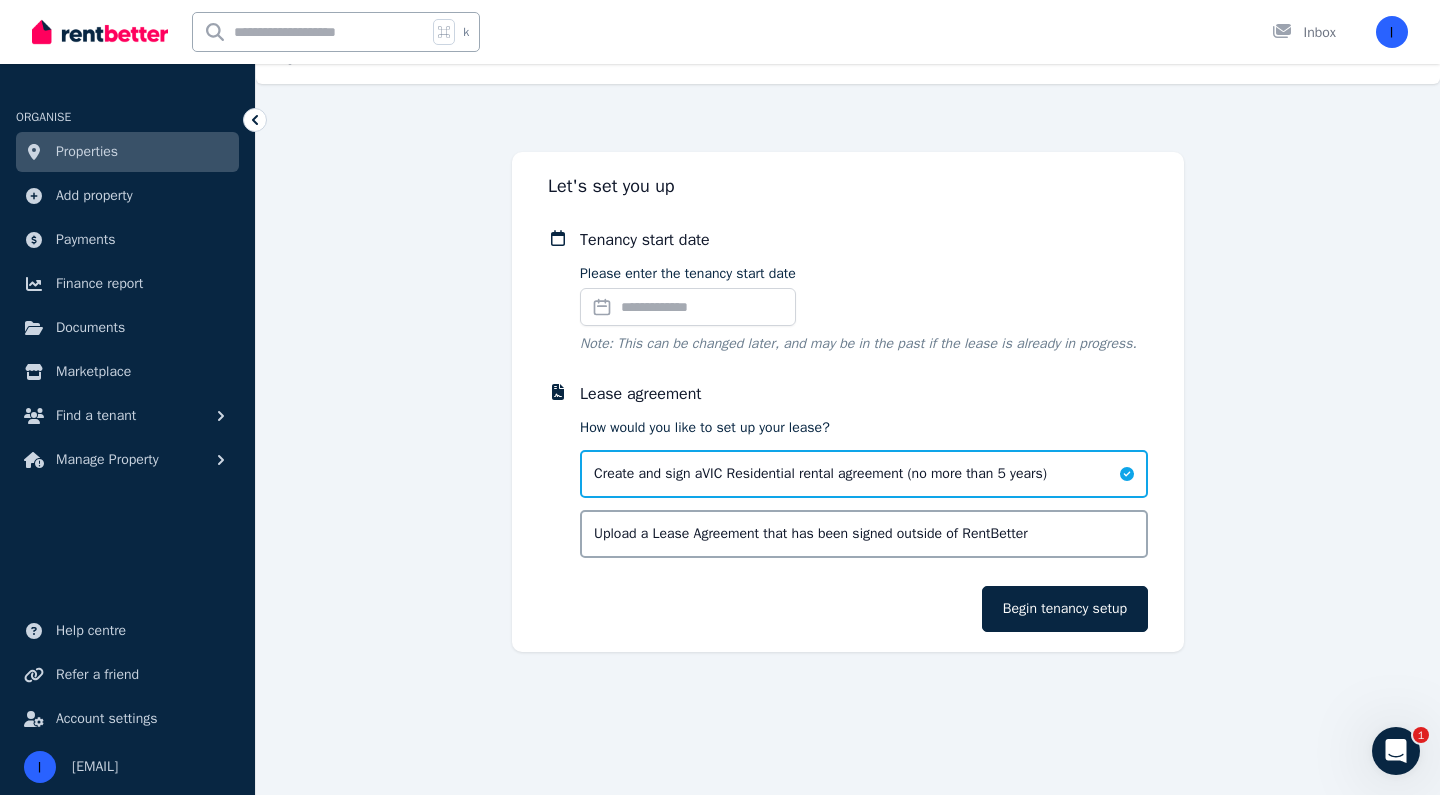 scroll, scrollTop: 36, scrollLeft: 0, axis: vertical 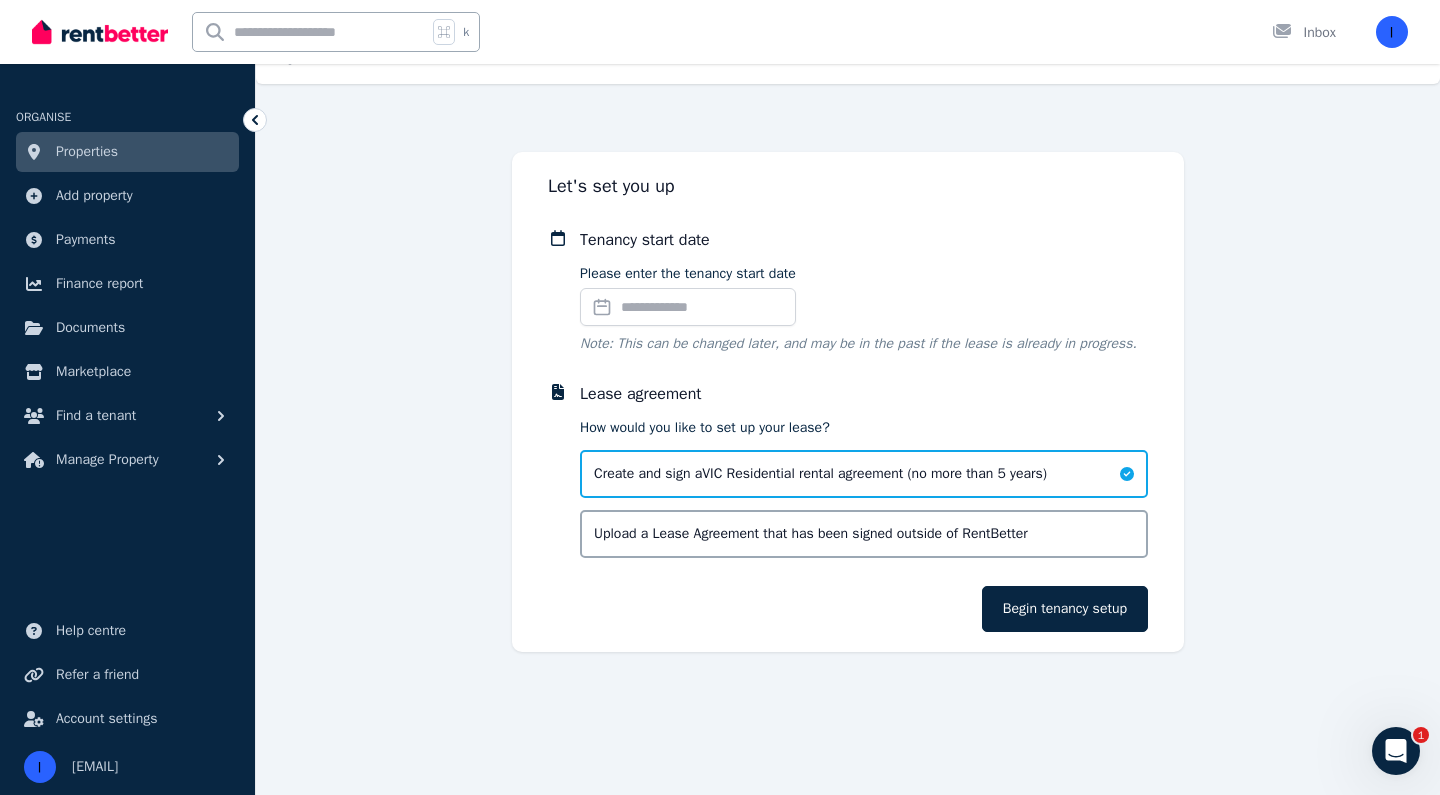 click on "Upload a Lease Agreement that has been signed outside of RentBetter" at bounding box center (811, 534) 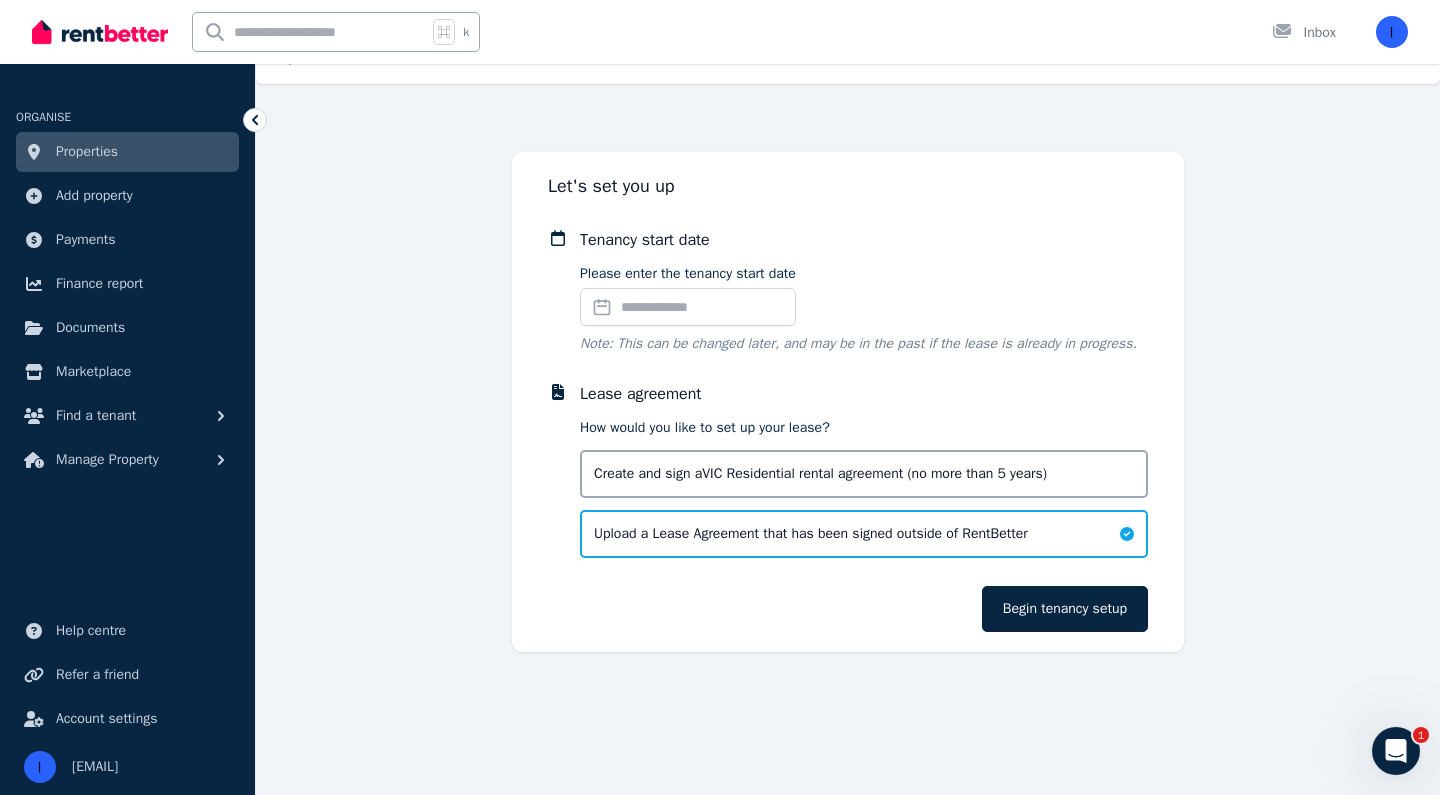click on "Please enter the tenancy start date" at bounding box center [688, 307] 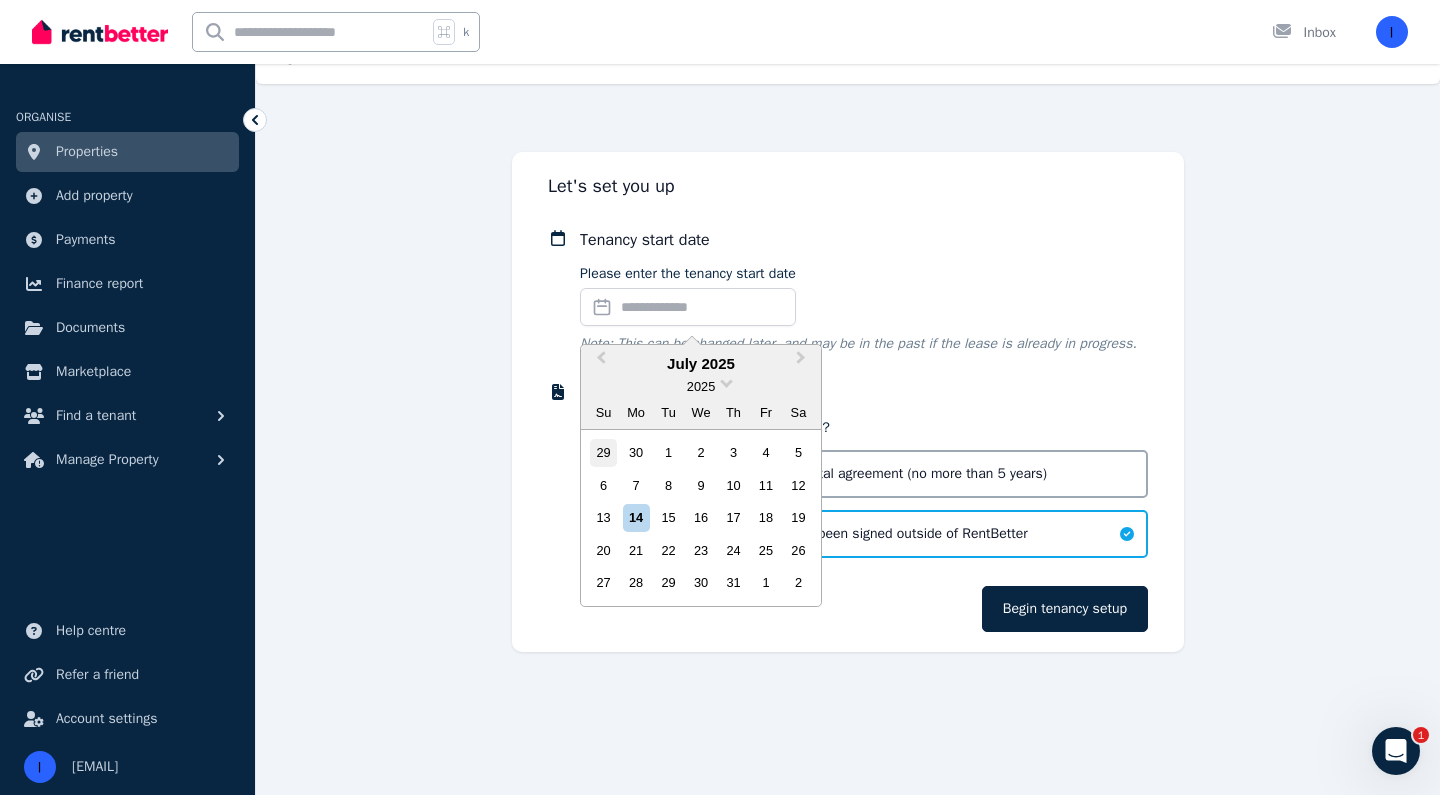click on "29" at bounding box center [603, 452] 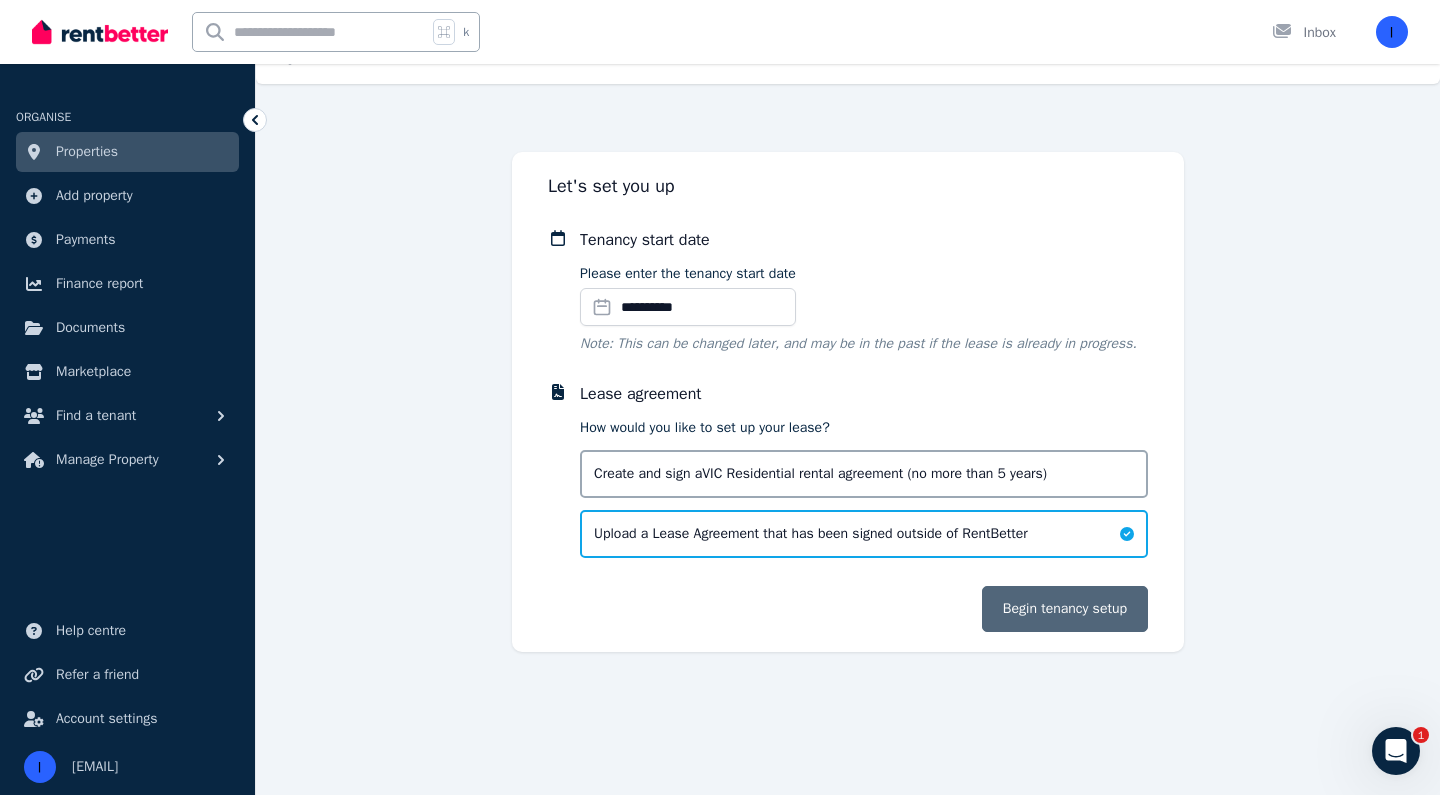 click on "Begin tenancy setup" at bounding box center [1065, 609] 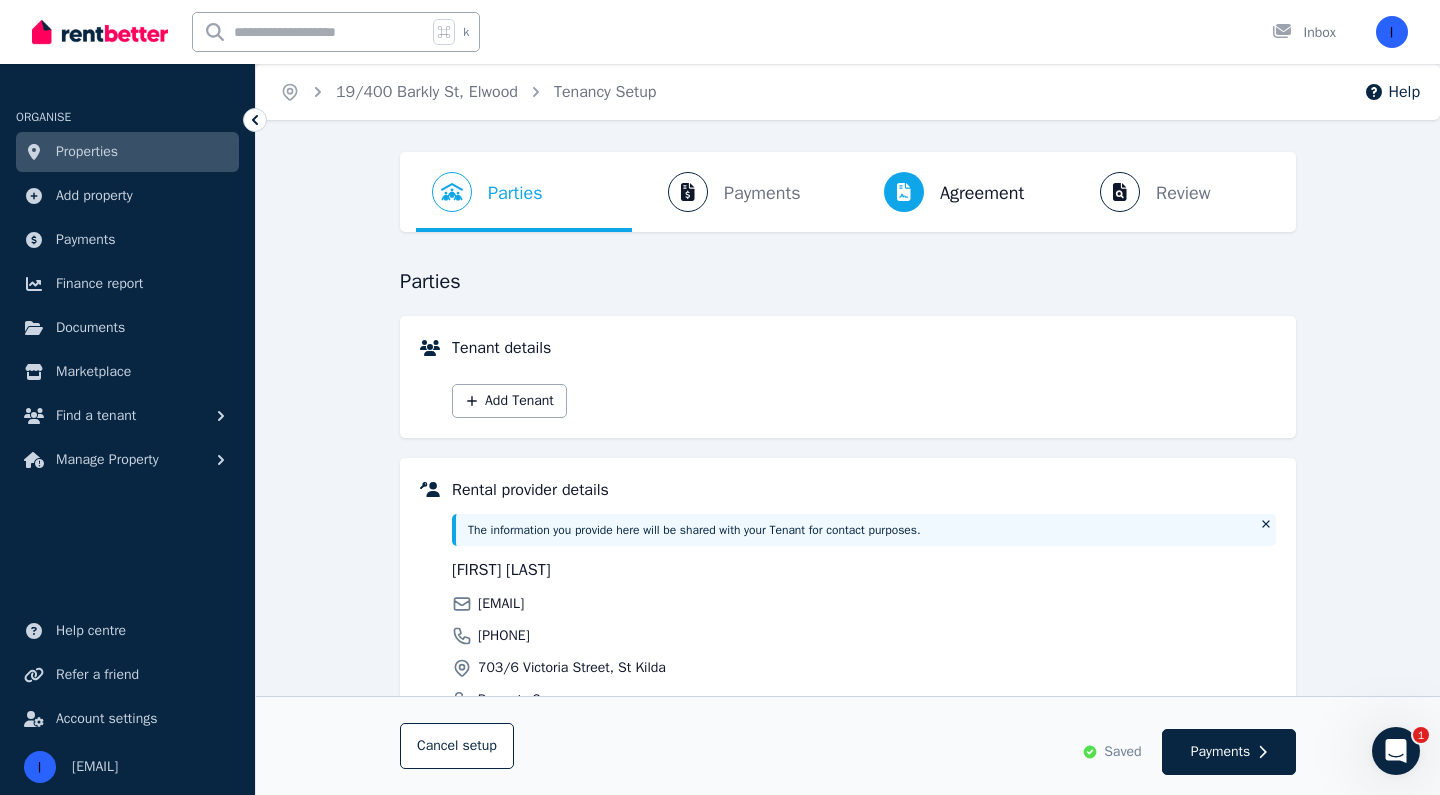 scroll, scrollTop: -1, scrollLeft: 0, axis: vertical 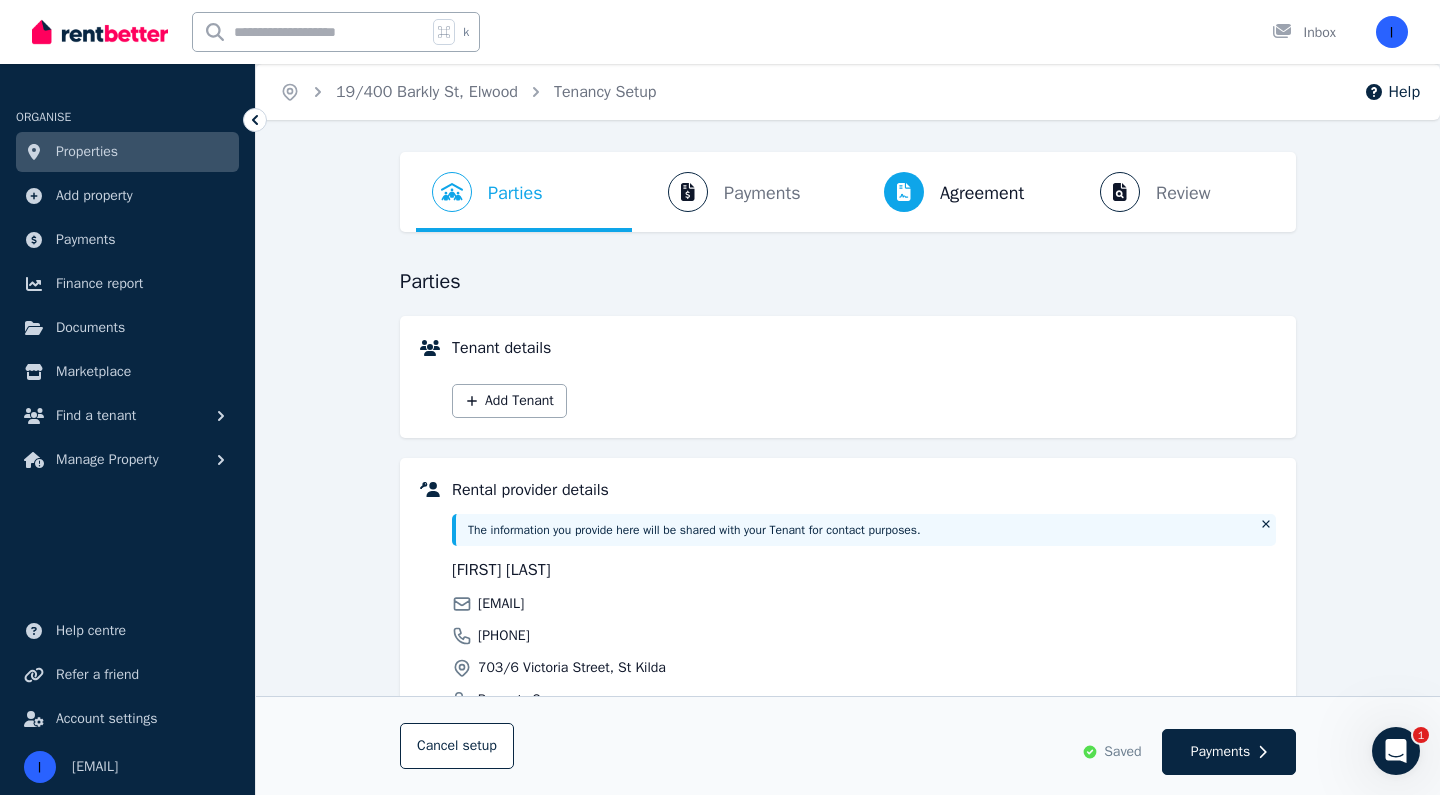click on "Add Tenant" at bounding box center [864, 395] 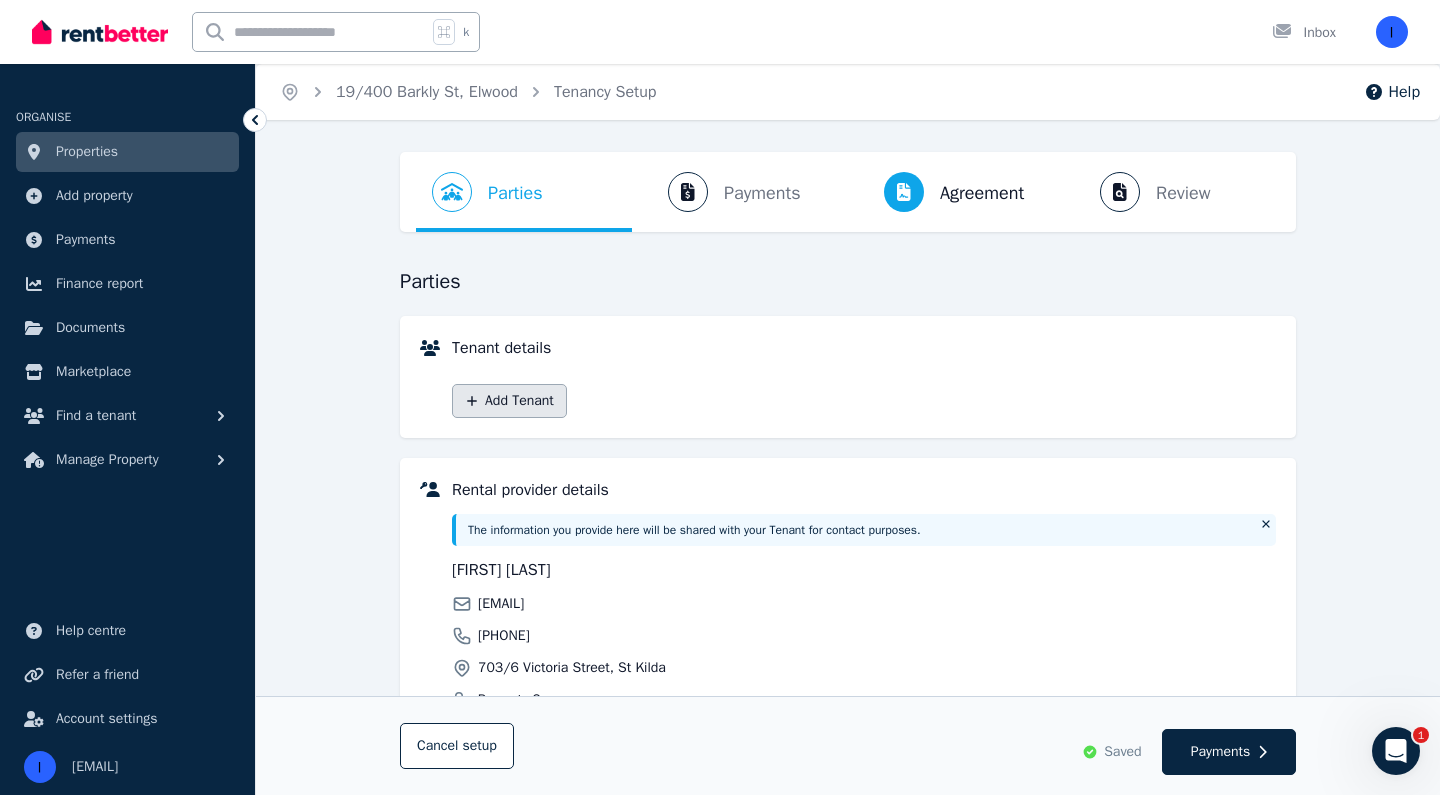 click on "Add Tenant" at bounding box center [509, 401] 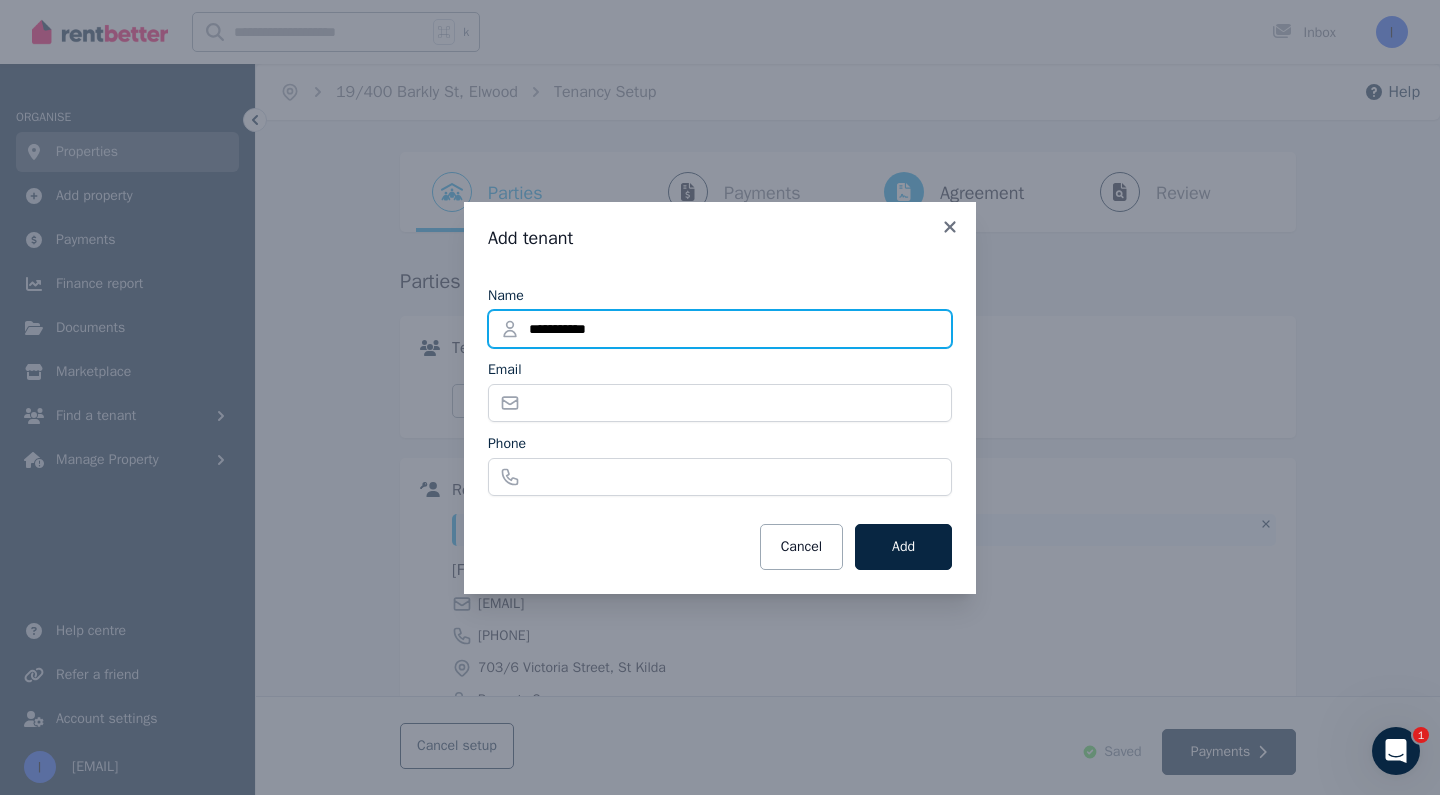 drag, startPoint x: 693, startPoint y: 331, endPoint x: 409, endPoint y: 328, distance: 284.01584 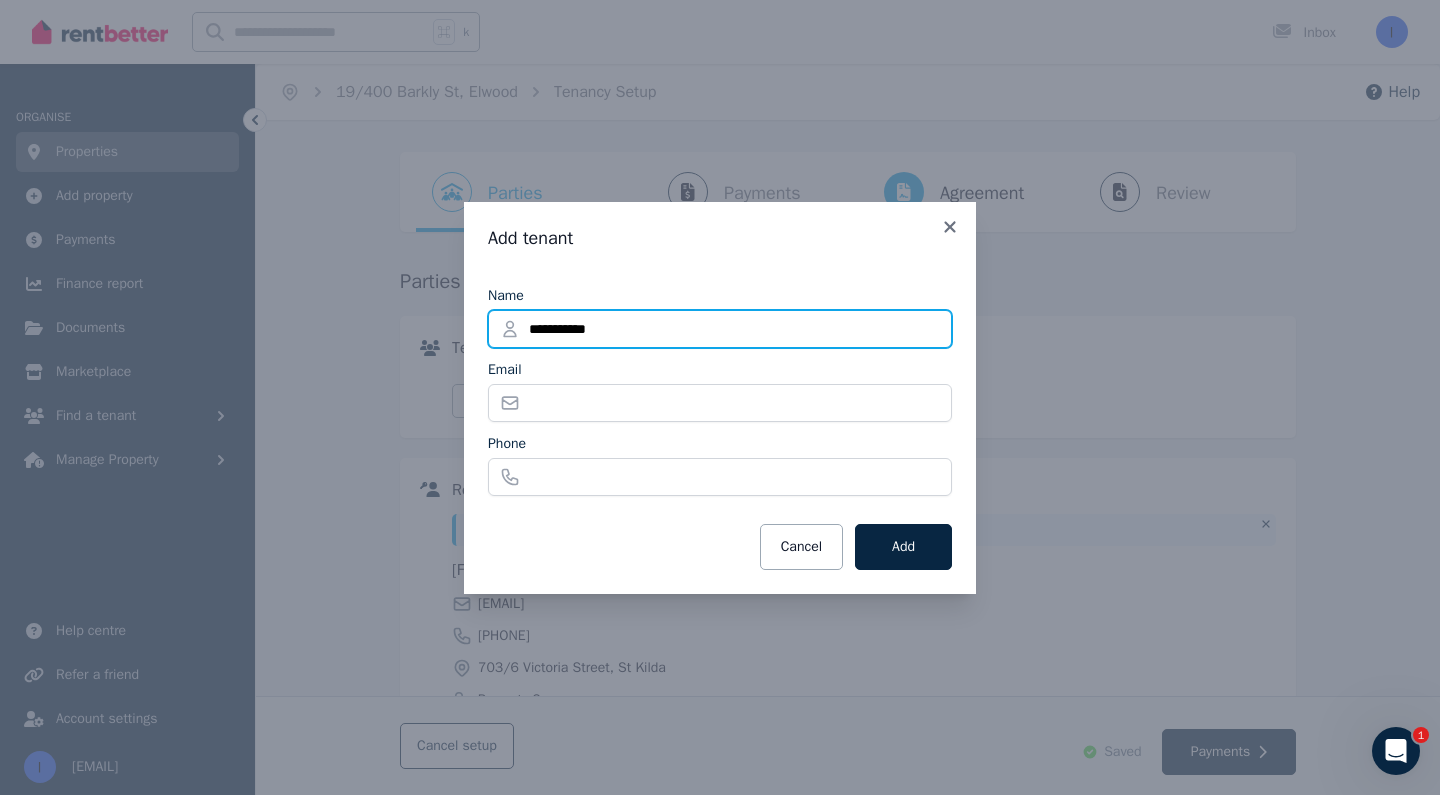type on "**********" 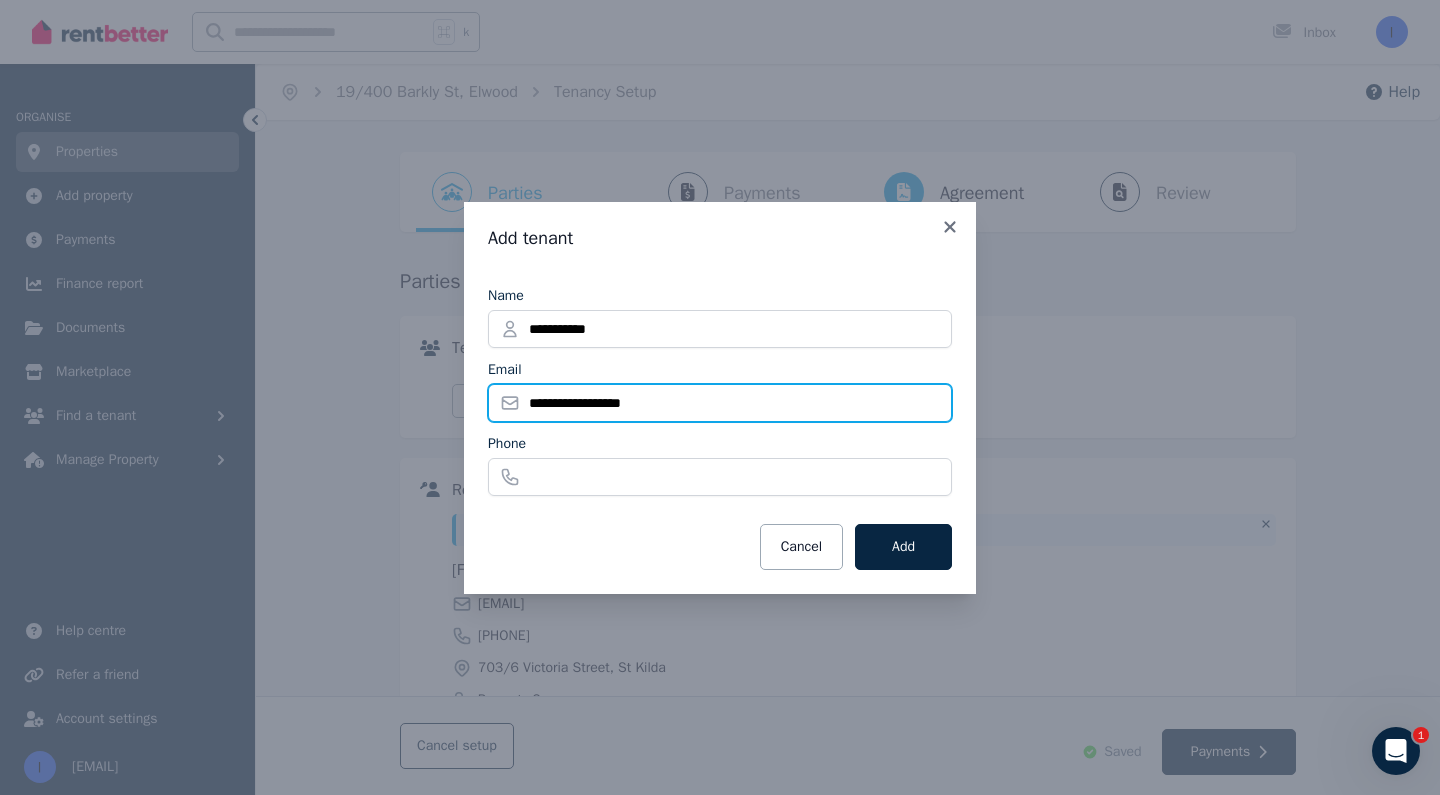 type on "**********" 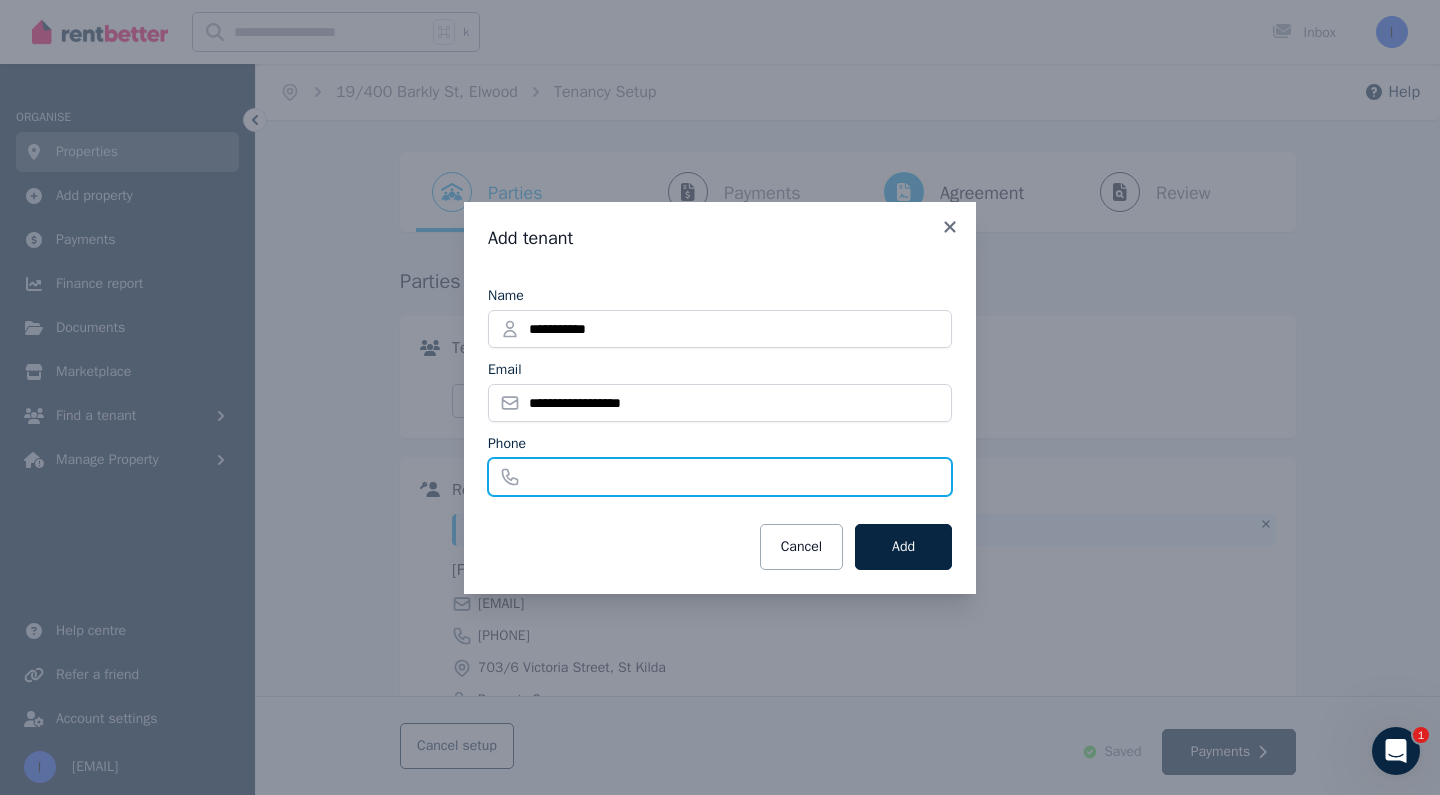 click on "Phone" at bounding box center (720, 477) 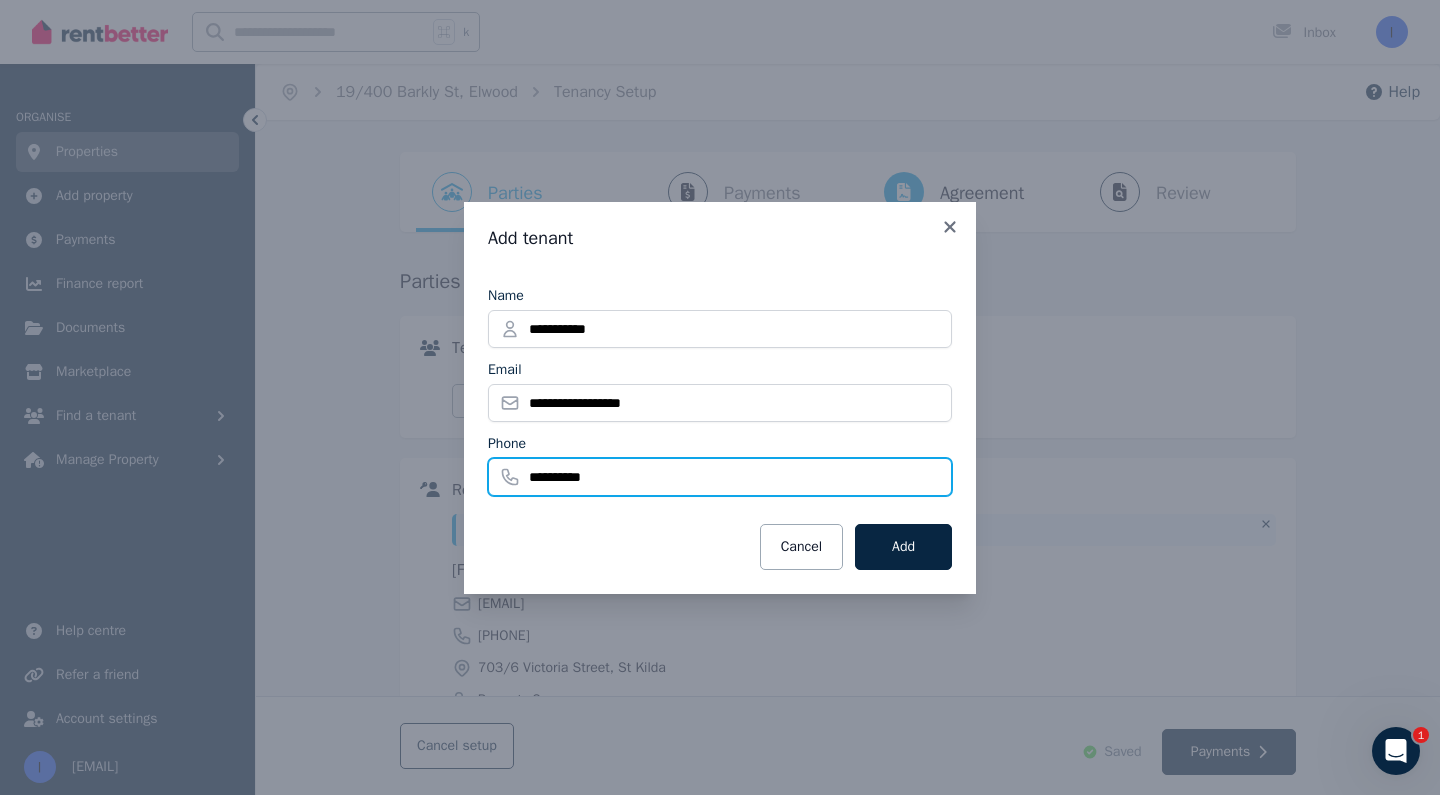 click on "**********" at bounding box center [720, 477] 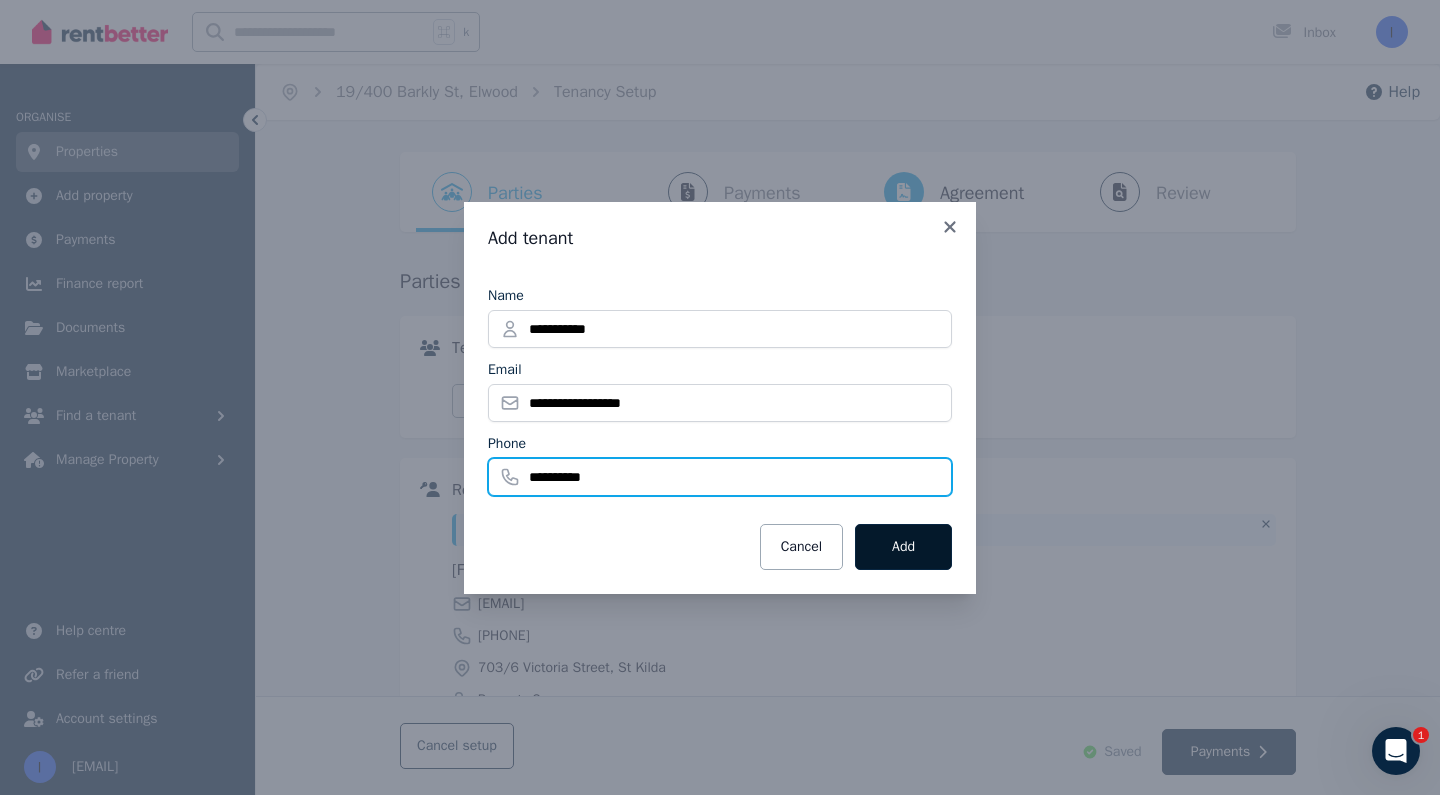 type on "**********" 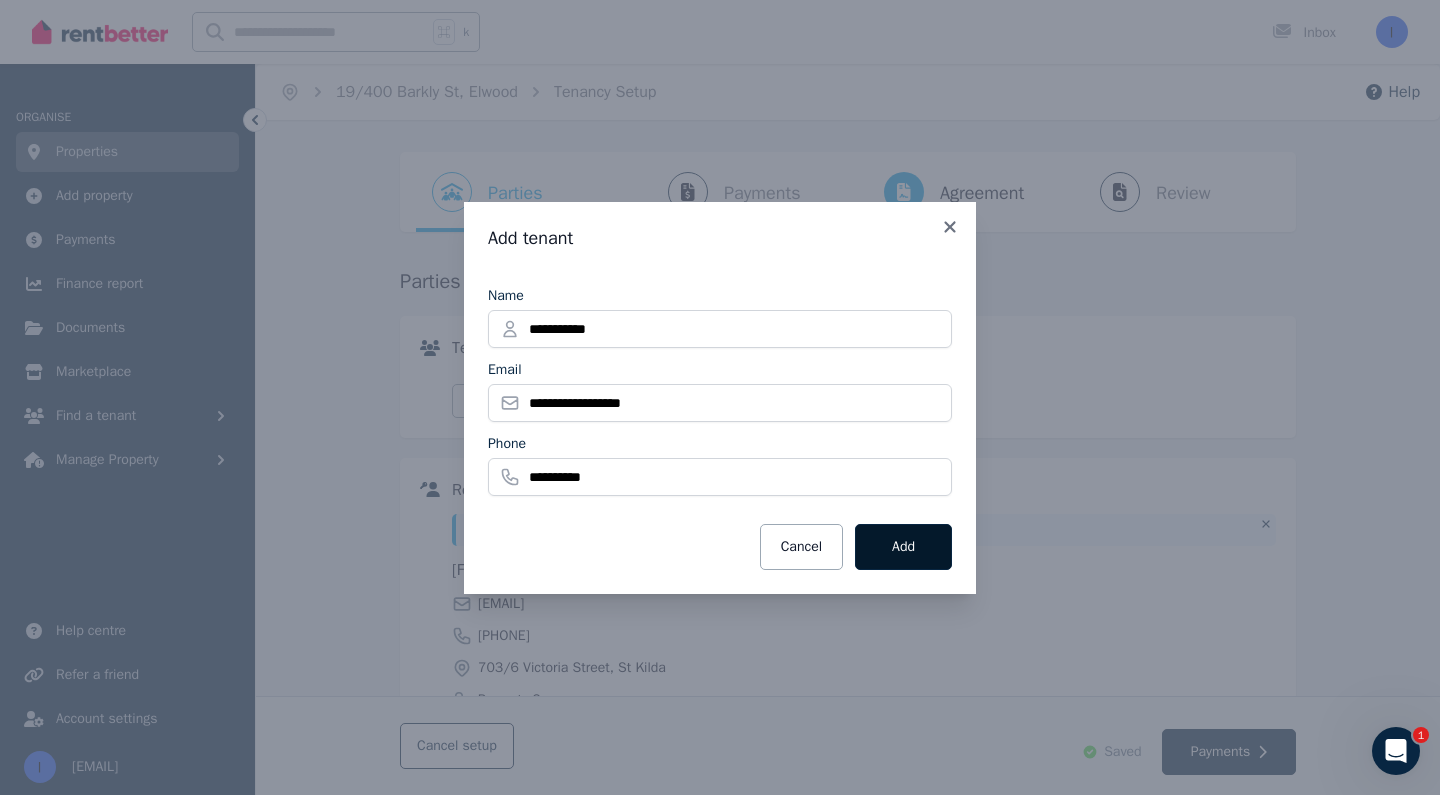 click on "Add" at bounding box center [903, 547] 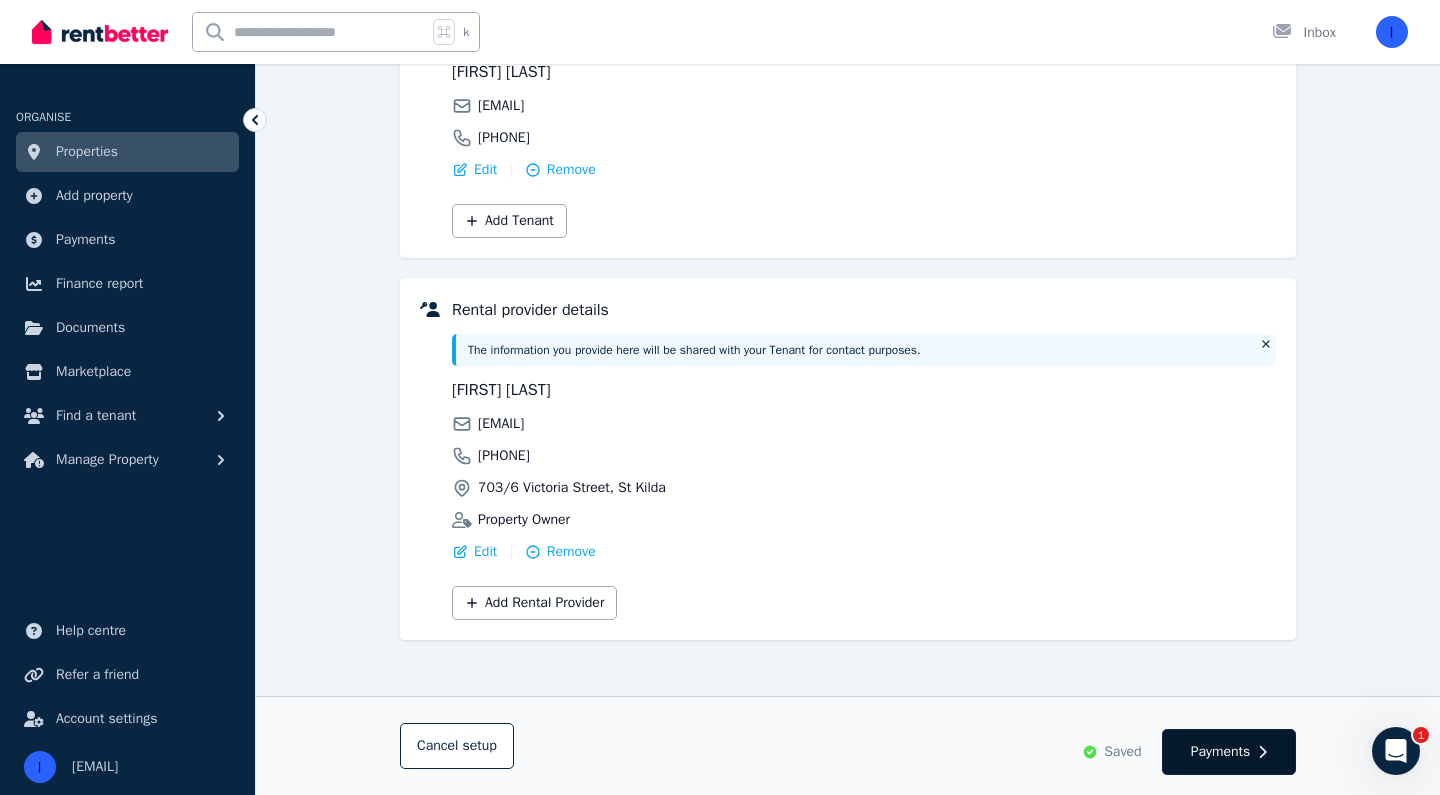 scroll, scrollTop: 312, scrollLeft: 0, axis: vertical 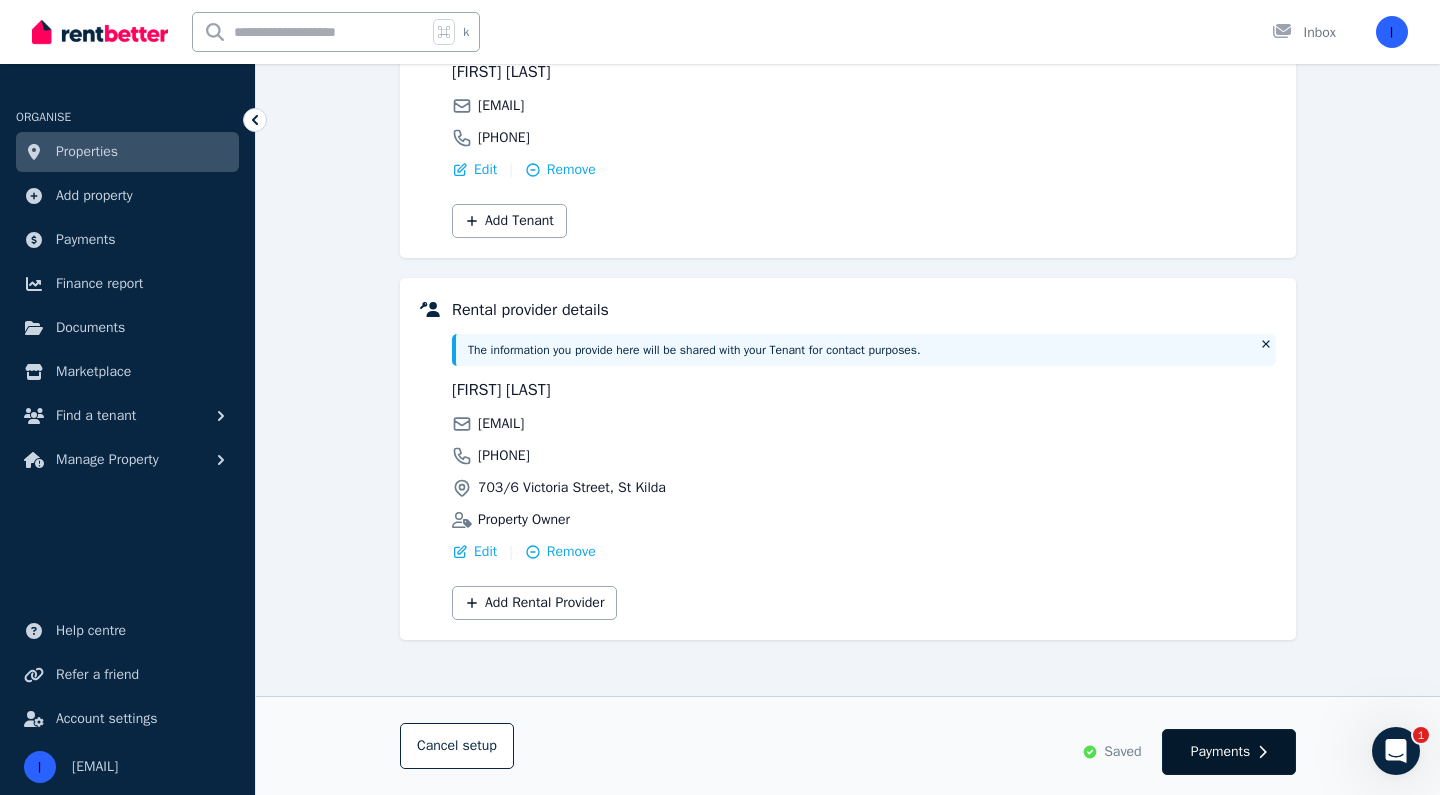 click on "Payments" at bounding box center (1229, 752) 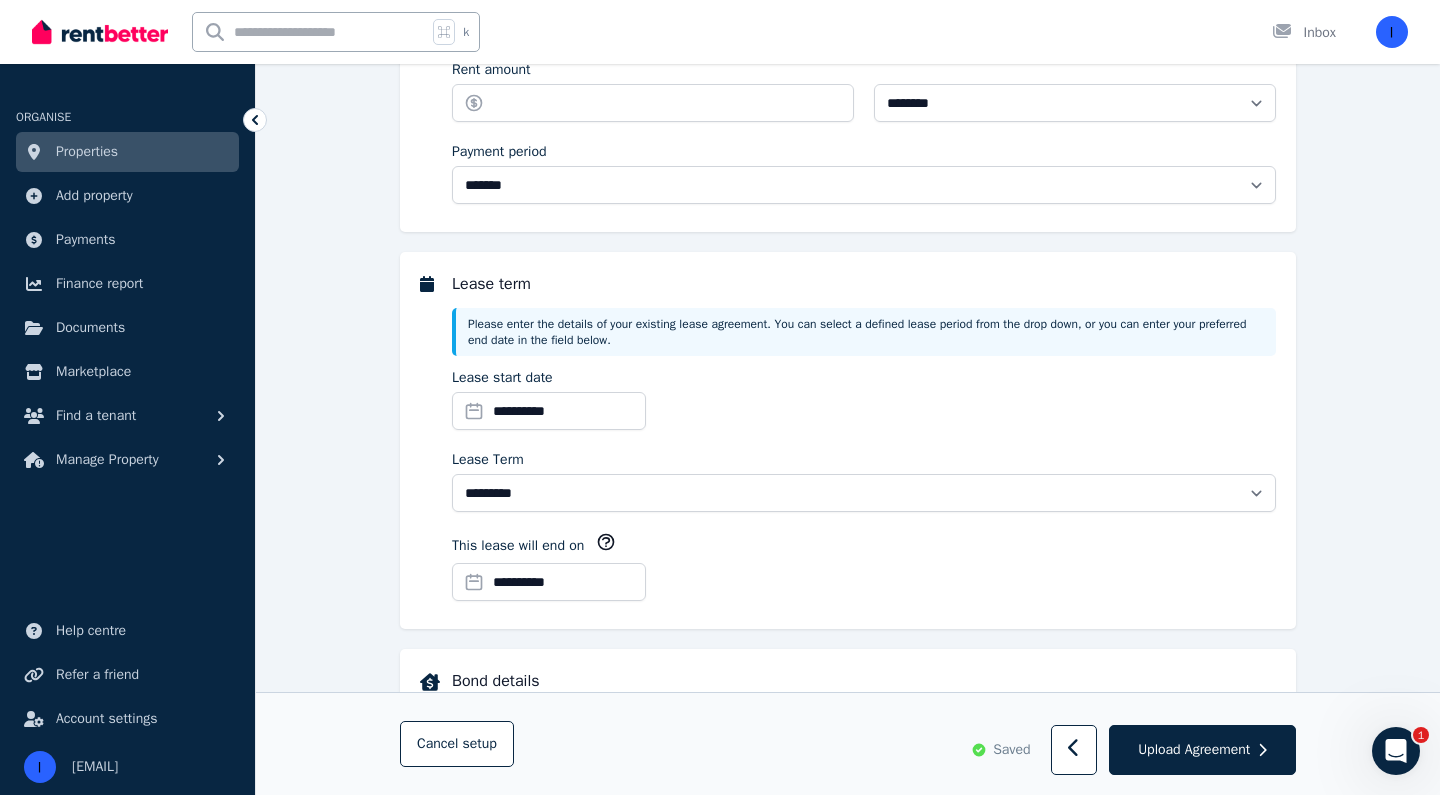 scroll, scrollTop: 0, scrollLeft: 0, axis: both 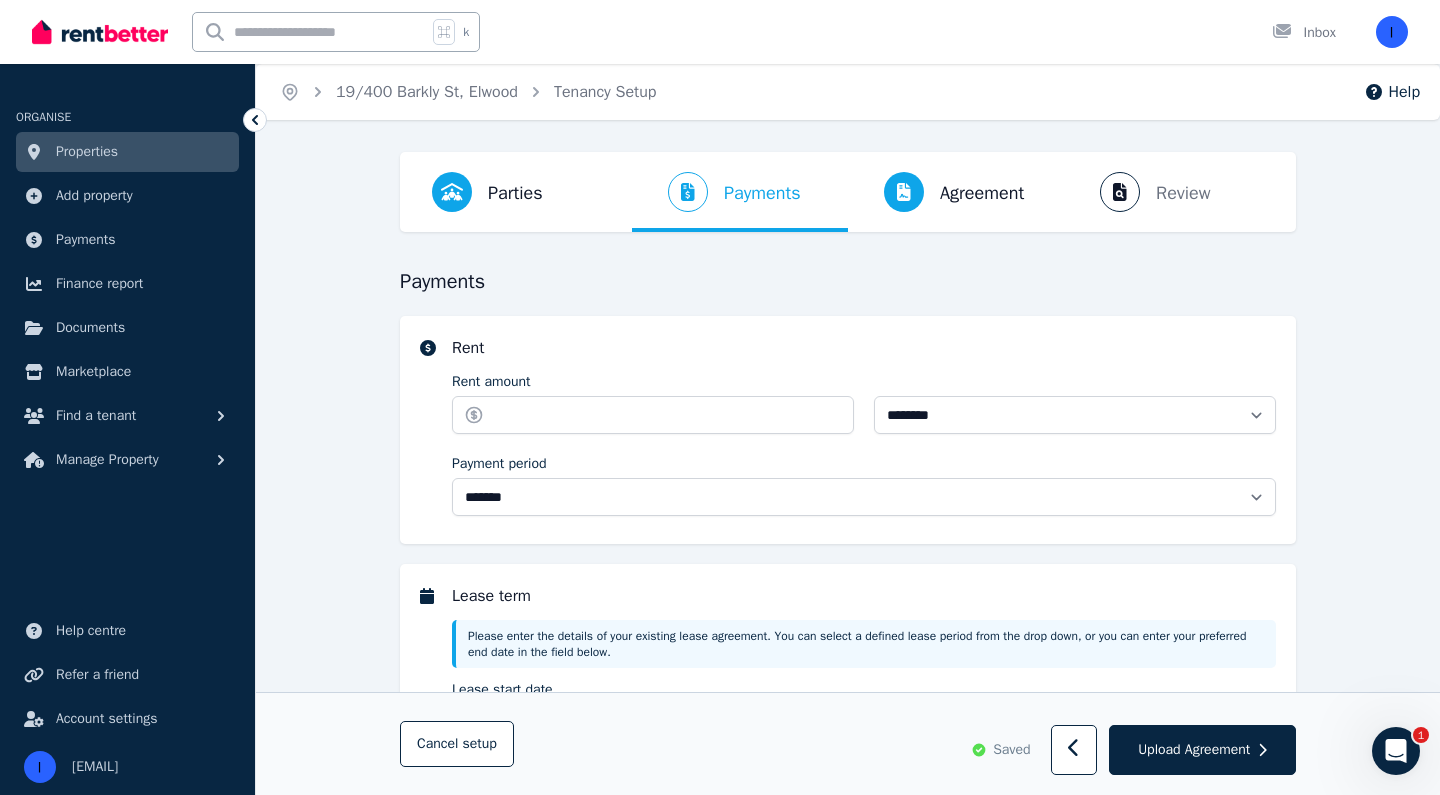 select on "**********" 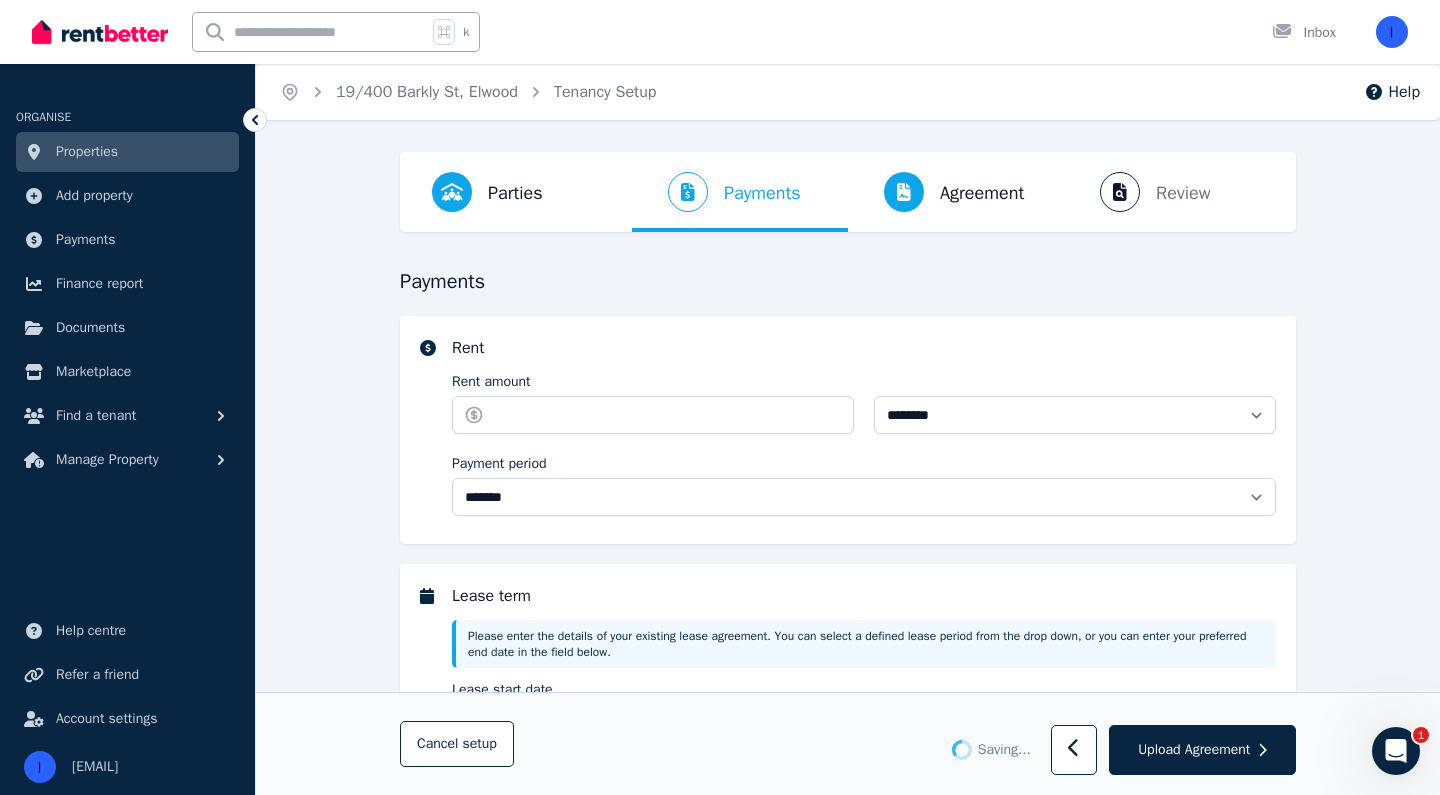 click on "Rent amount" at bounding box center (653, 403) 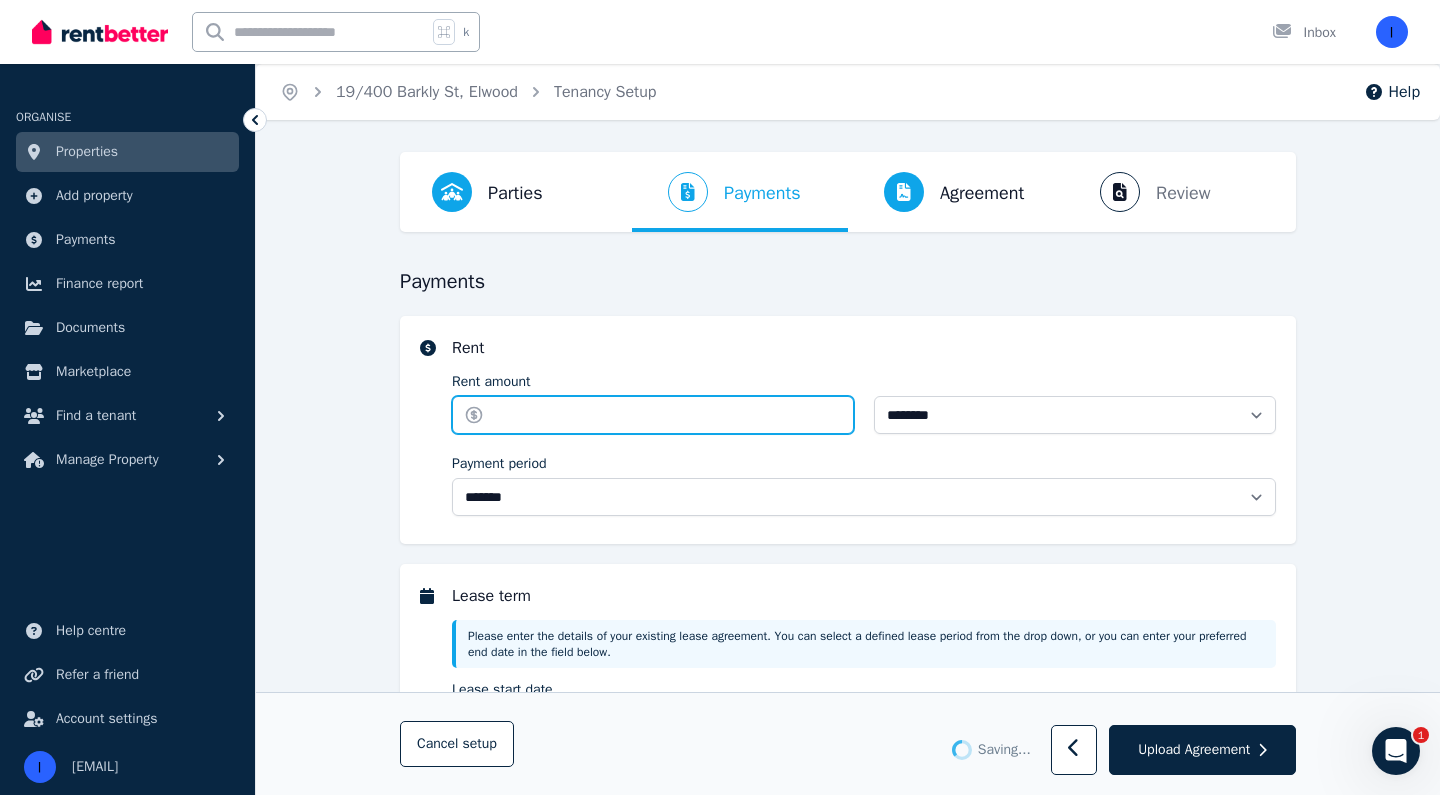 click on "Rent amount" at bounding box center (653, 415) 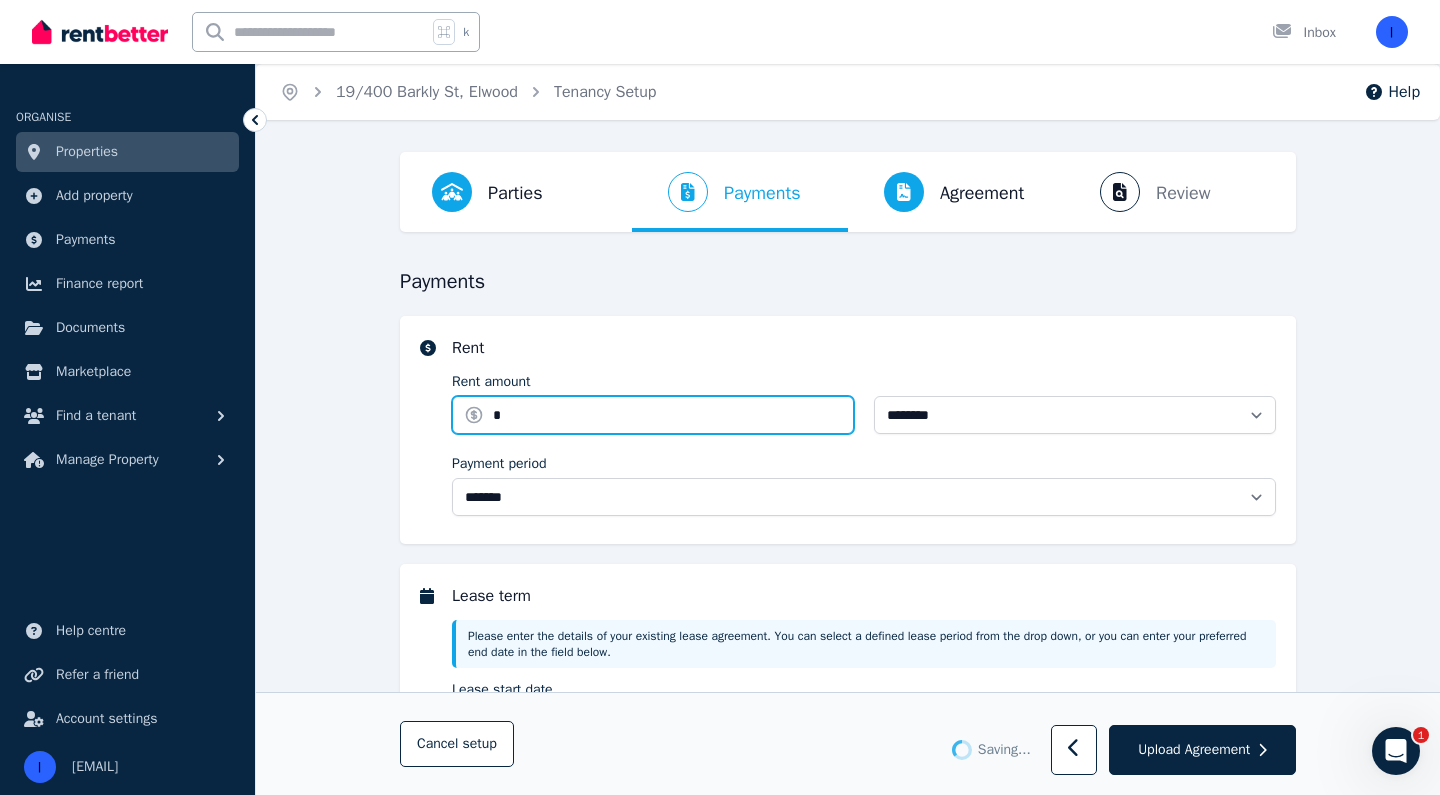 type on "*" 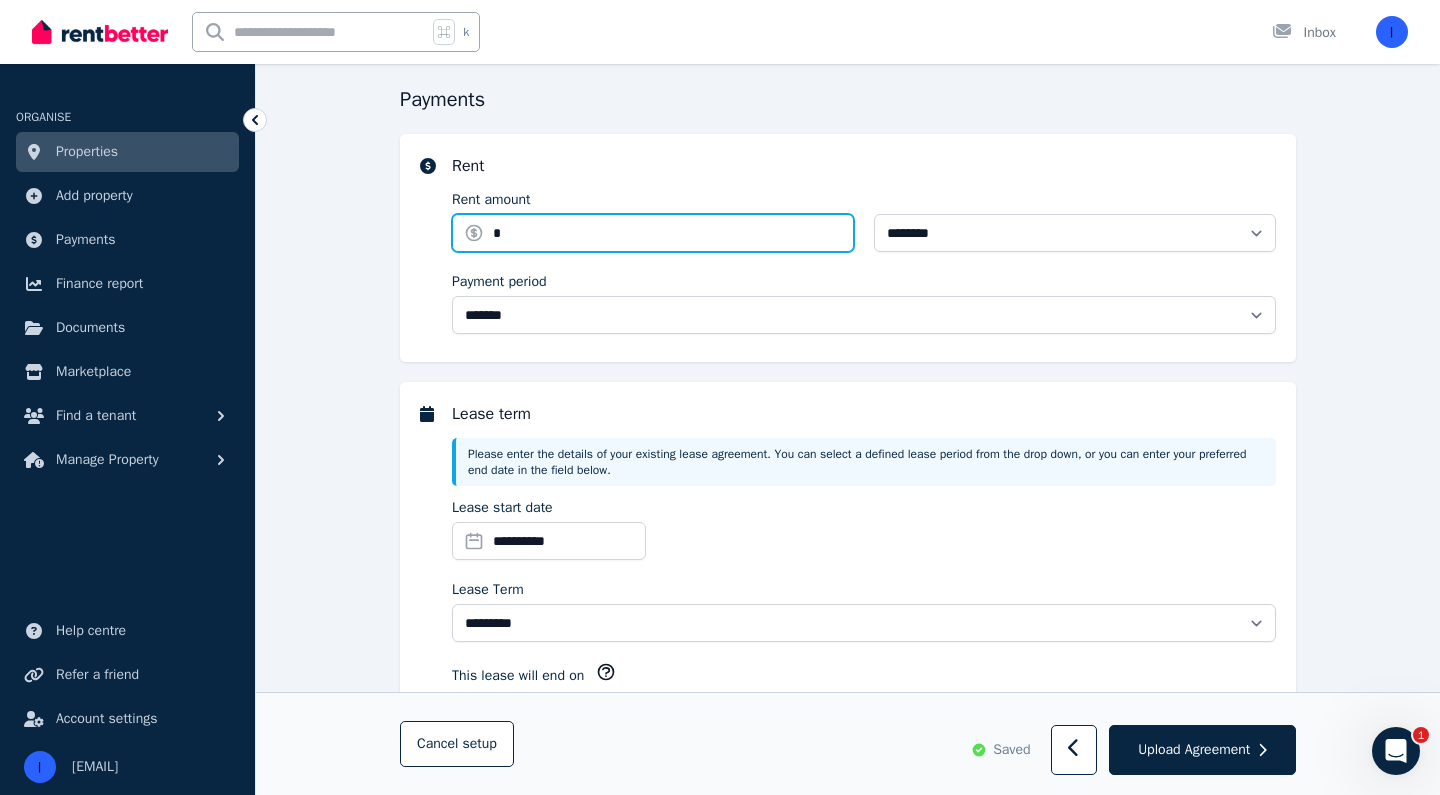 scroll, scrollTop: 274, scrollLeft: 0, axis: vertical 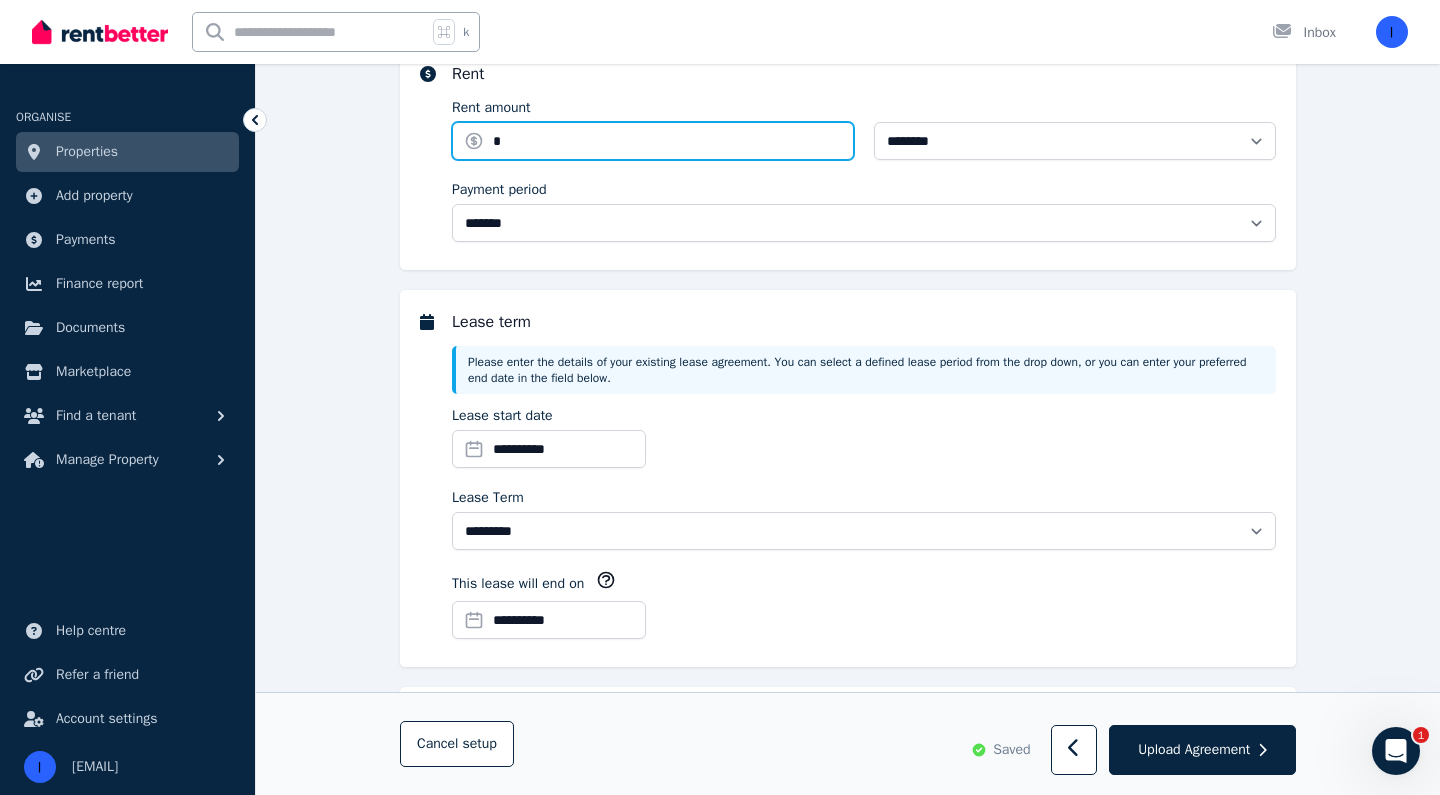 type on "*" 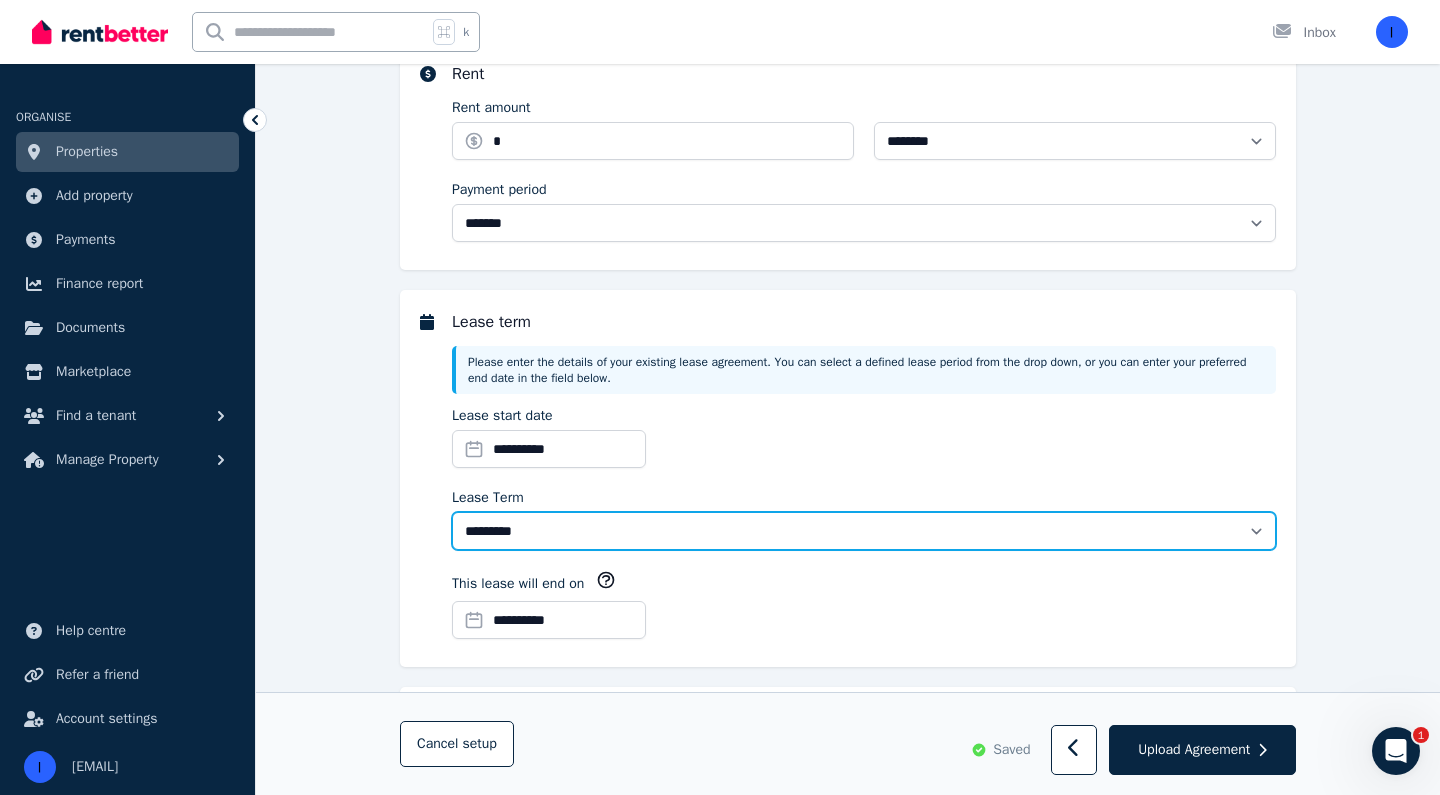 select on "**********" 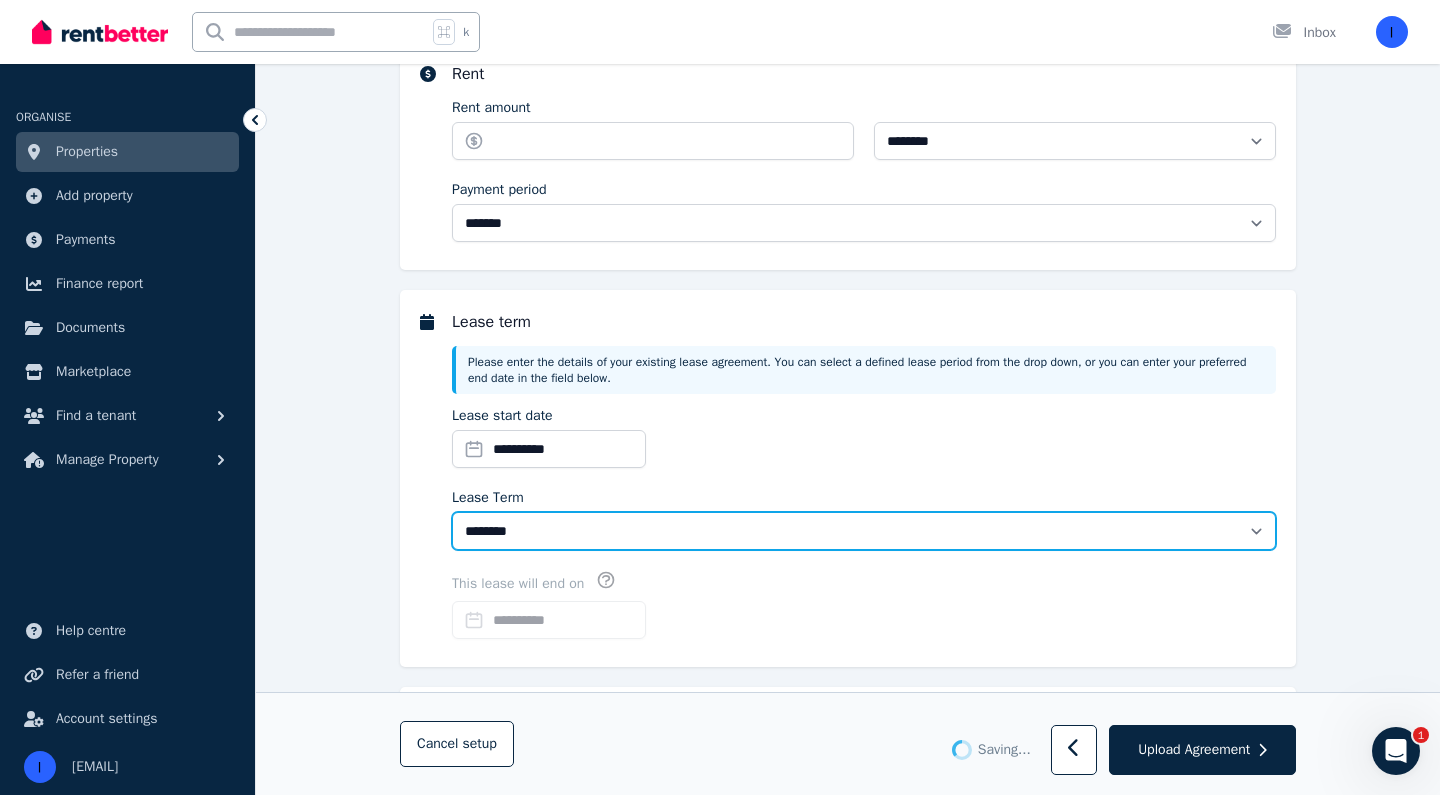 type on "****" 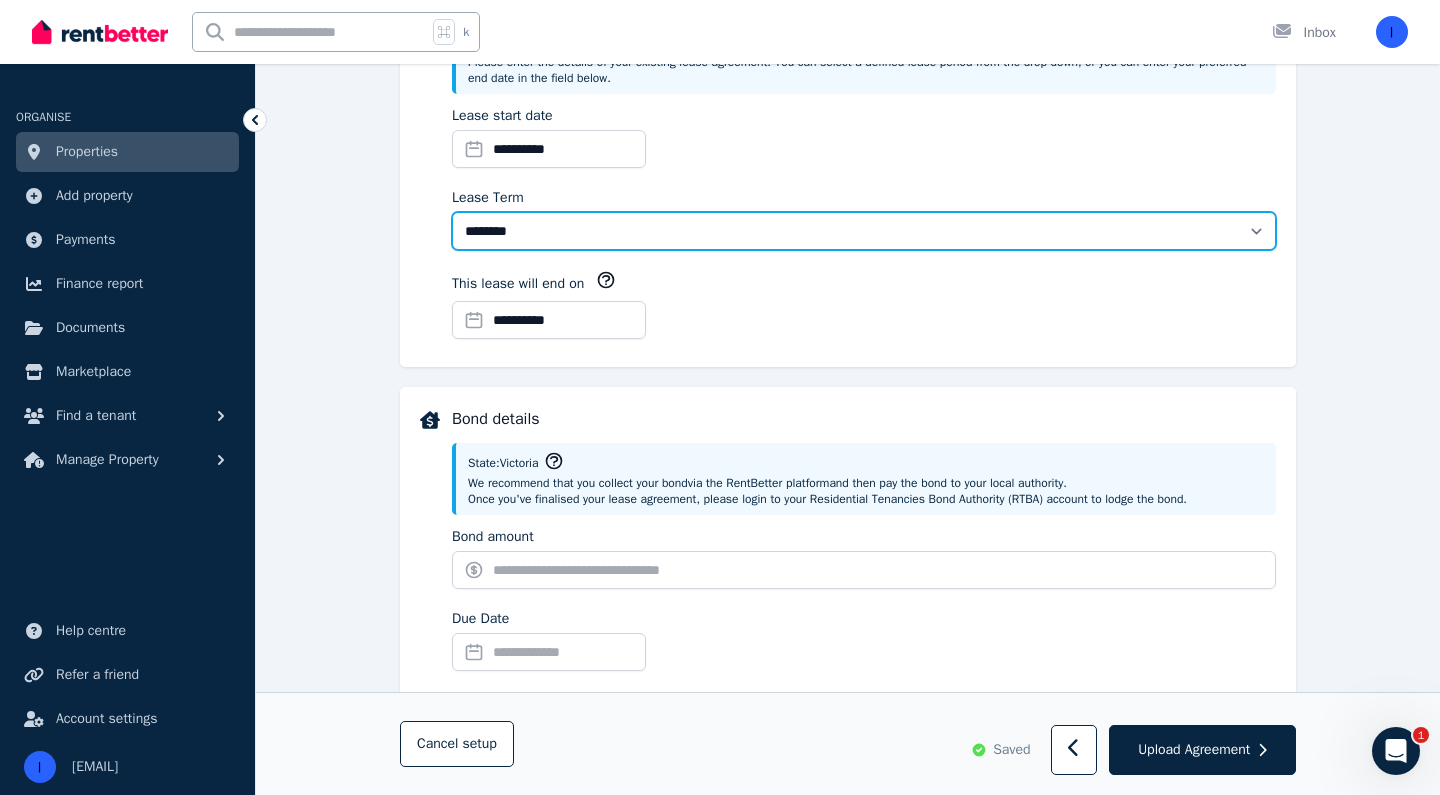 scroll, scrollTop: 723, scrollLeft: 0, axis: vertical 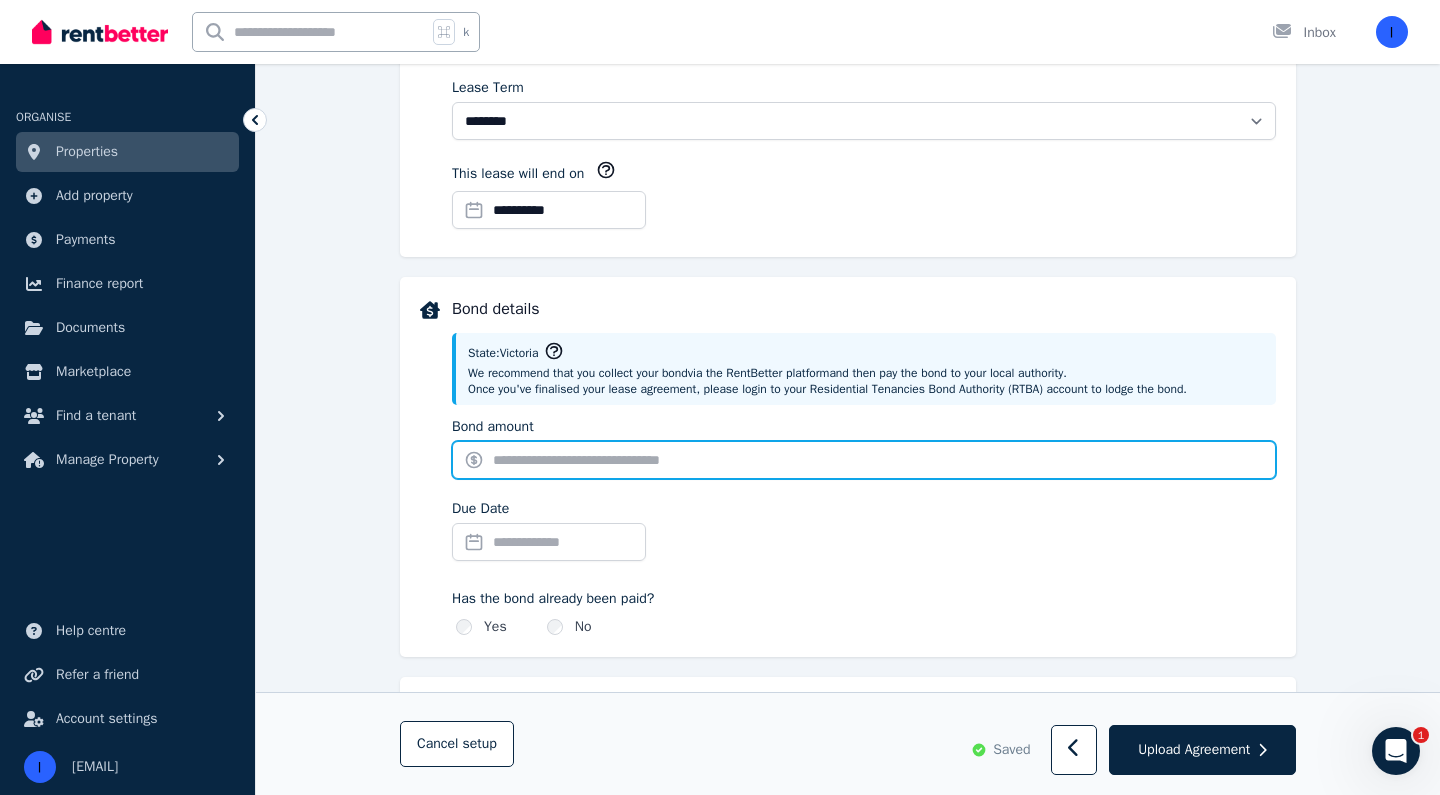 click on "Bond amount" at bounding box center (864, 460) 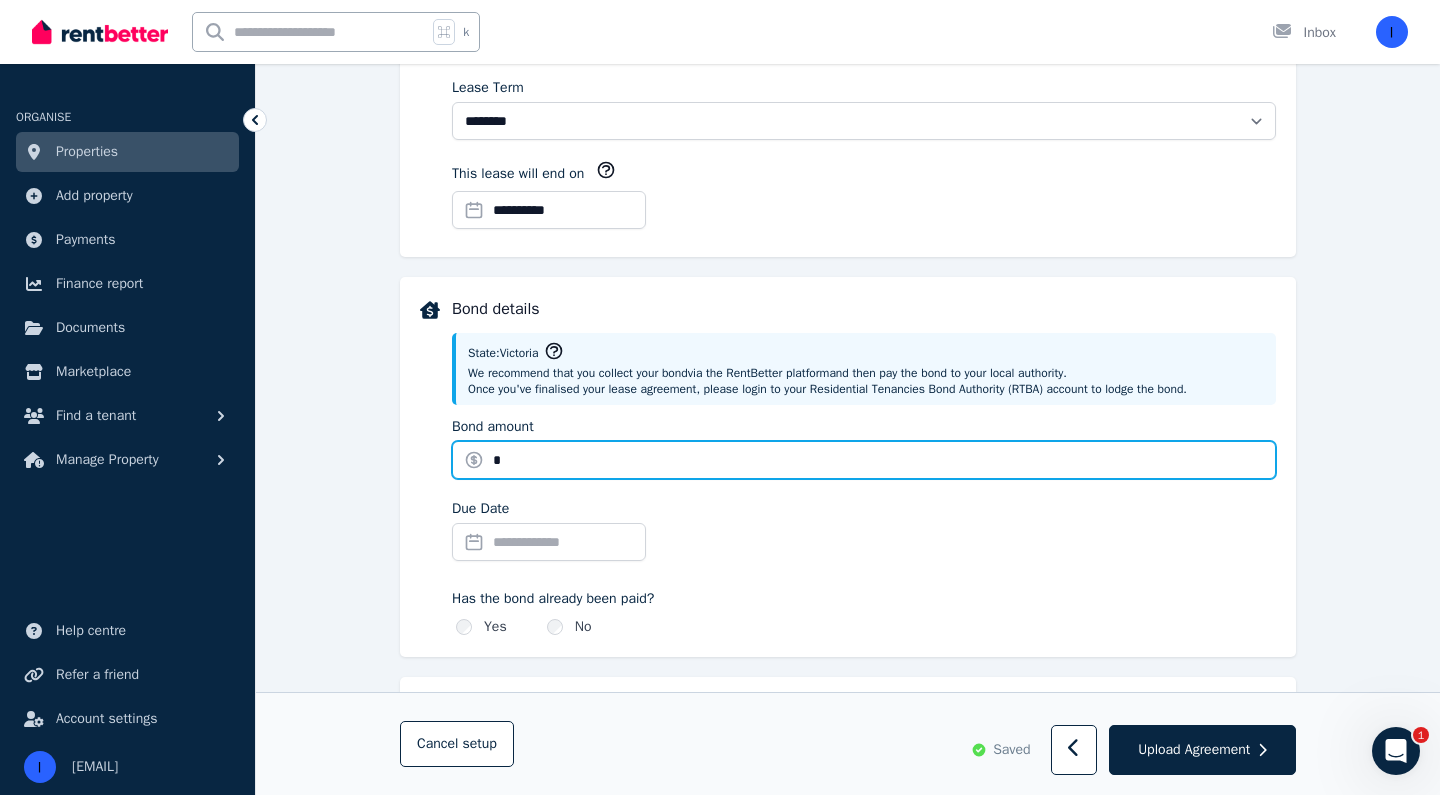 type on "*" 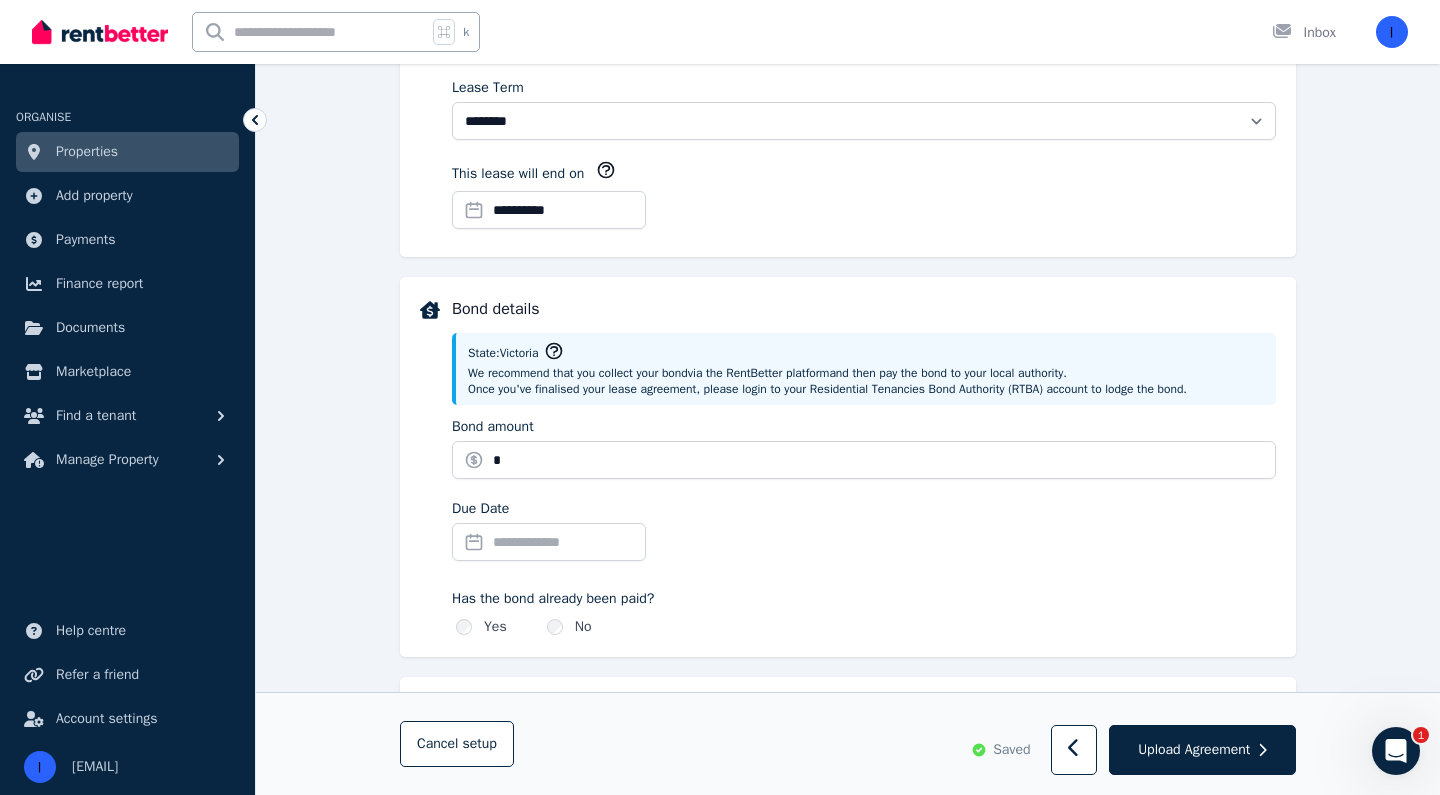 drag, startPoint x: 695, startPoint y: 520, endPoint x: 615, endPoint y: 543, distance: 83.240616 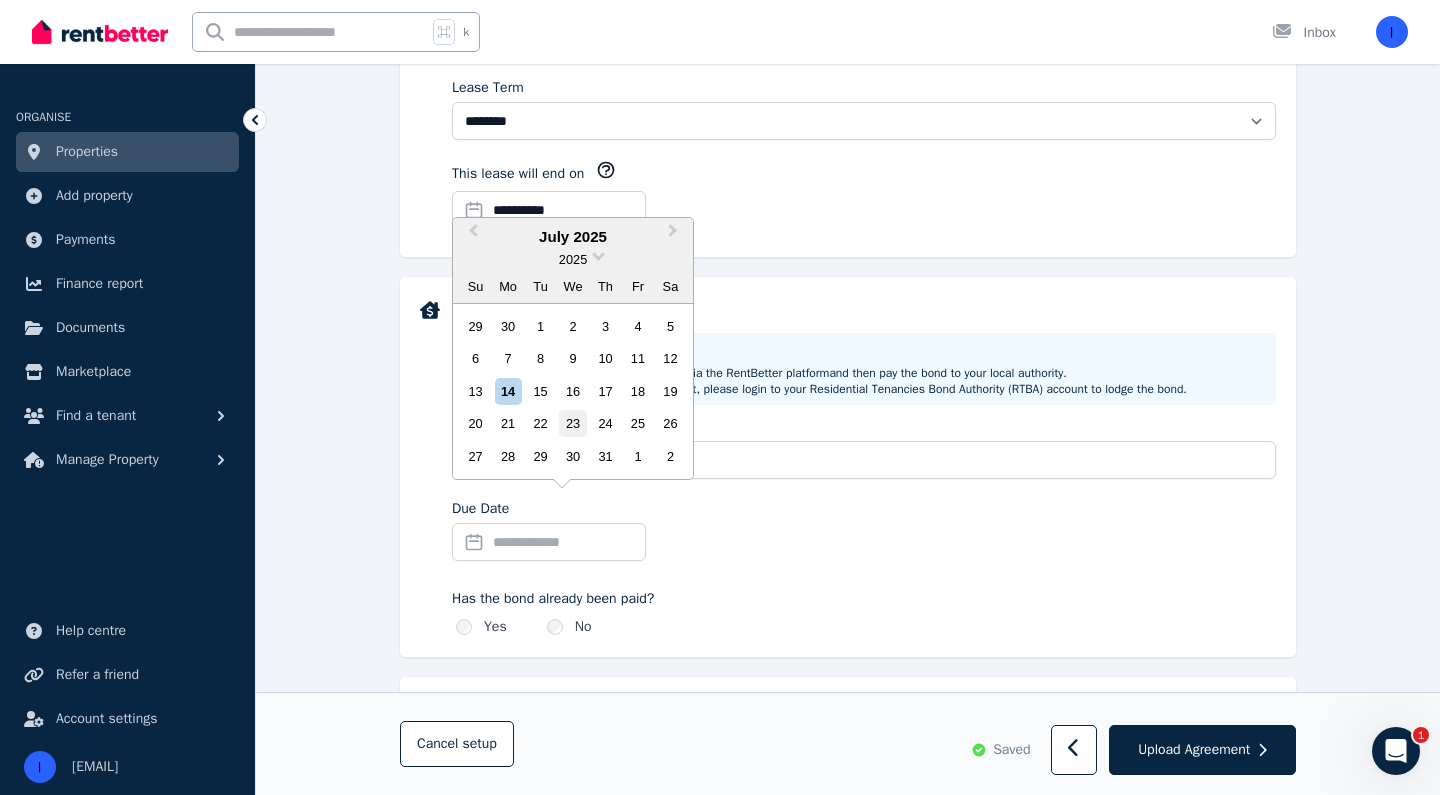 click on "23" at bounding box center (572, 423) 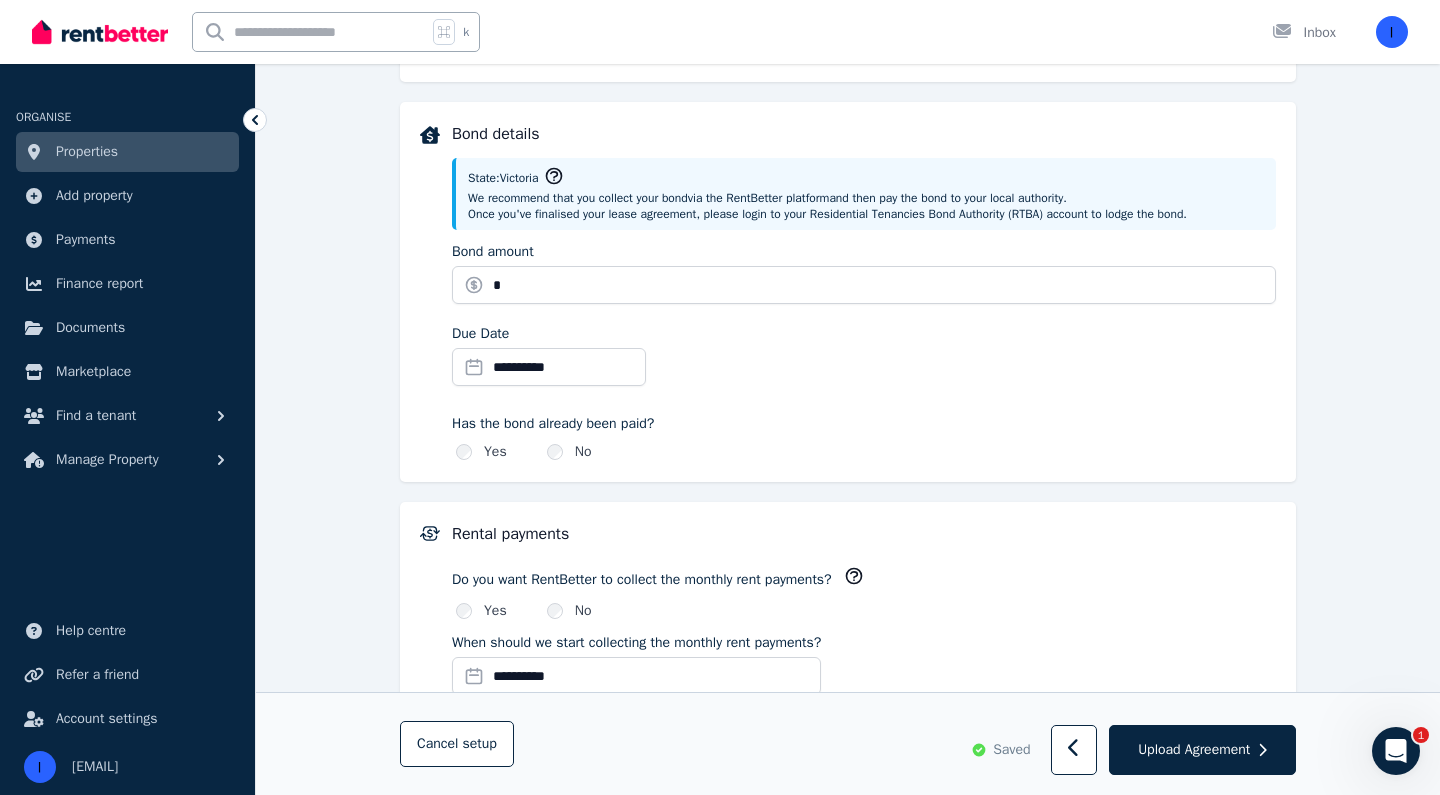 click on "Yes" at bounding box center (495, 452) 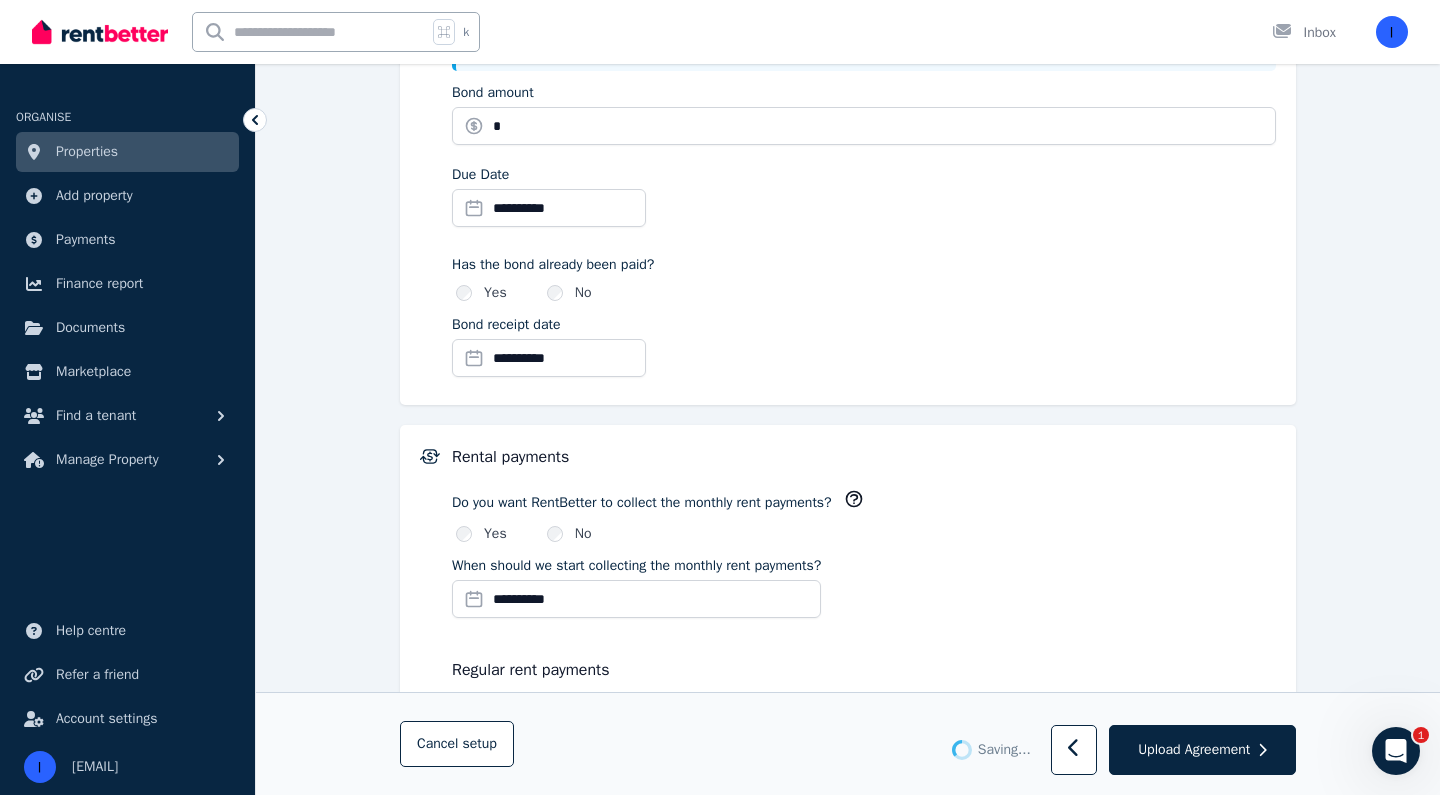 scroll, scrollTop: 1086, scrollLeft: 0, axis: vertical 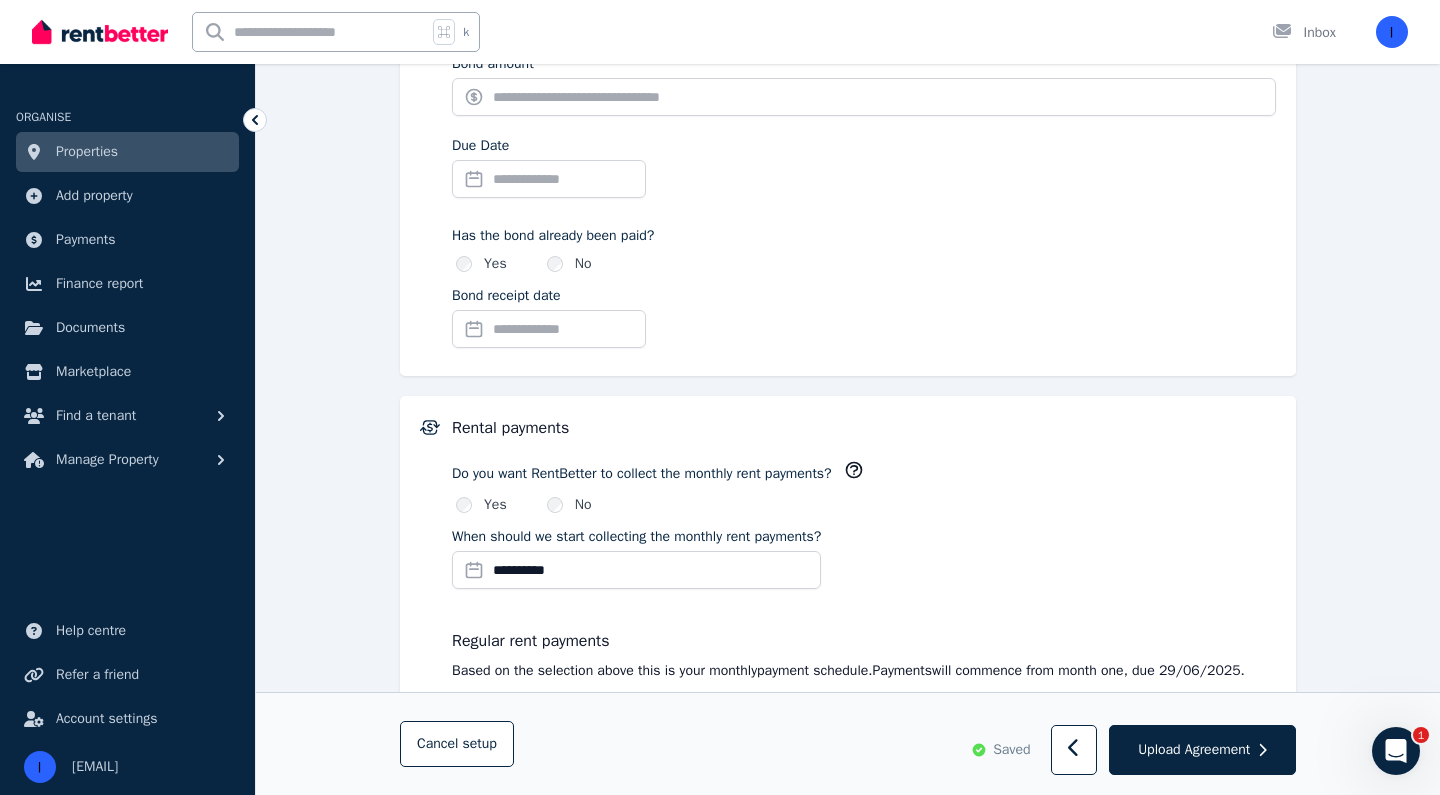 type on "****" 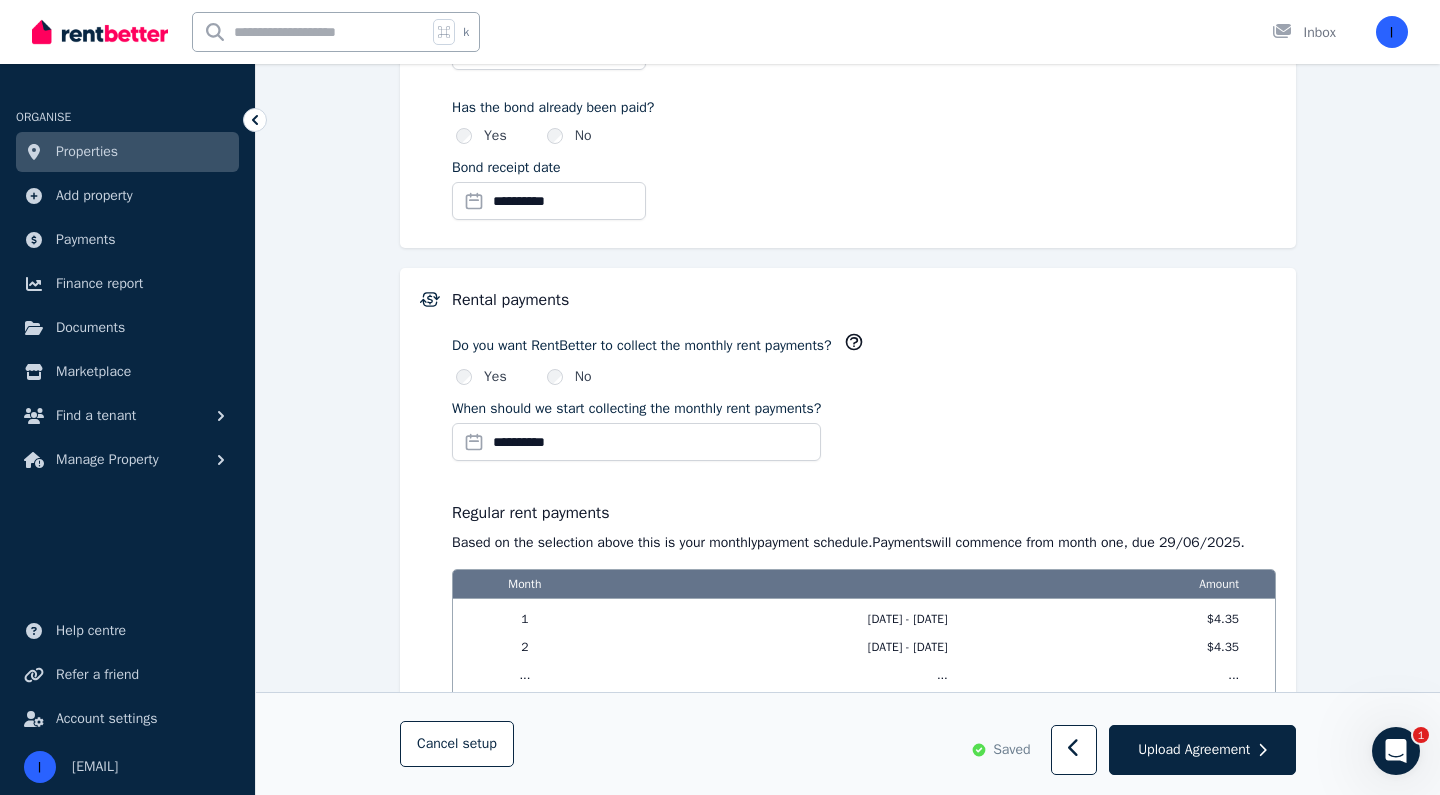 scroll, scrollTop: 1214, scrollLeft: 0, axis: vertical 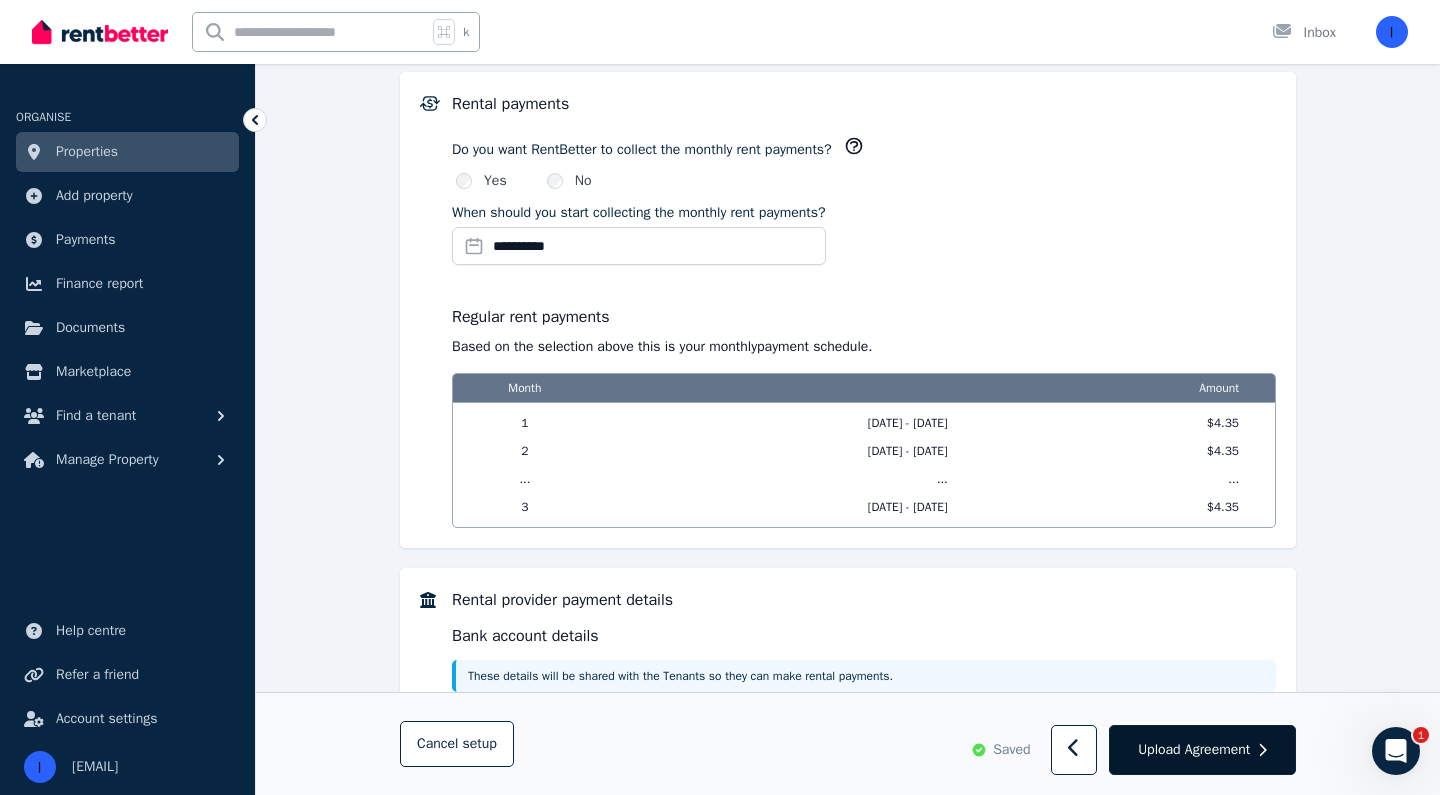 click on "Upload Agreement" at bounding box center (1194, 750) 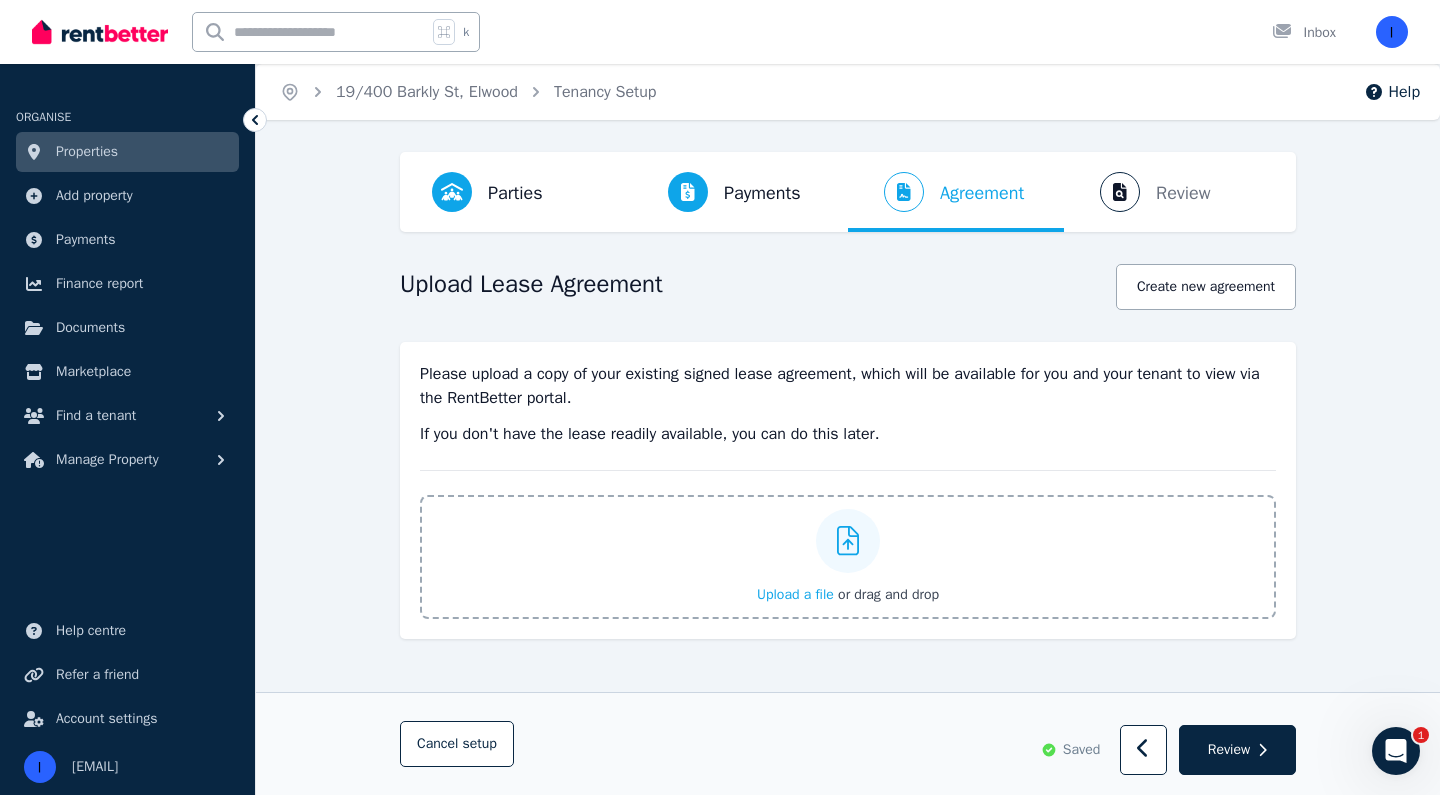 scroll, scrollTop: 0, scrollLeft: 0, axis: both 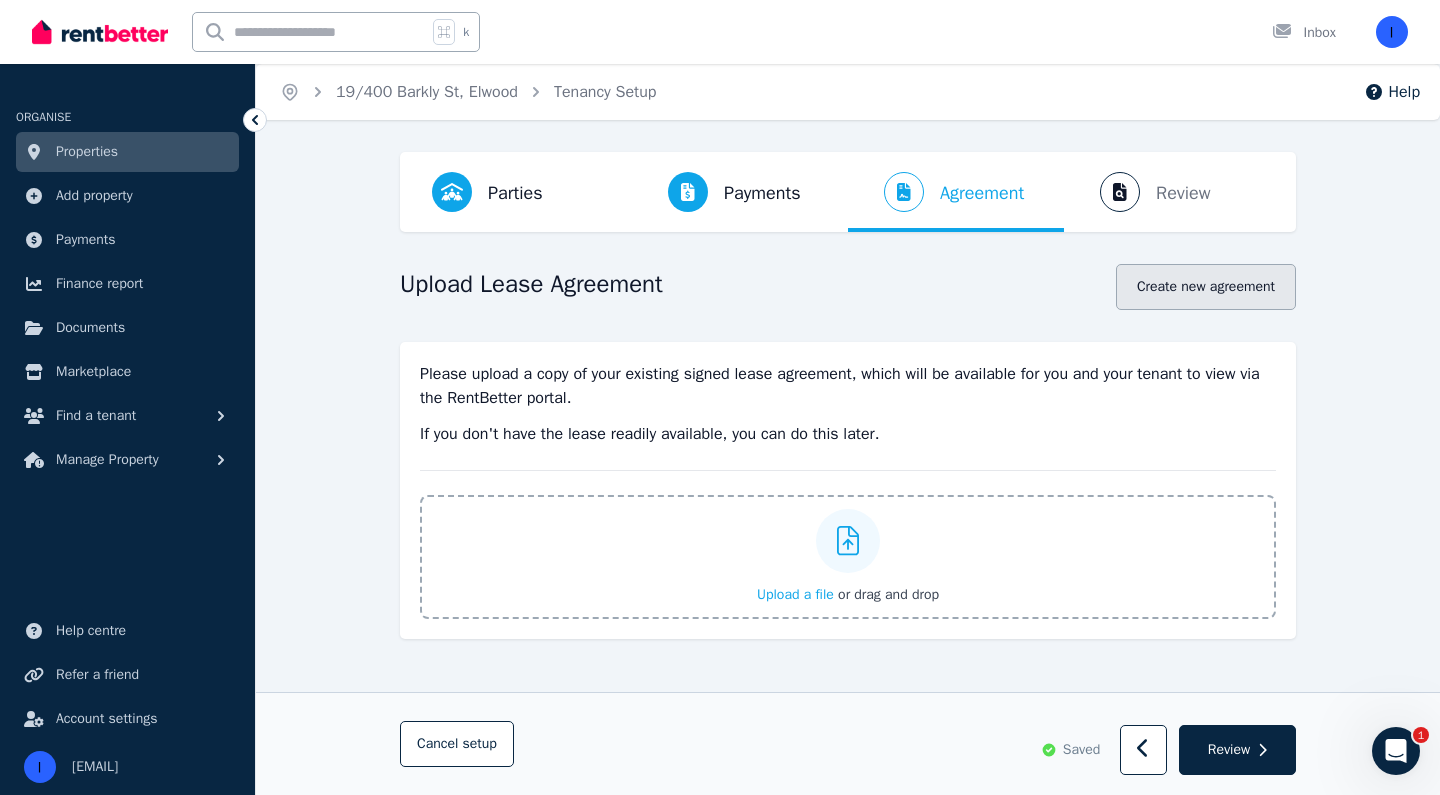 click on "Create new agreement" at bounding box center [1206, 287] 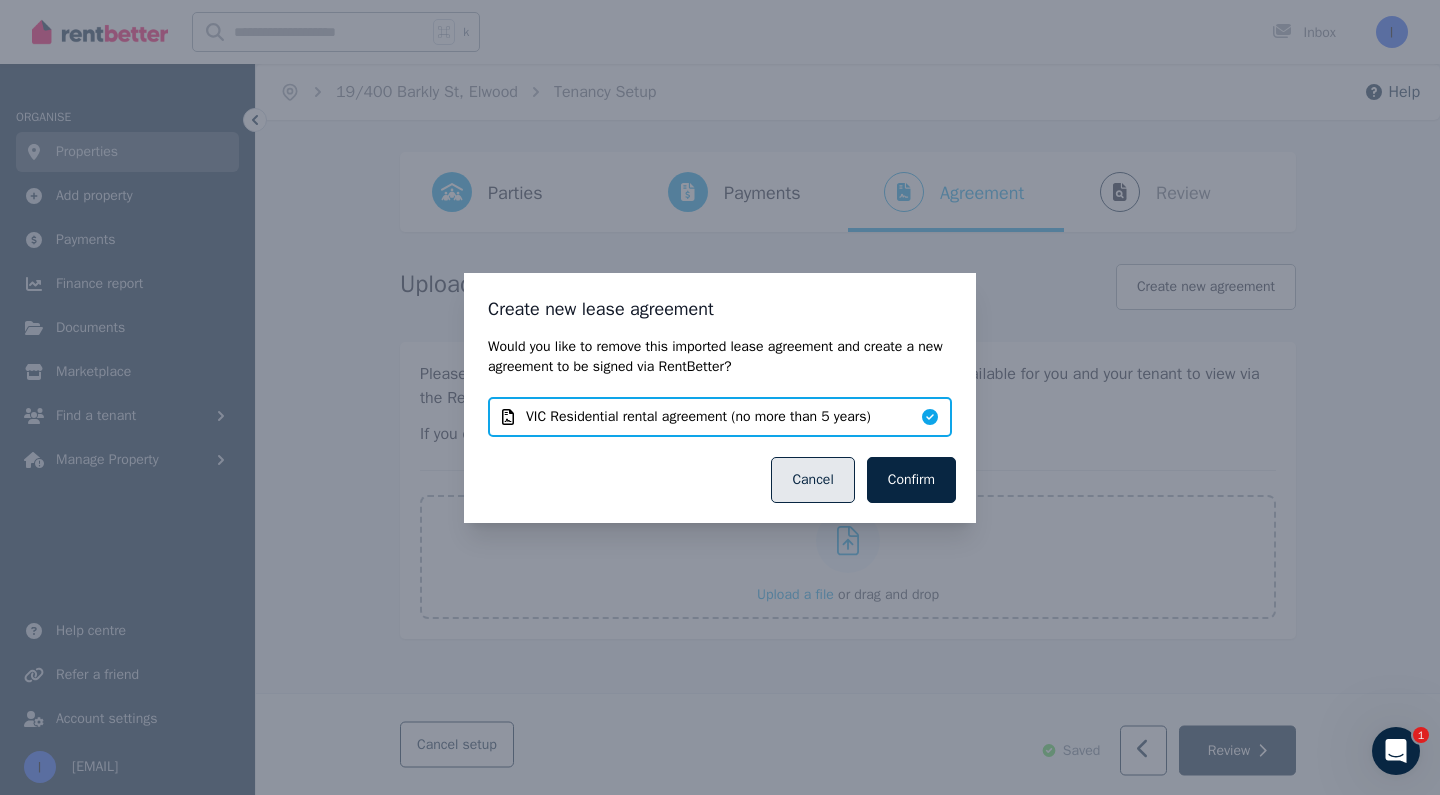 click on "Cancel" at bounding box center (812, 480) 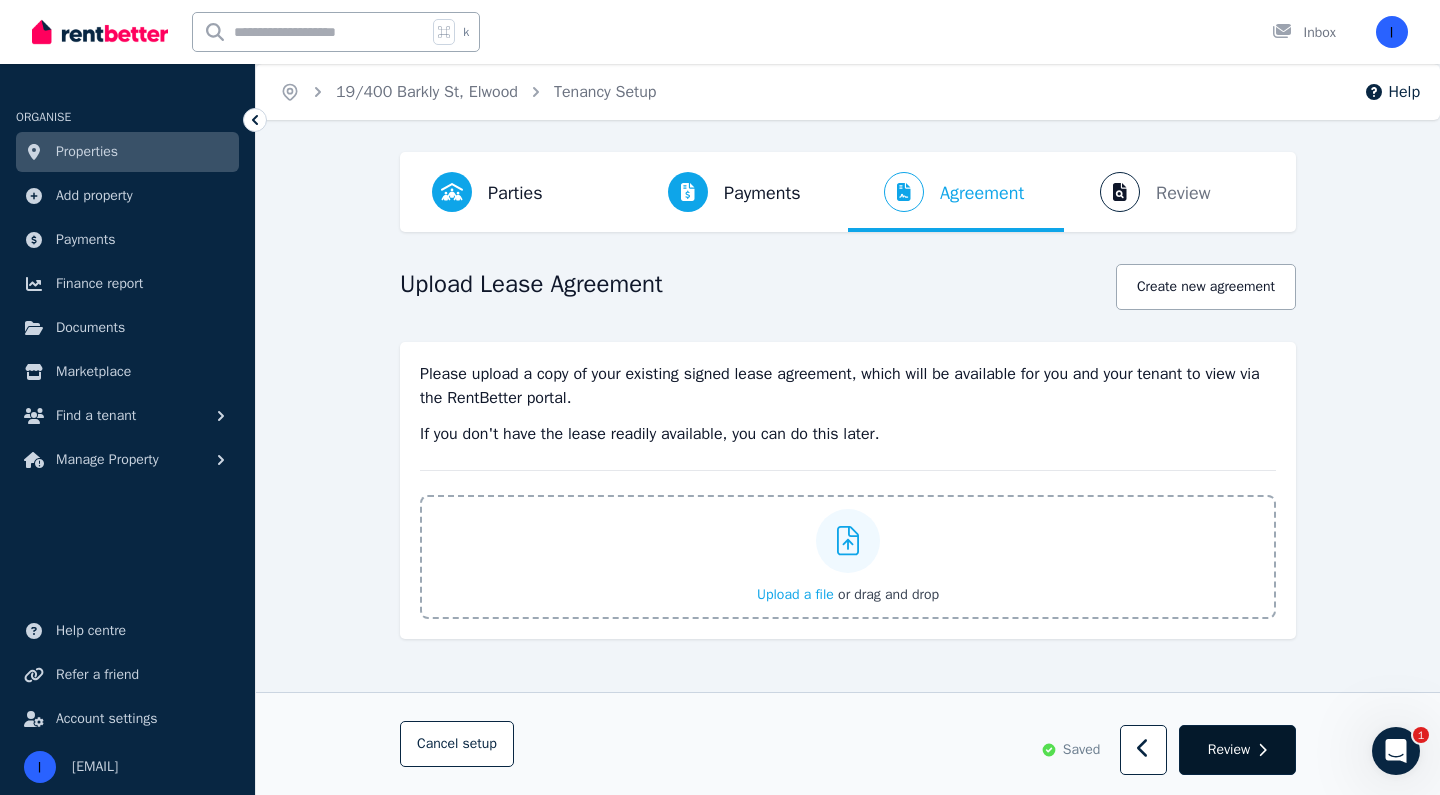 click on "Review" at bounding box center [1229, 750] 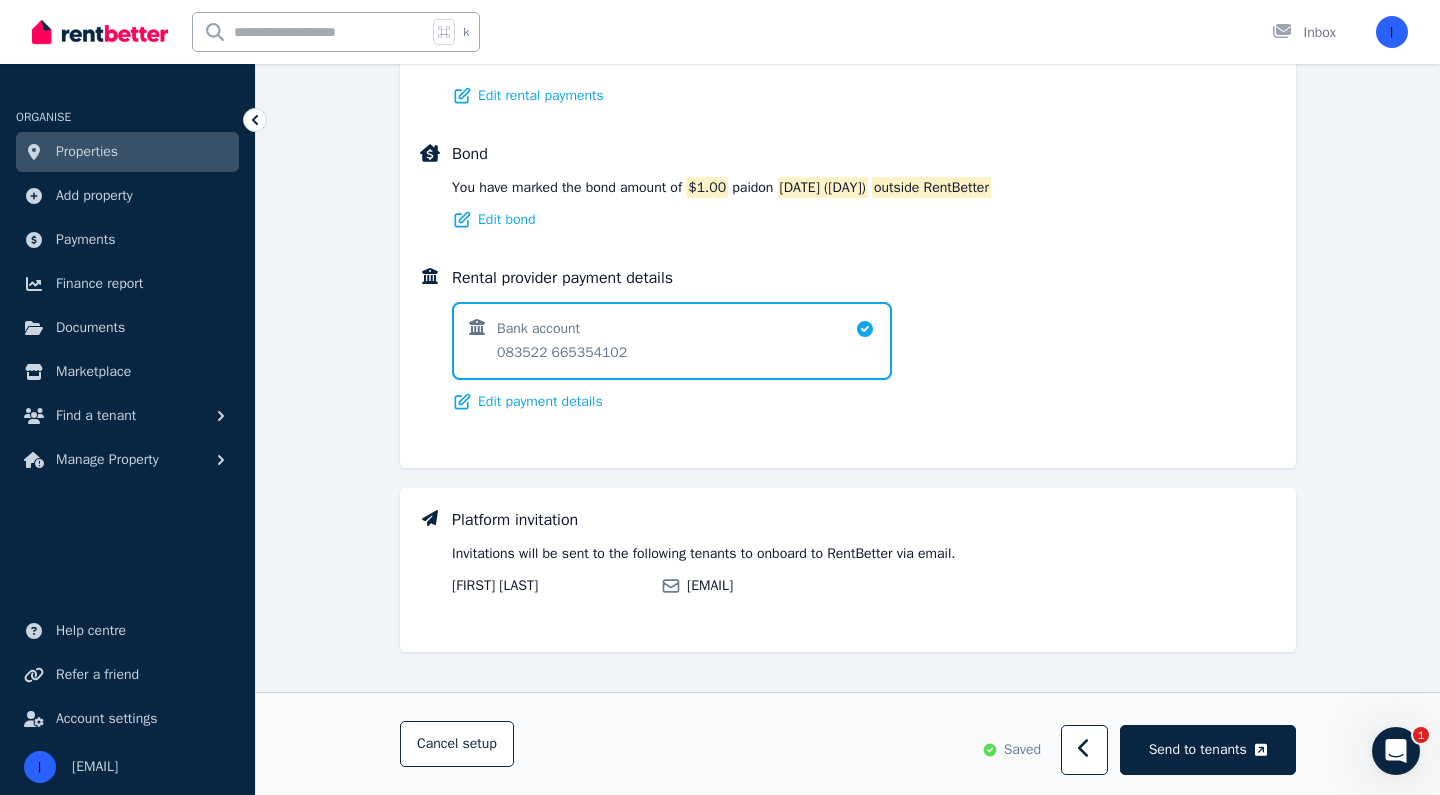 scroll, scrollTop: 1287, scrollLeft: 0, axis: vertical 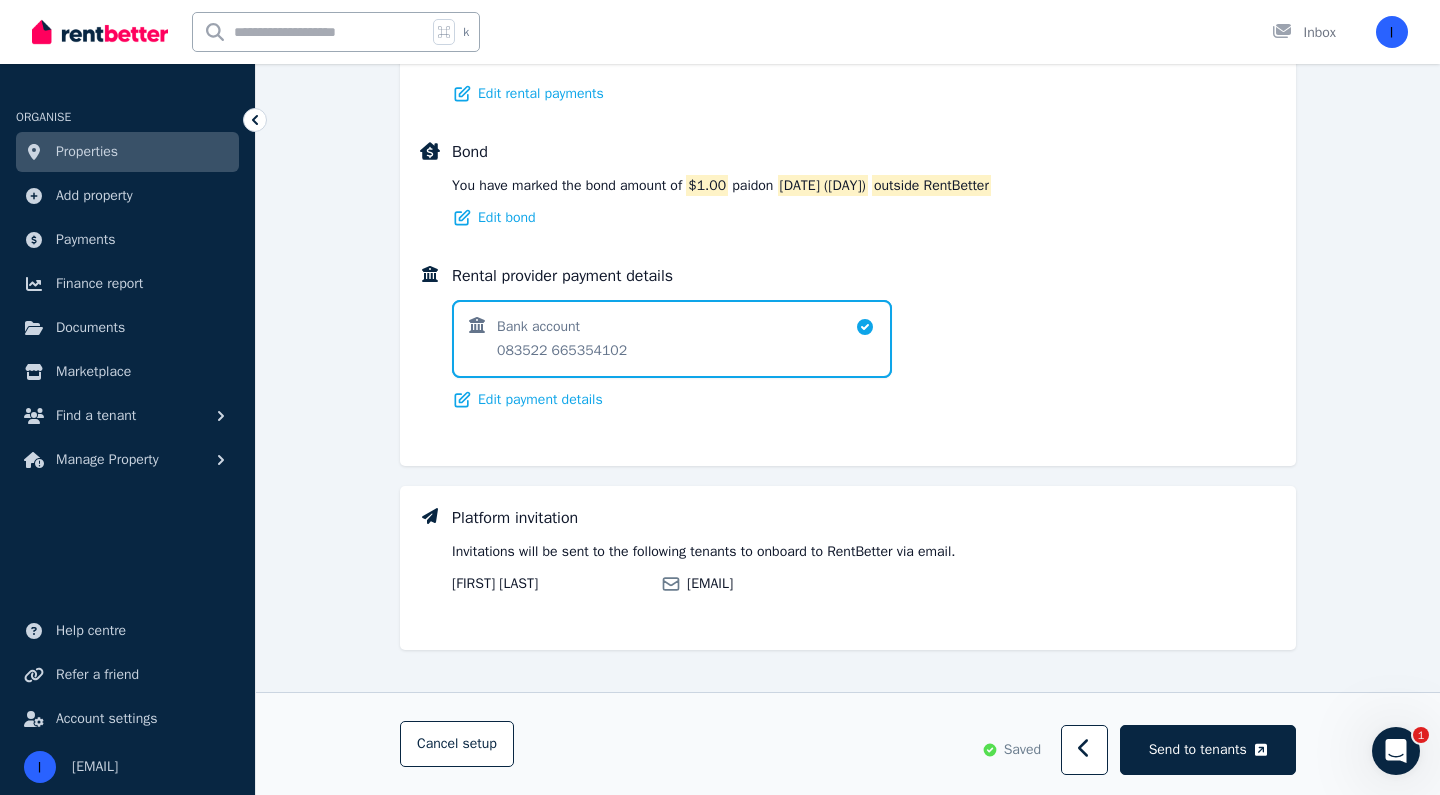 click on "Rent The rent is to be paid at   $4.35   every  Month . Edit rent Rental payments The   Monthly   rent payments will   not be collected through RentBetter . Regular payments Rental payments will commence from   29/06/2025, (Sun)   and rental amount for each period will be   $4.35 per month . Month Amount 1 29/06/2025 - 28/07/2025 $4.35 2 29/07/2025 - 28/08/2025 $4.35 ... ... ... 3 29/08/2025 - 28/09/2025 $4.35 Edit rental payments Bond You have marked the bond amount of   $1.00    paid  on   23/07/2025 (Wed)   outside RentBetter Edit bond Rental provider payment details Bank account 083522   665354102 Edit payment details" at bounding box center (848, 45) 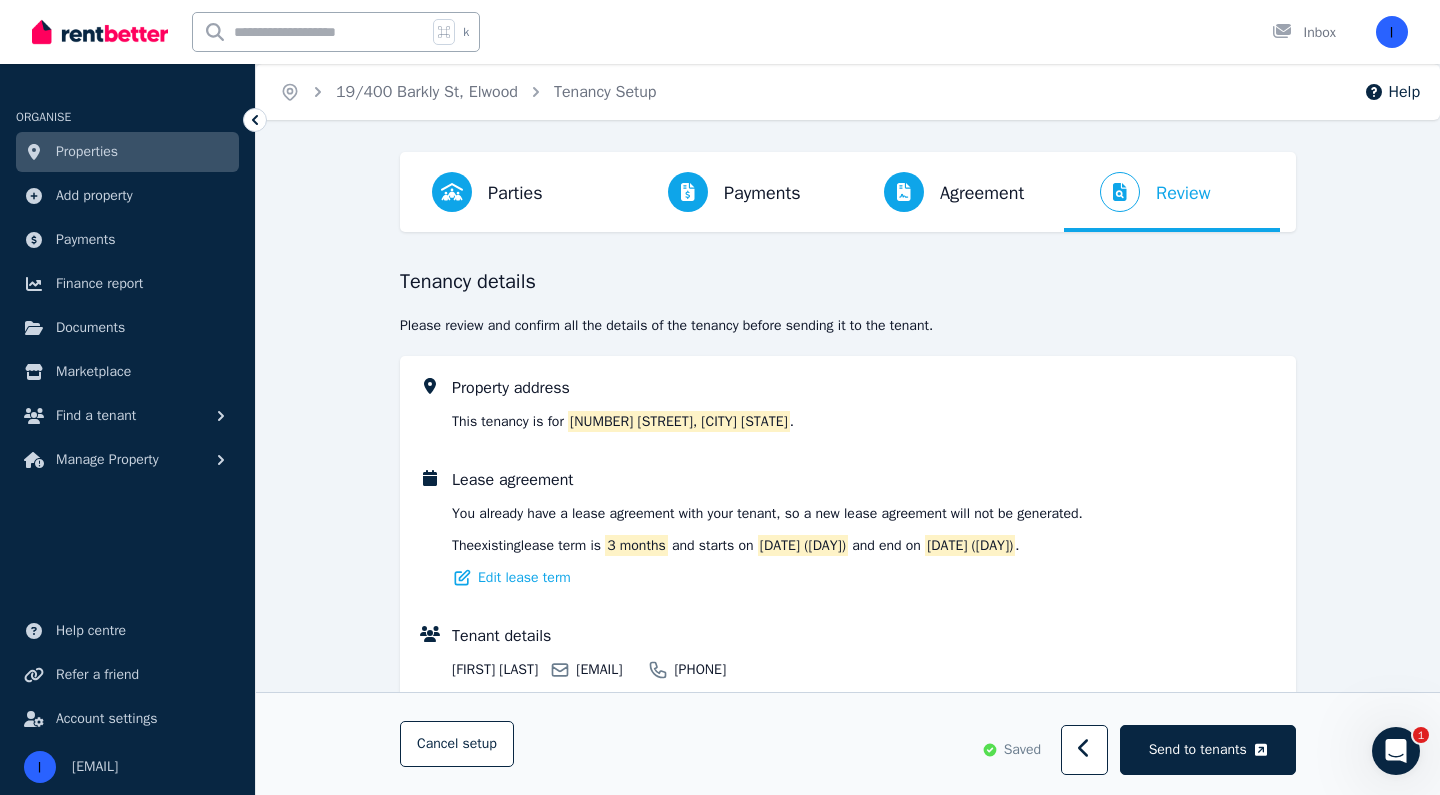 scroll, scrollTop: 0, scrollLeft: 0, axis: both 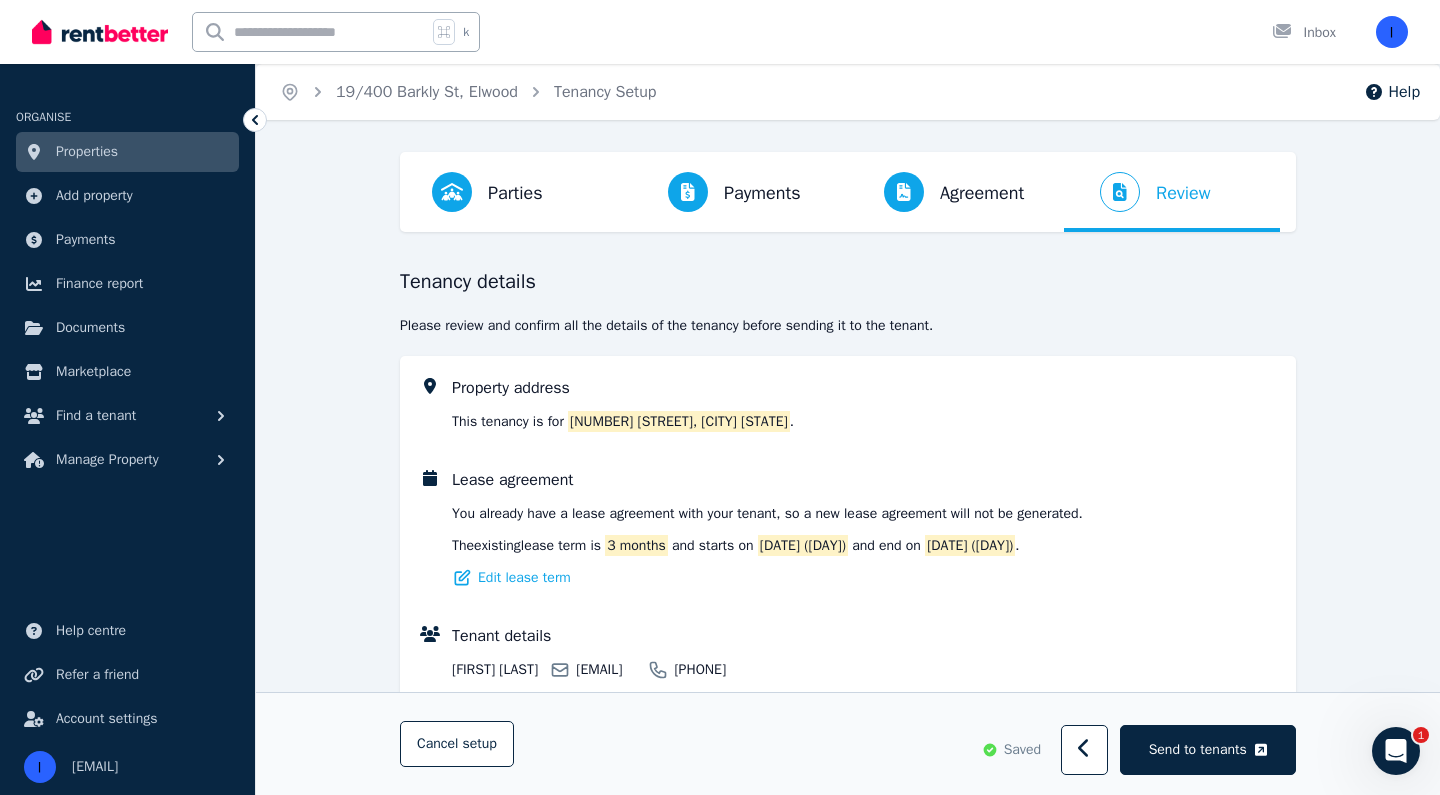 click on "Parties Rental provider and tenant details Payments Bond and rental payments Agreement Lease agreement Review Send tenancy details Step  4 / 4 :  Review Tenancy details Please review and confirm all the details of the tenancy before sending it to the tenant . Property address This tenancy is for   19/400 Barkly St, Elwood VIC 3184 . Lease agreement You already have a lease agreement with your tenant , so a new lease agreement will not be generated. The  existing  lease term is   3 months   and starts on   29/06/2025 (Sun)   and end on   28/09/2025 (Sun) . Edit lease term Tenant details Ben Perkins ben28790@gmail.com 0405 676 542 Edit   tenant details Rental provider details Ian Perkins ian@perkinsproperty.com.au 0418 240 129 Property Owner Edit rental provider details Rent The rent is to be paid at   $4.35   every  Month . Edit rent Rental payments The   Monthly   rent payments will   not be collected through RentBetter . Regular payments Rental payments will commence from   29/06/2025, (Sun)     . Month 1 2" at bounding box center (848, 1124) 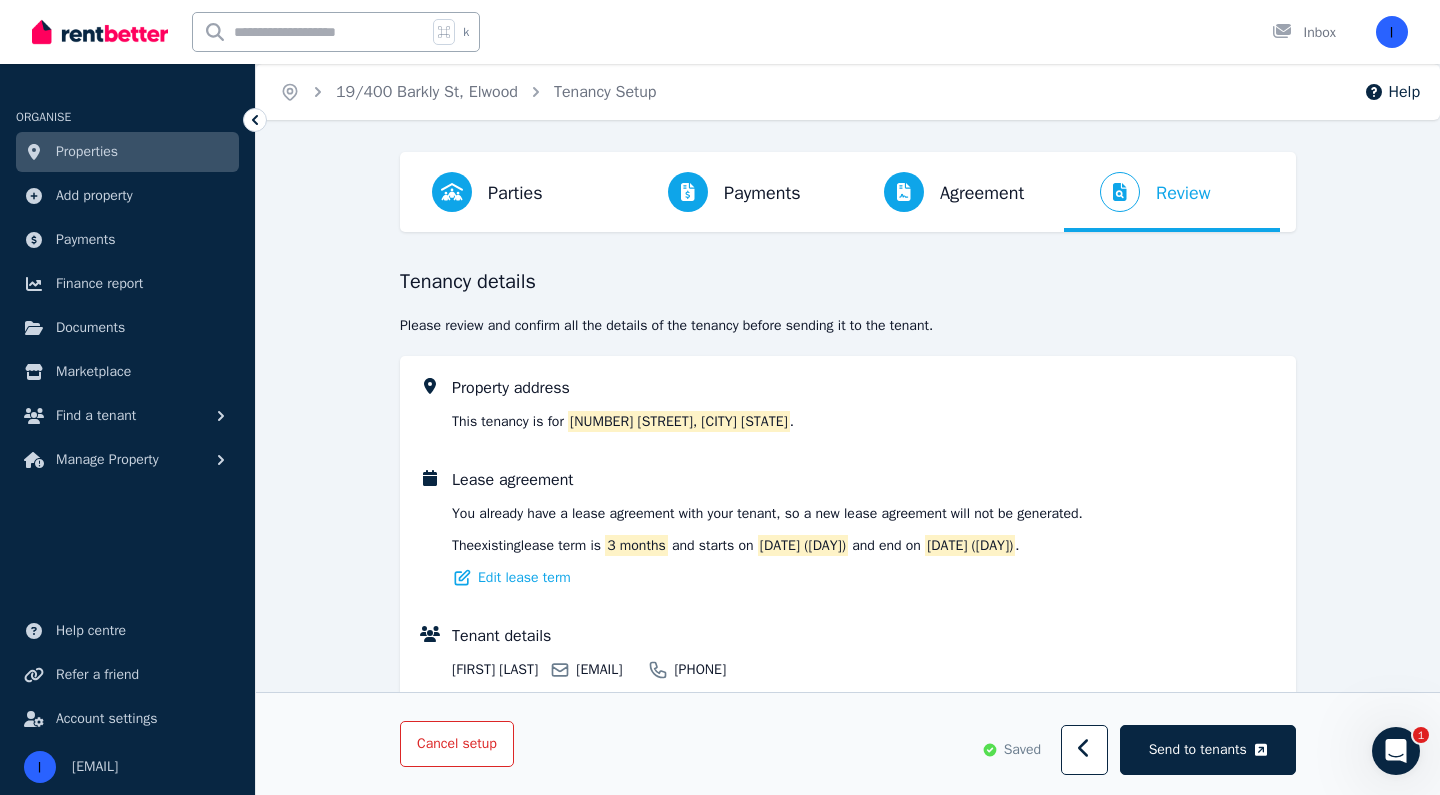 click on "setup" at bounding box center (479, 744) 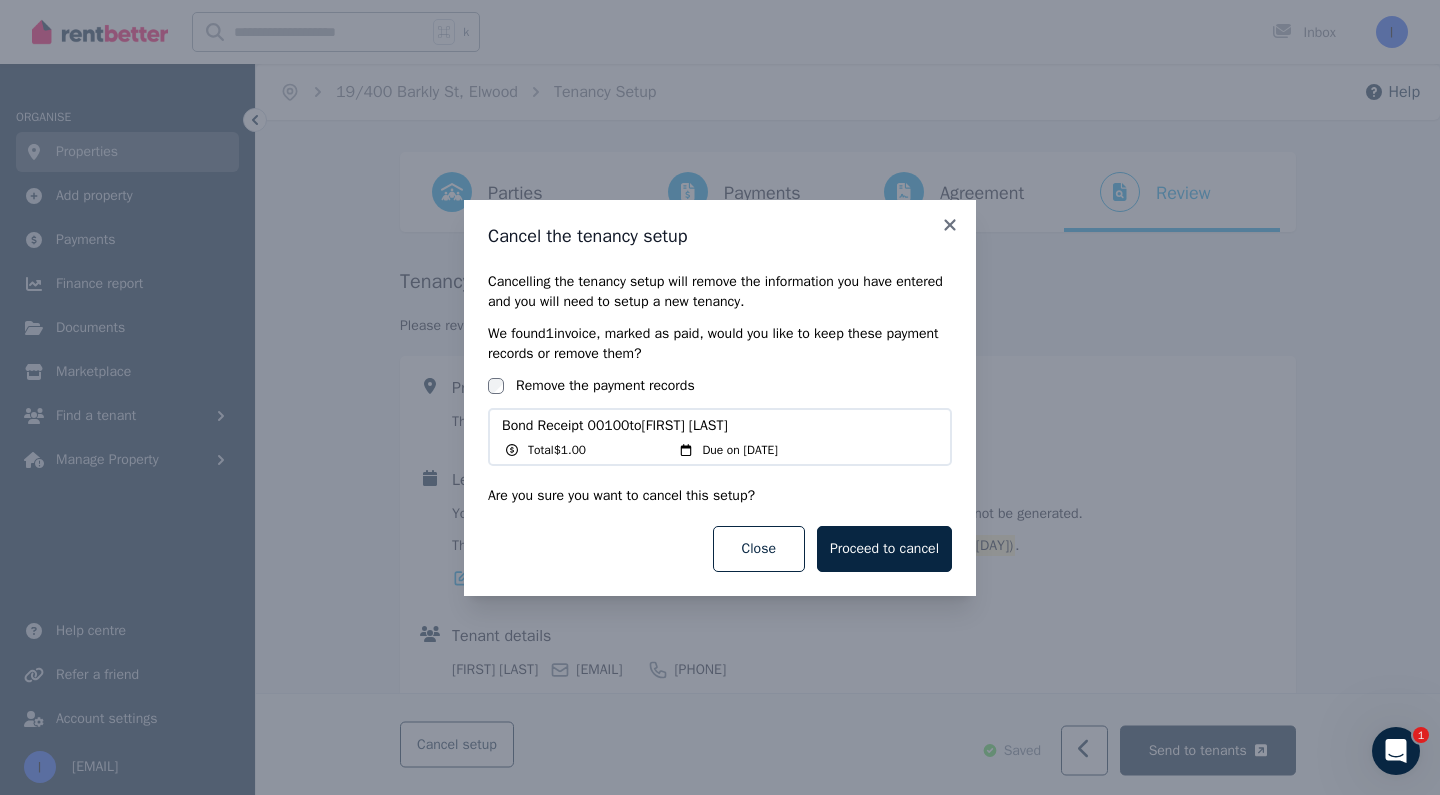 drag, startPoint x: 868, startPoint y: 547, endPoint x: 633, endPoint y: 371, distance: 293.60007 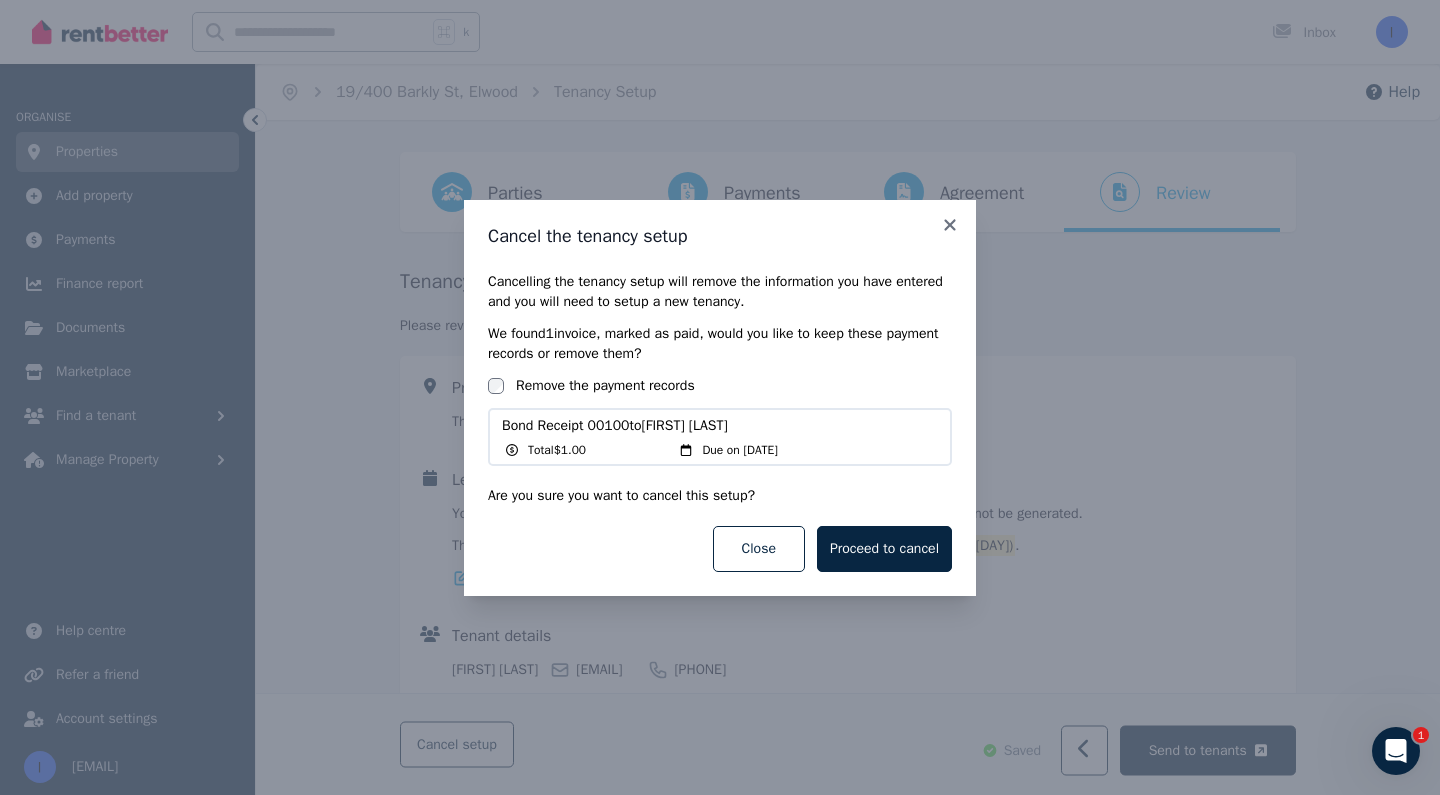click on "We found  1  invoice , marked as paid, would you like to keep these payment records or remove them? Remove the payment records Bond Receipt 00100  to  Ben Perkins Total  $1.00 Due on   23/07/2025" at bounding box center (720, 395) 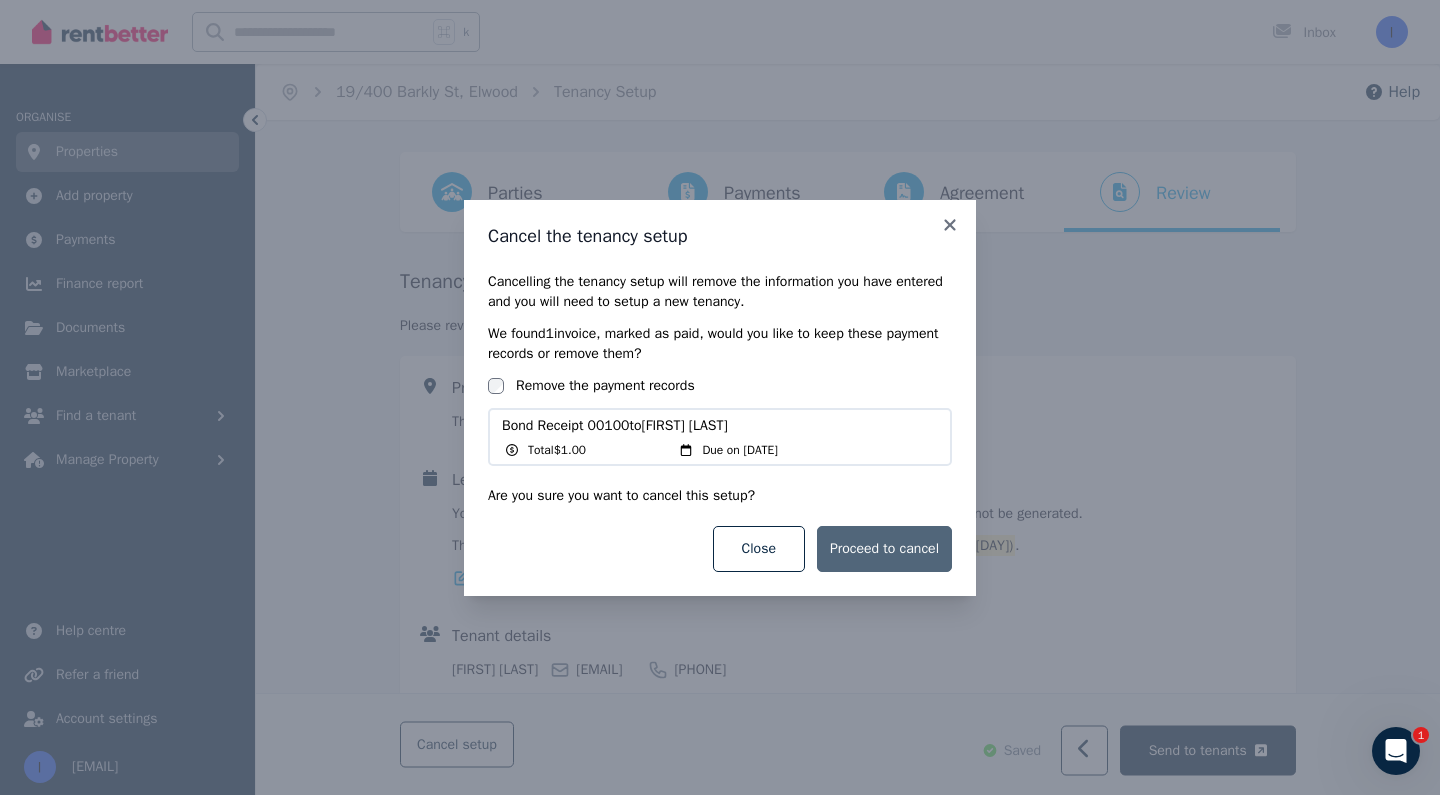 click on "Proceed to cancel" at bounding box center [884, 549] 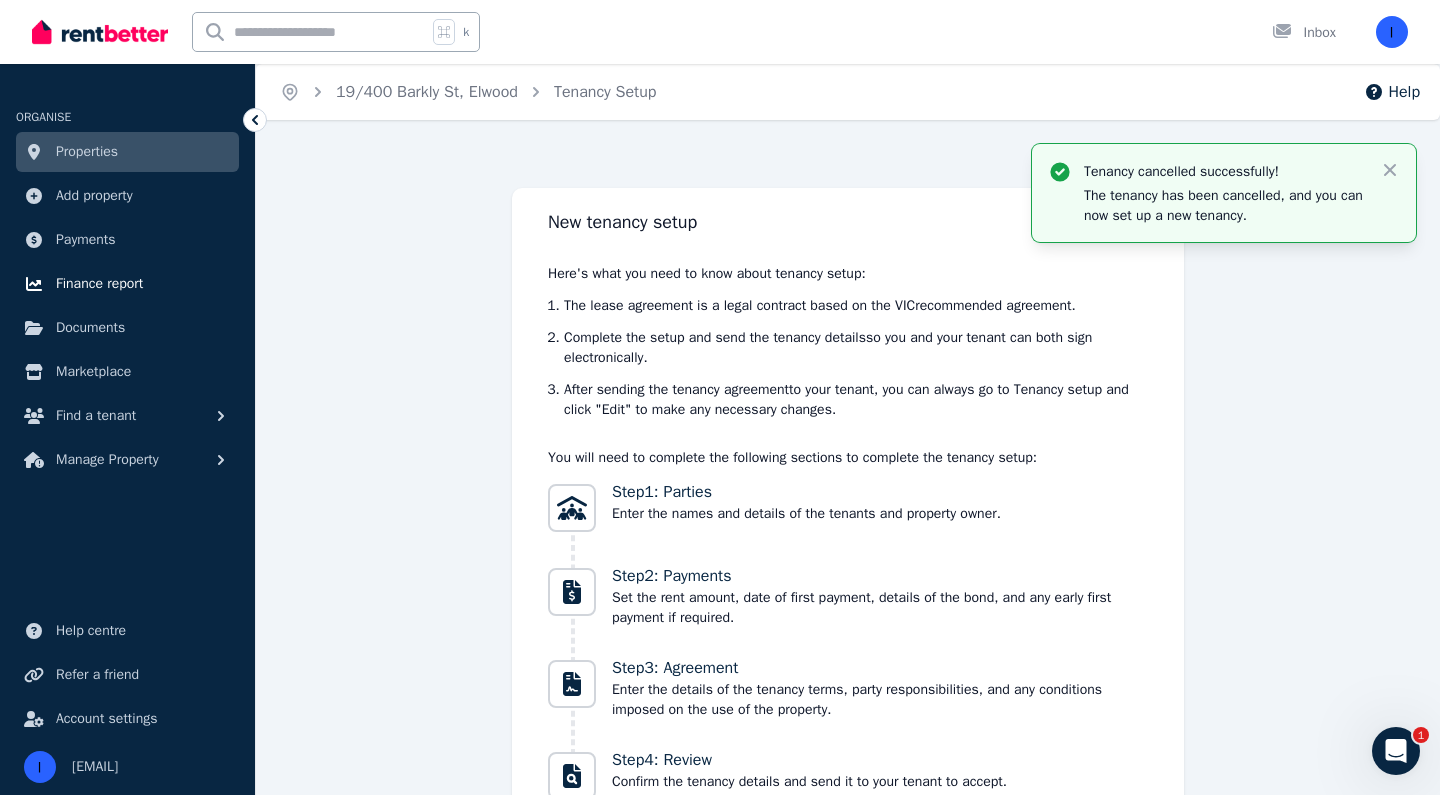 click on "Finance report" at bounding box center (99, 284) 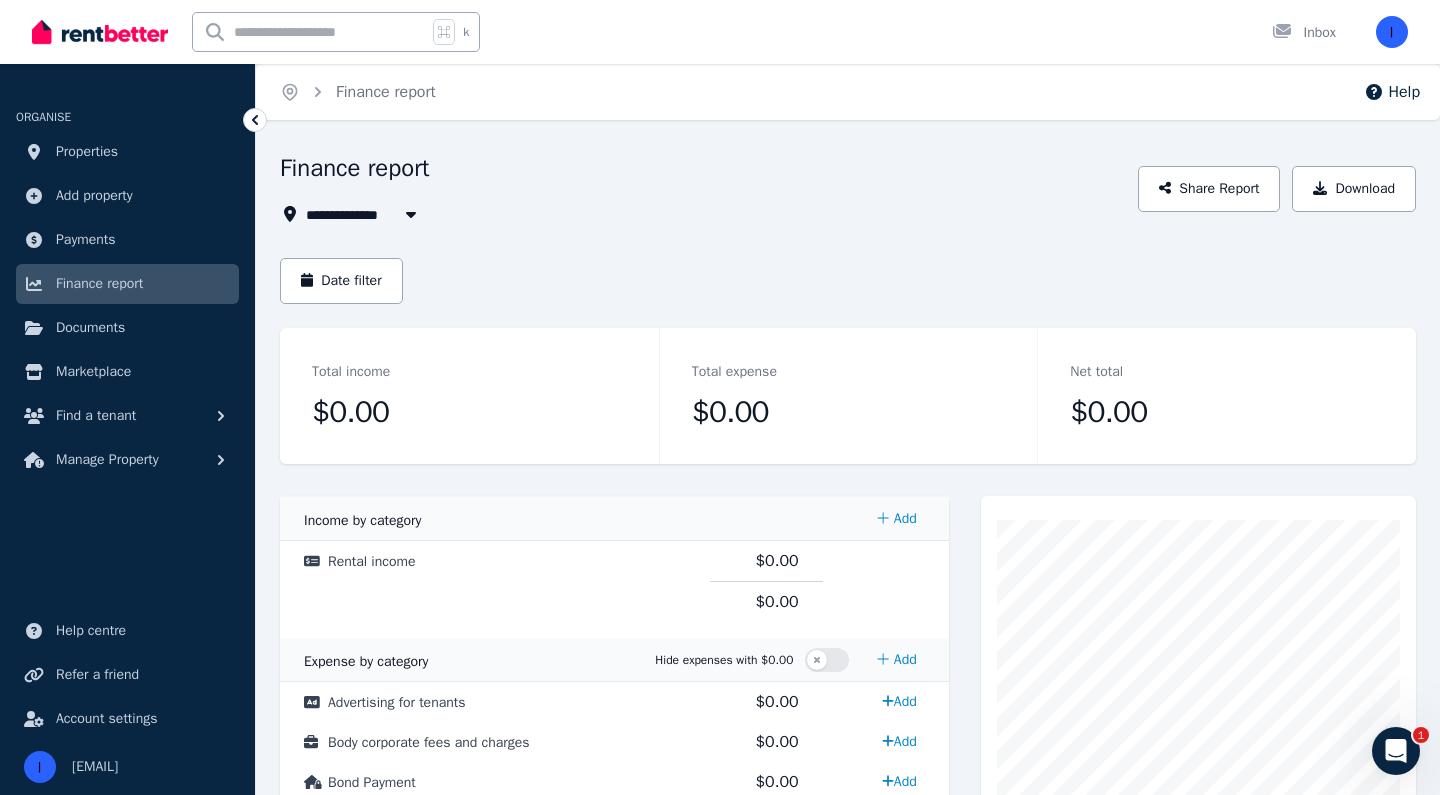 scroll, scrollTop: 0, scrollLeft: 0, axis: both 